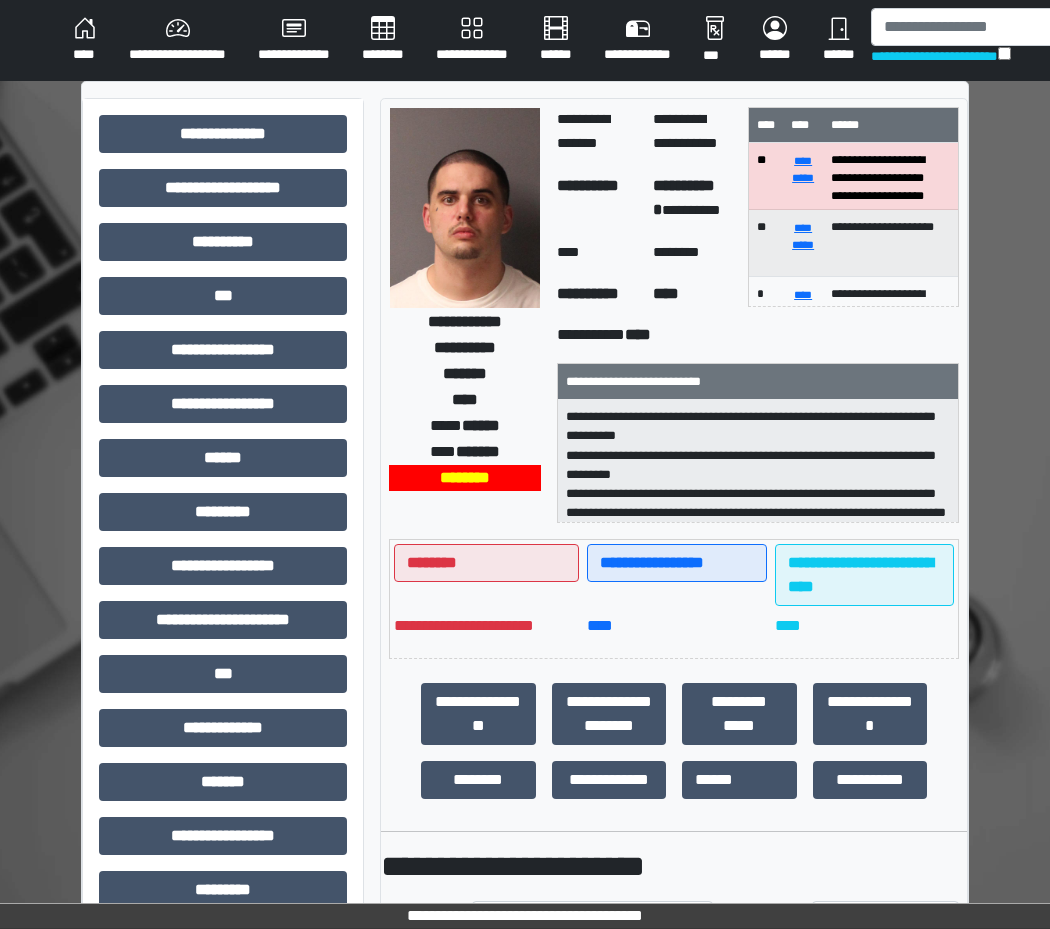 select on "*" 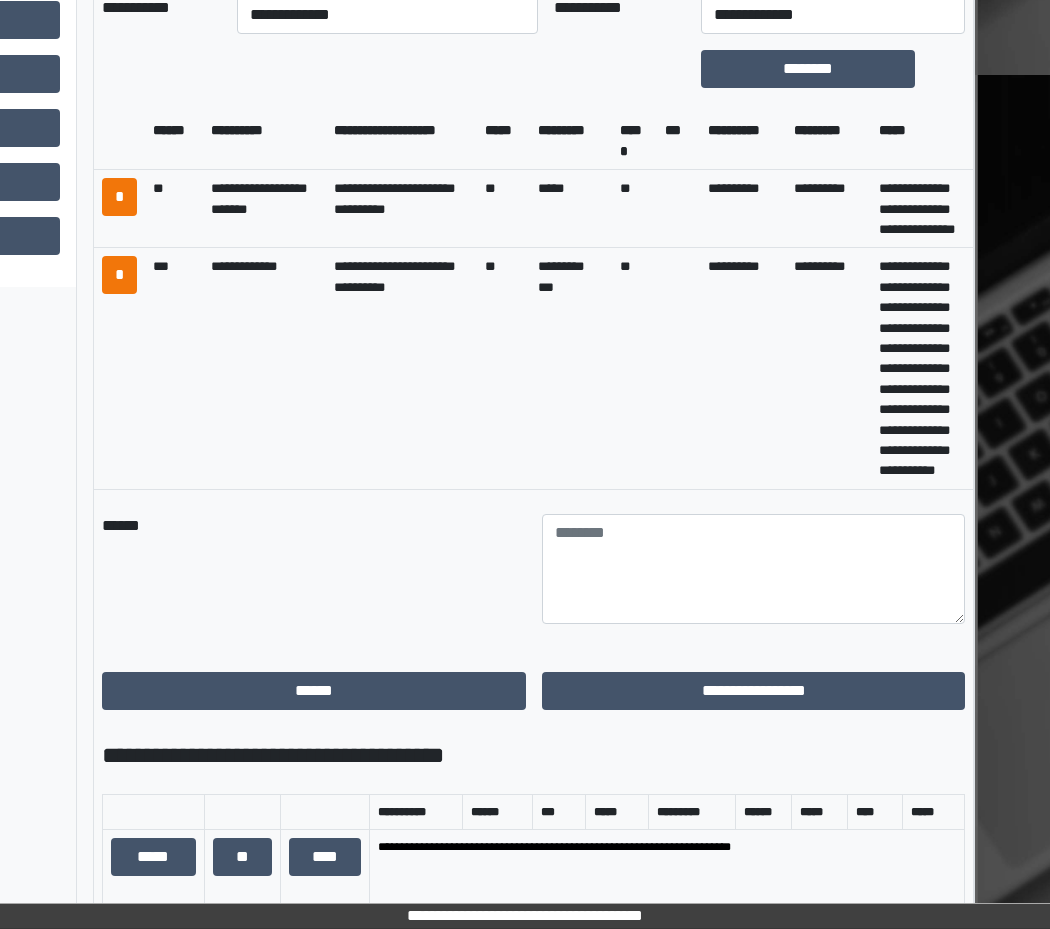 scroll, scrollTop: 1048, scrollLeft: 287, axis: both 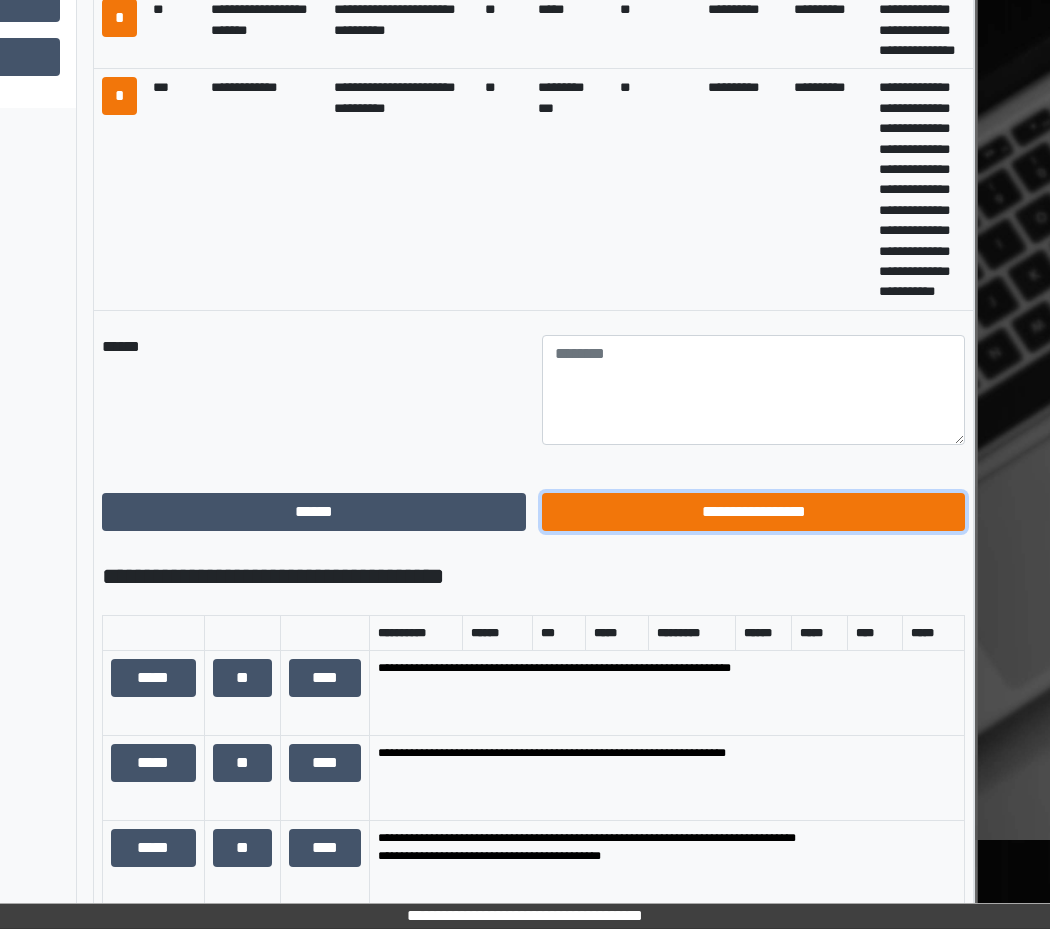 click on "**********" at bounding box center [754, 512] 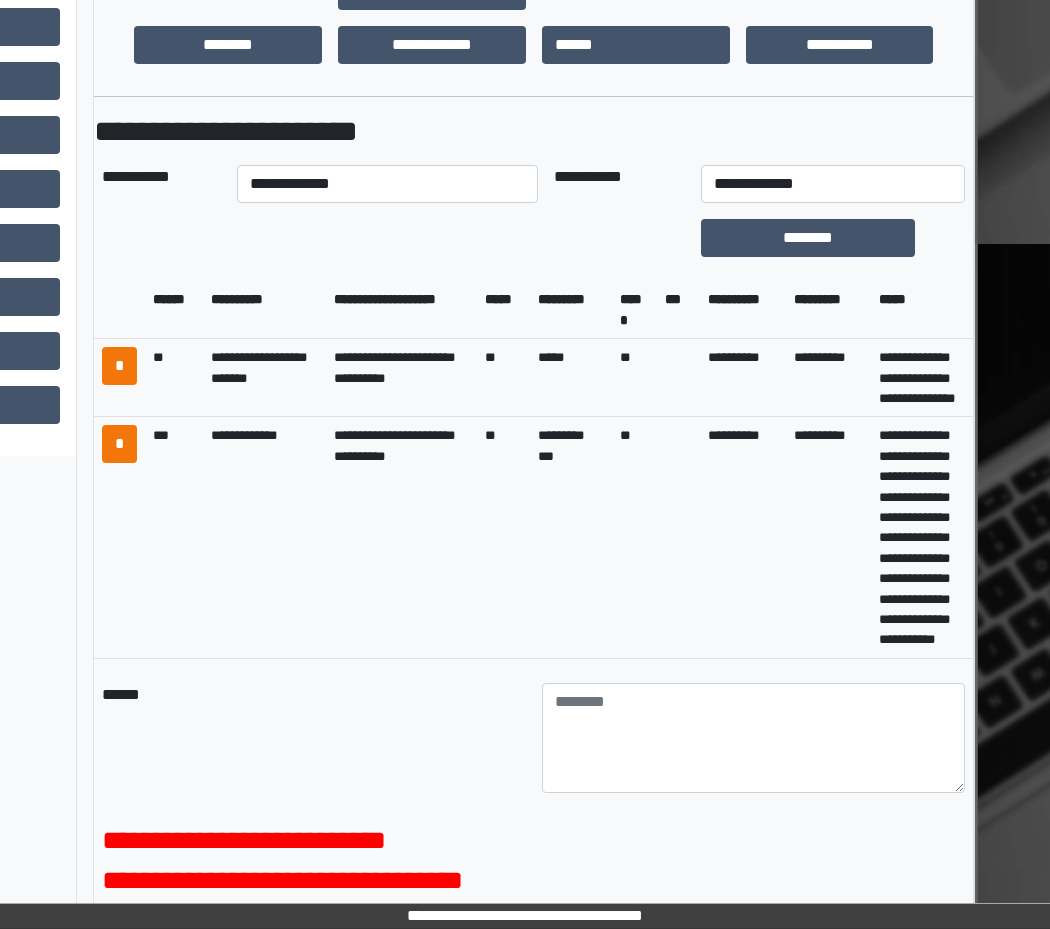 scroll, scrollTop: 448, scrollLeft: 287, axis: both 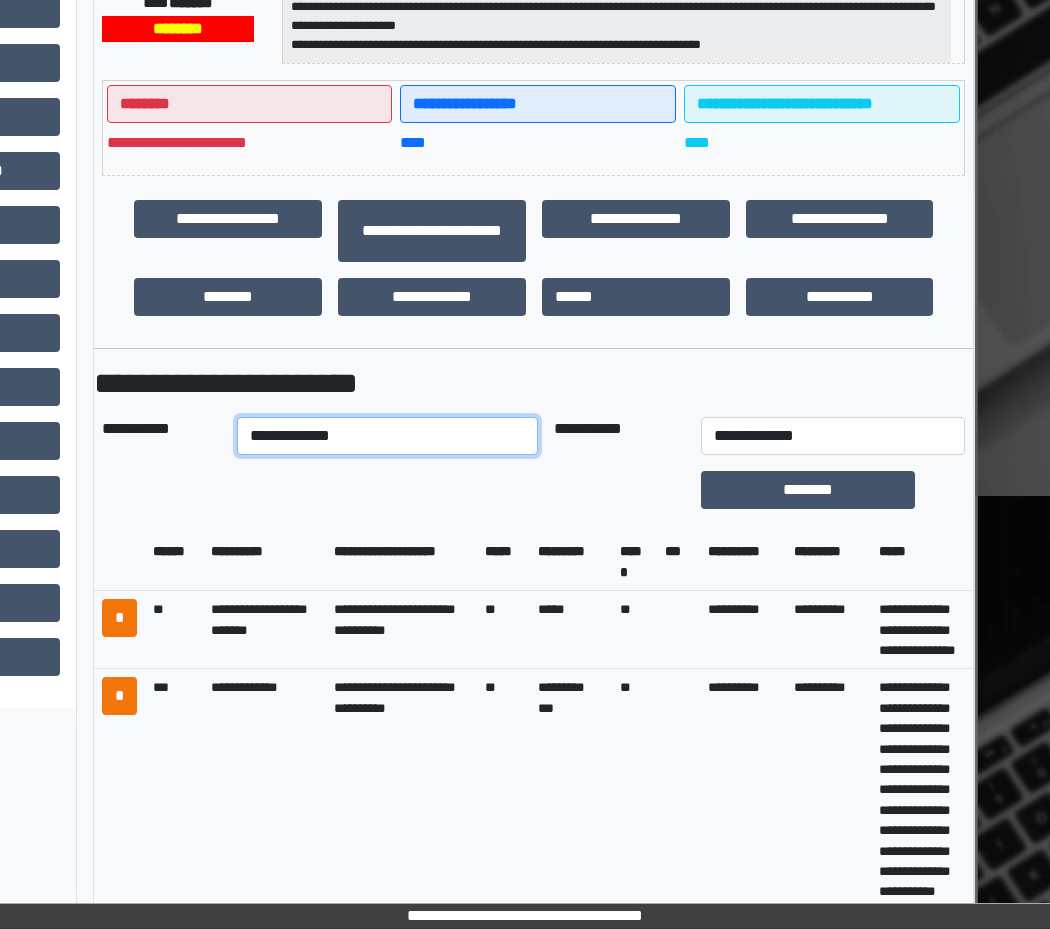 click on "**********" at bounding box center [387, 436] 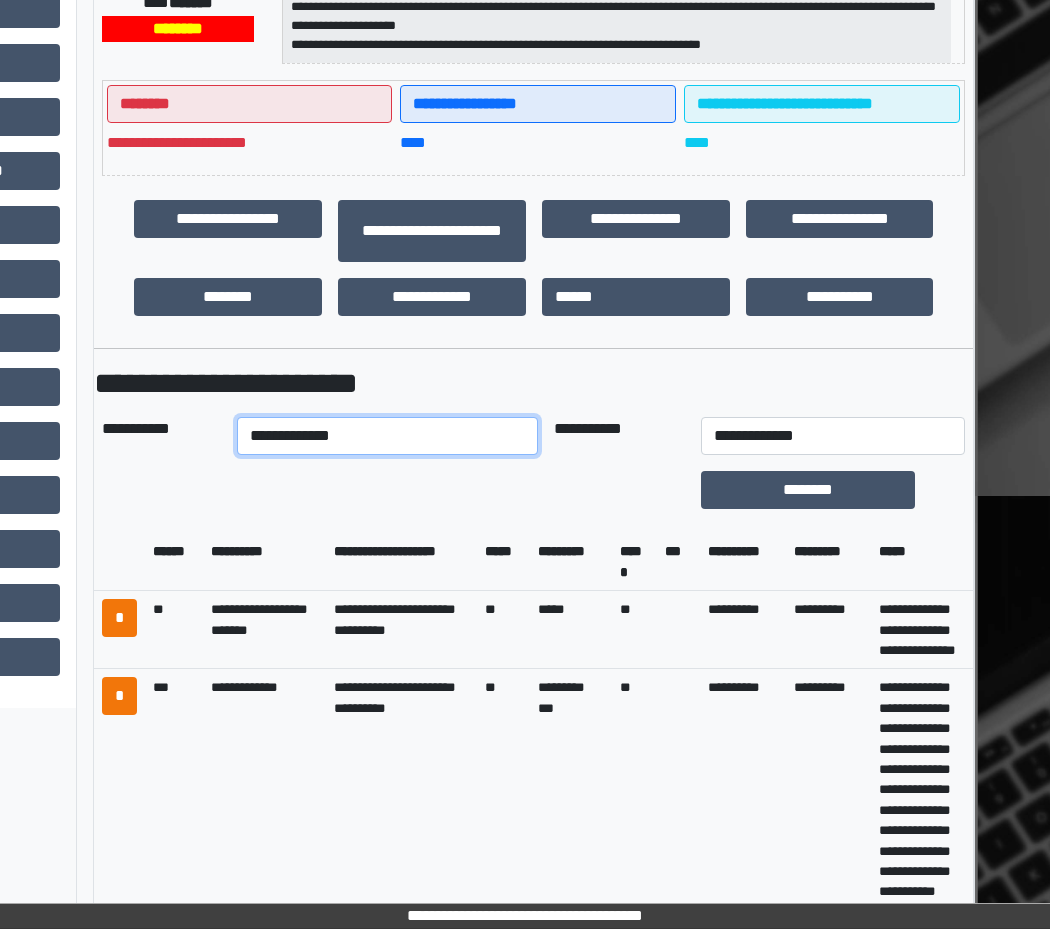 select on "****" 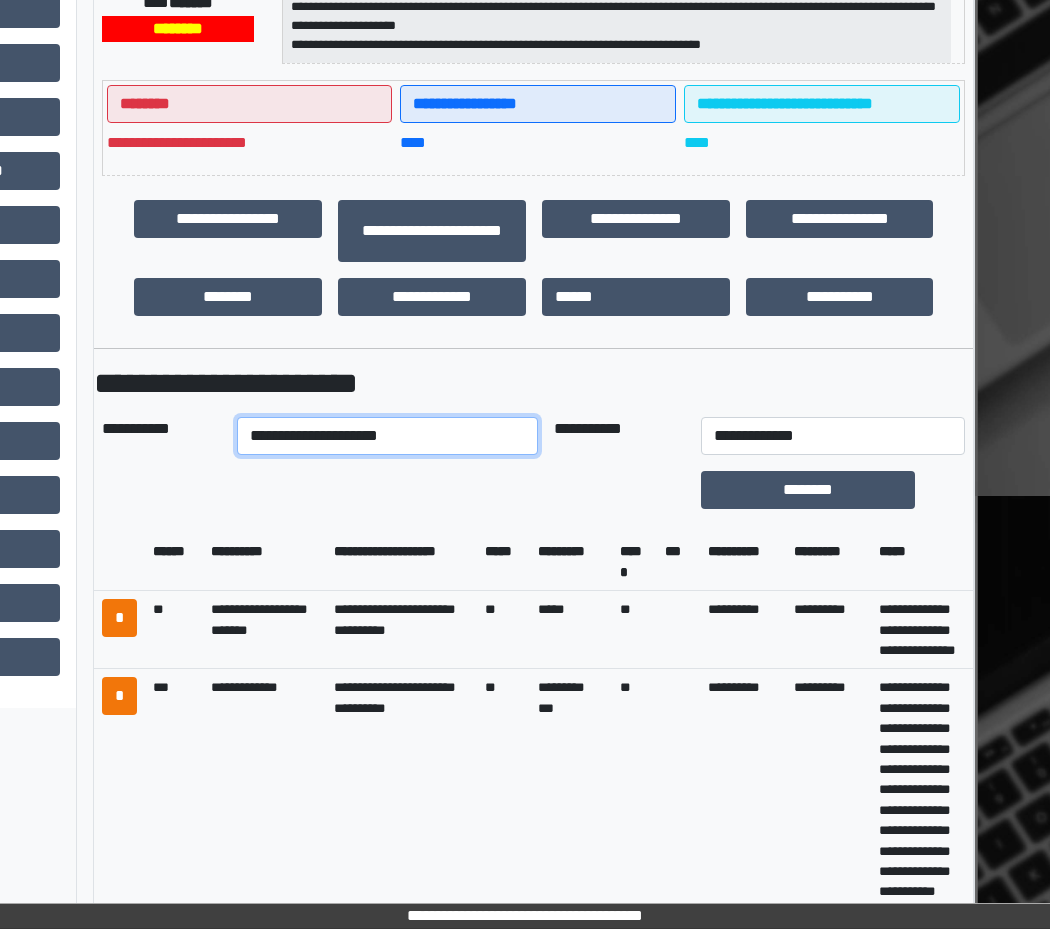 click on "**********" at bounding box center (387, 436) 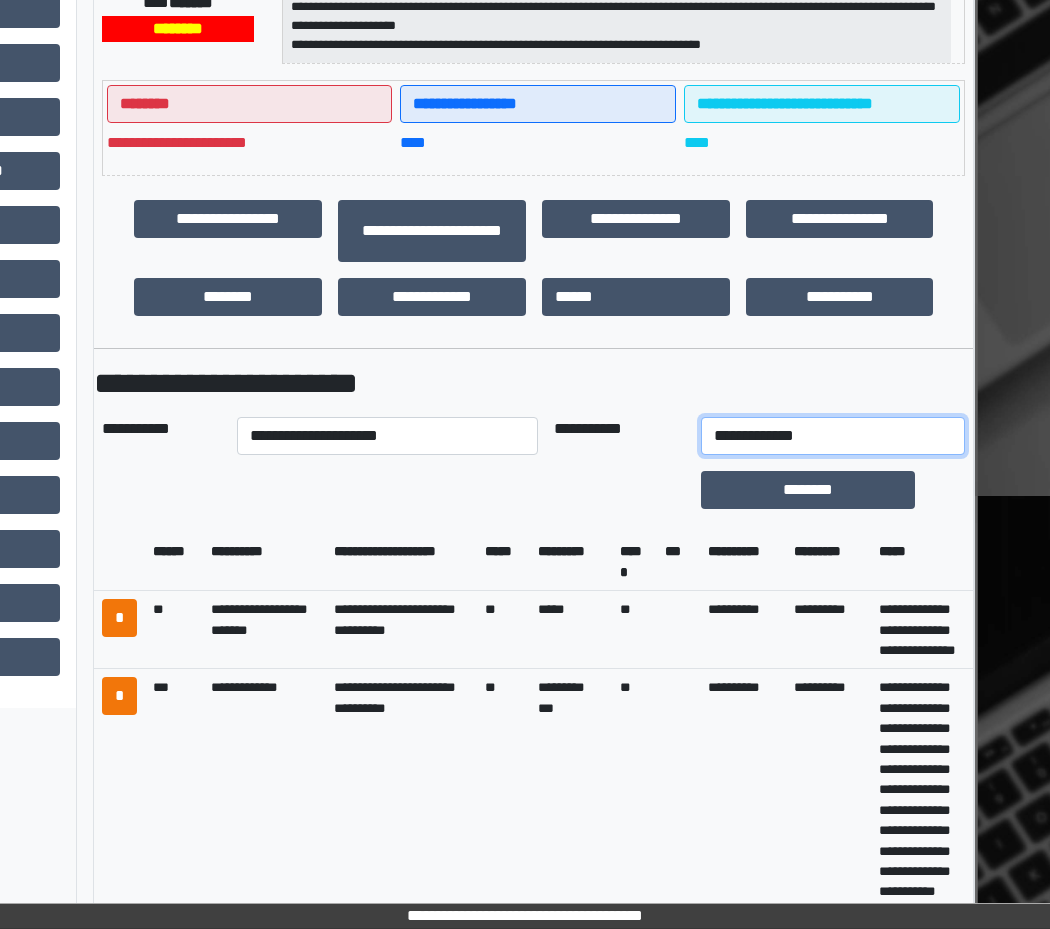 click on "**********" at bounding box center (833, 436) 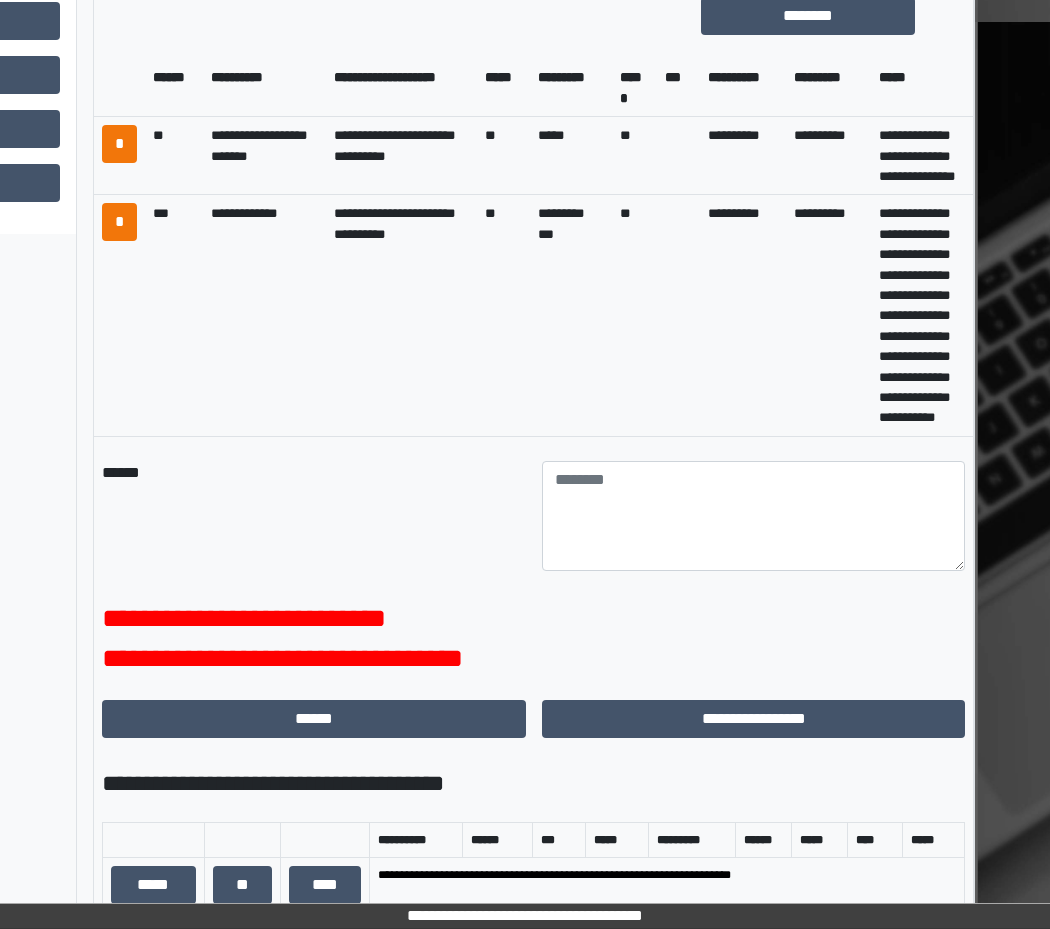 scroll, scrollTop: 948, scrollLeft: 287, axis: both 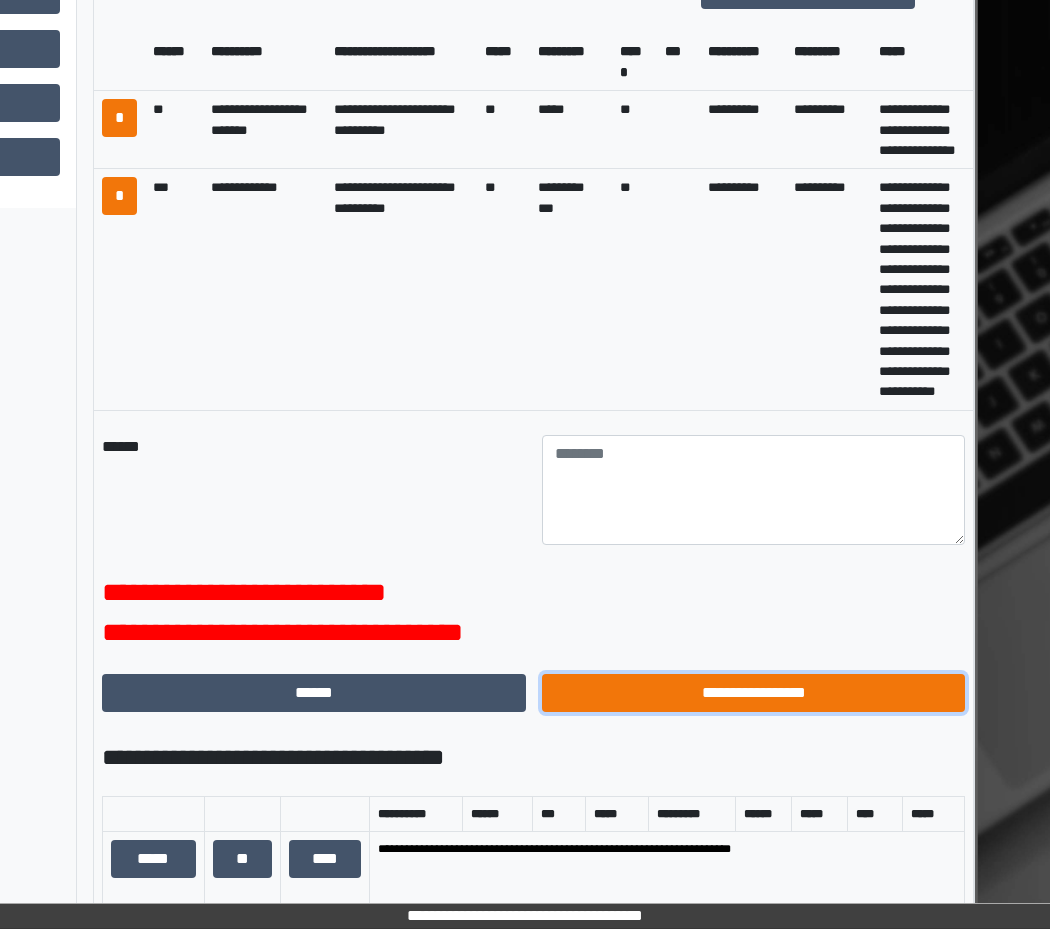 click on "**********" at bounding box center [754, 693] 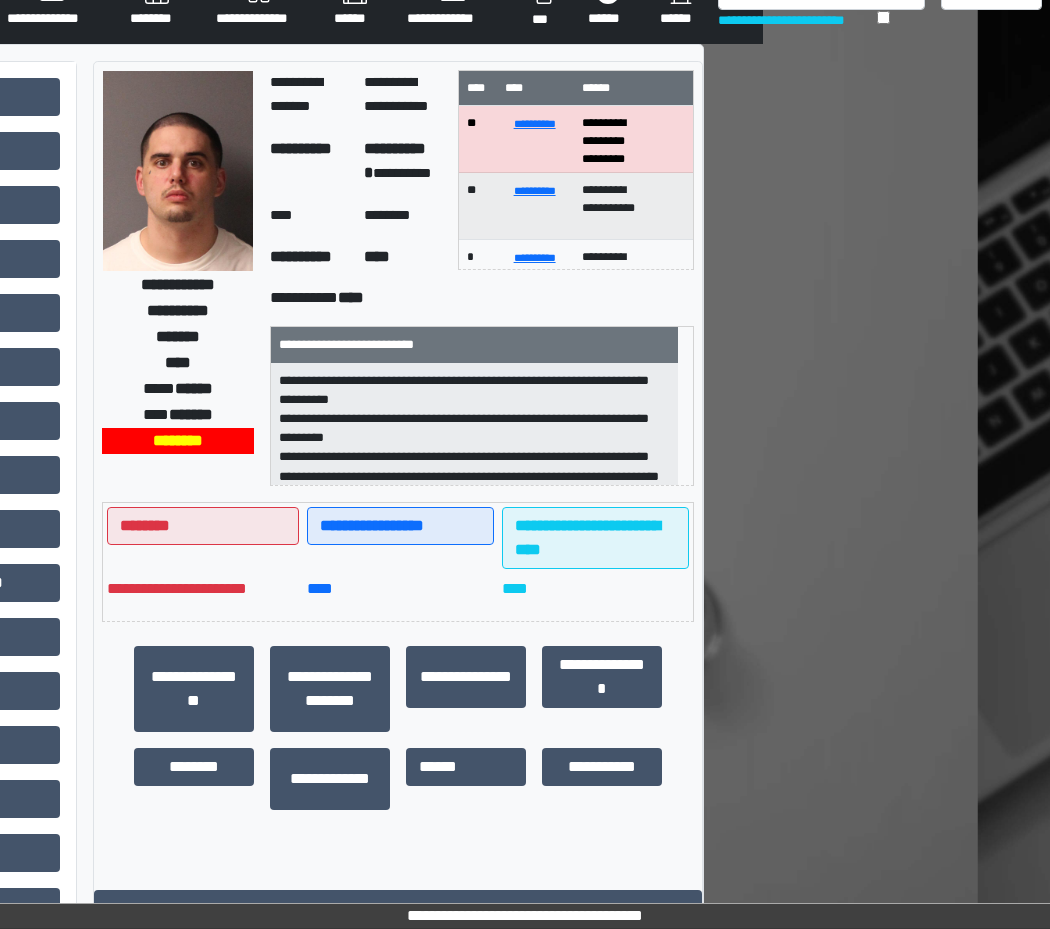 scroll, scrollTop: 0, scrollLeft: 287, axis: horizontal 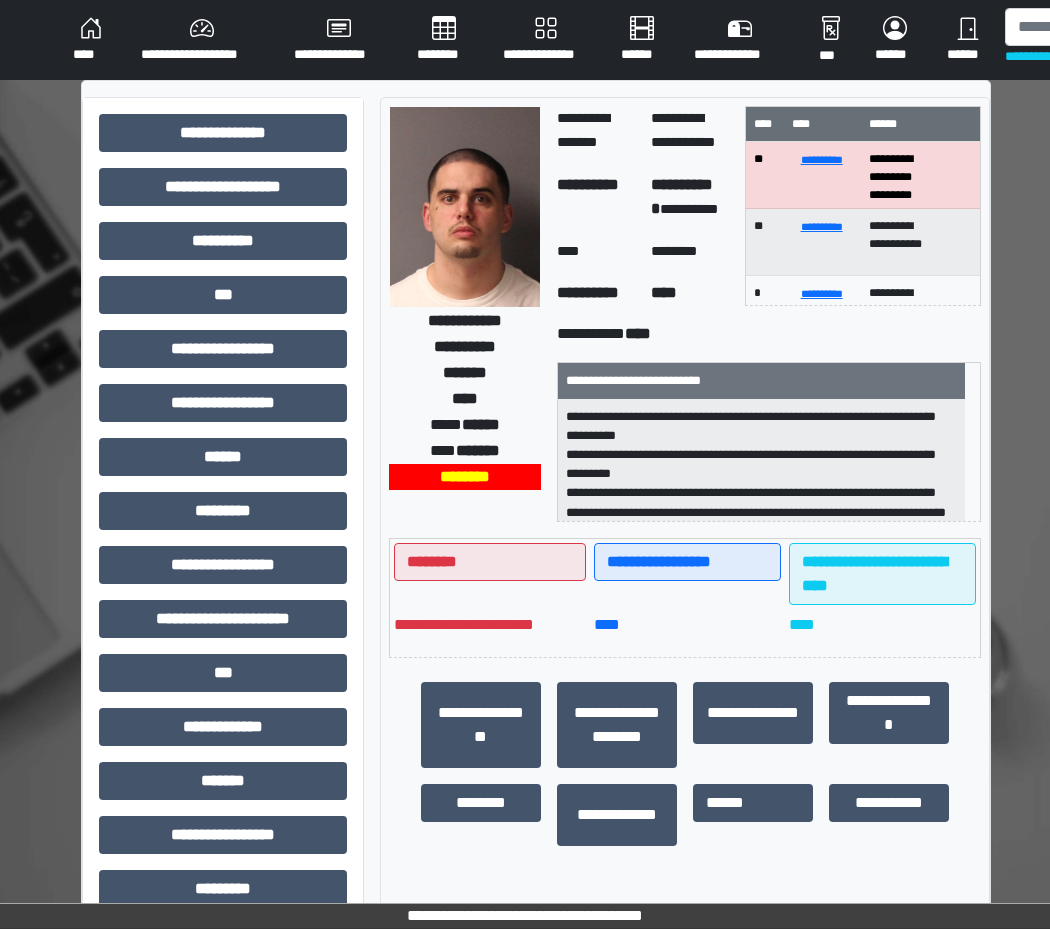 click on "****" at bounding box center (91, 40) 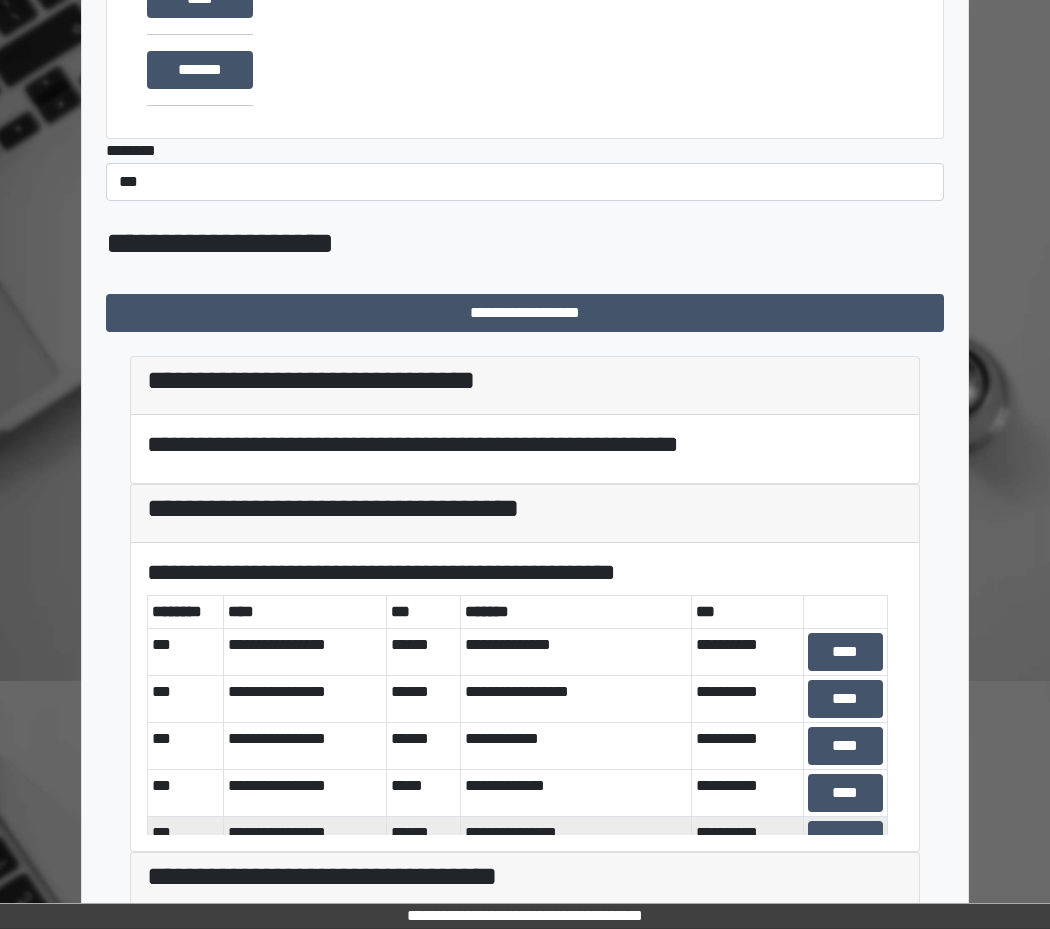 scroll, scrollTop: 595, scrollLeft: 0, axis: vertical 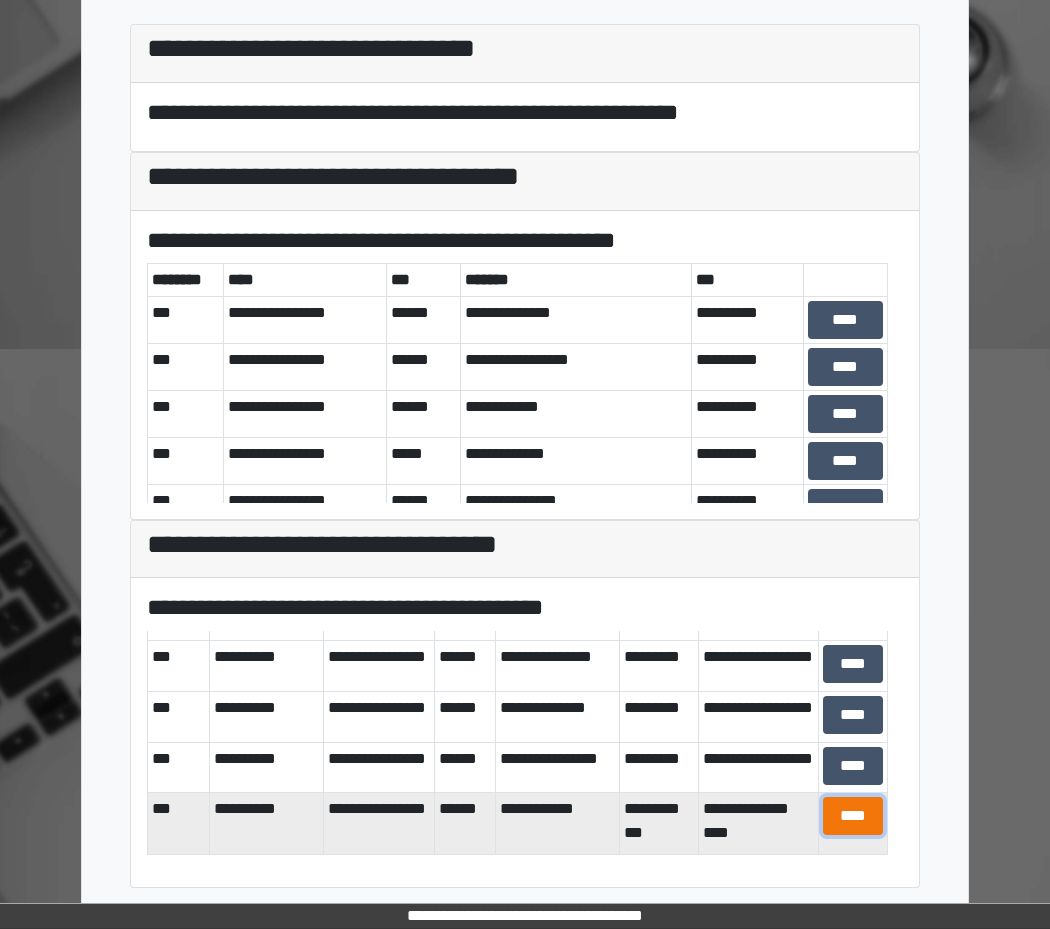 click on "****" at bounding box center [853, 816] 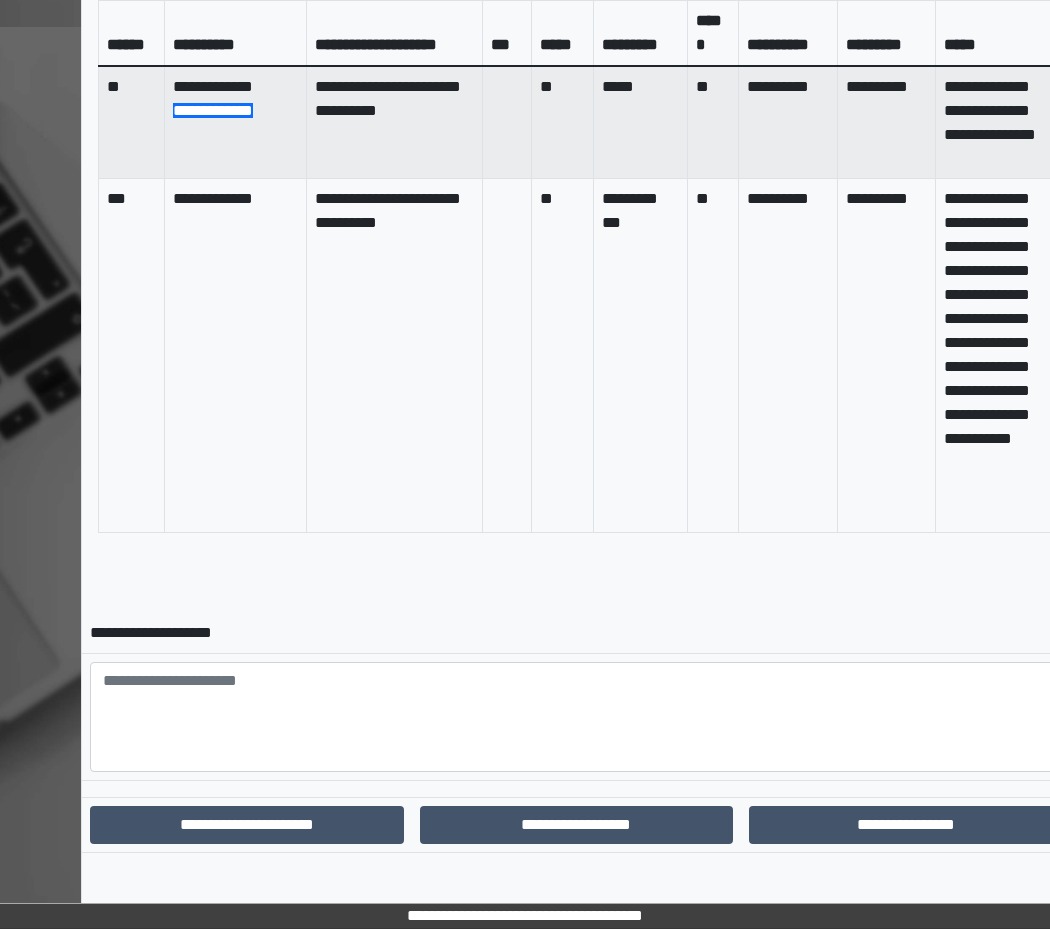 scroll, scrollTop: 922, scrollLeft: 0, axis: vertical 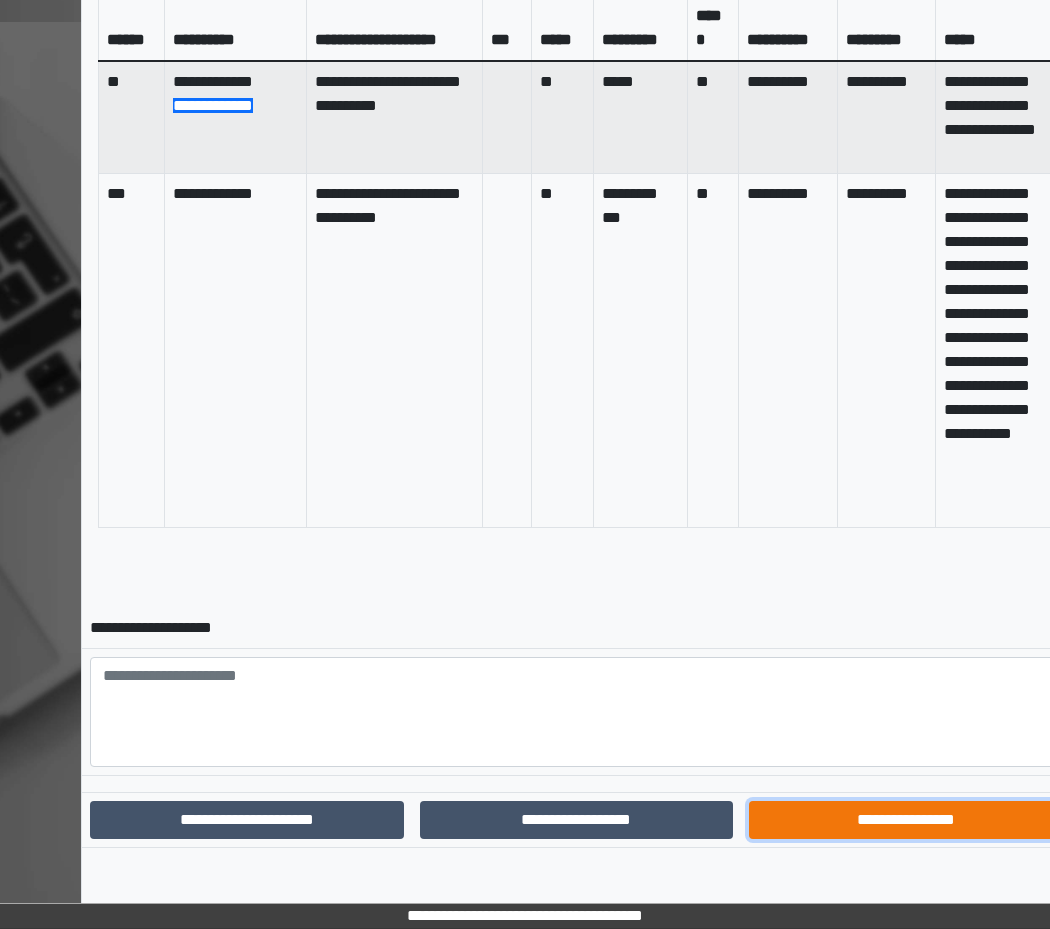 click on "**********" at bounding box center (906, 820) 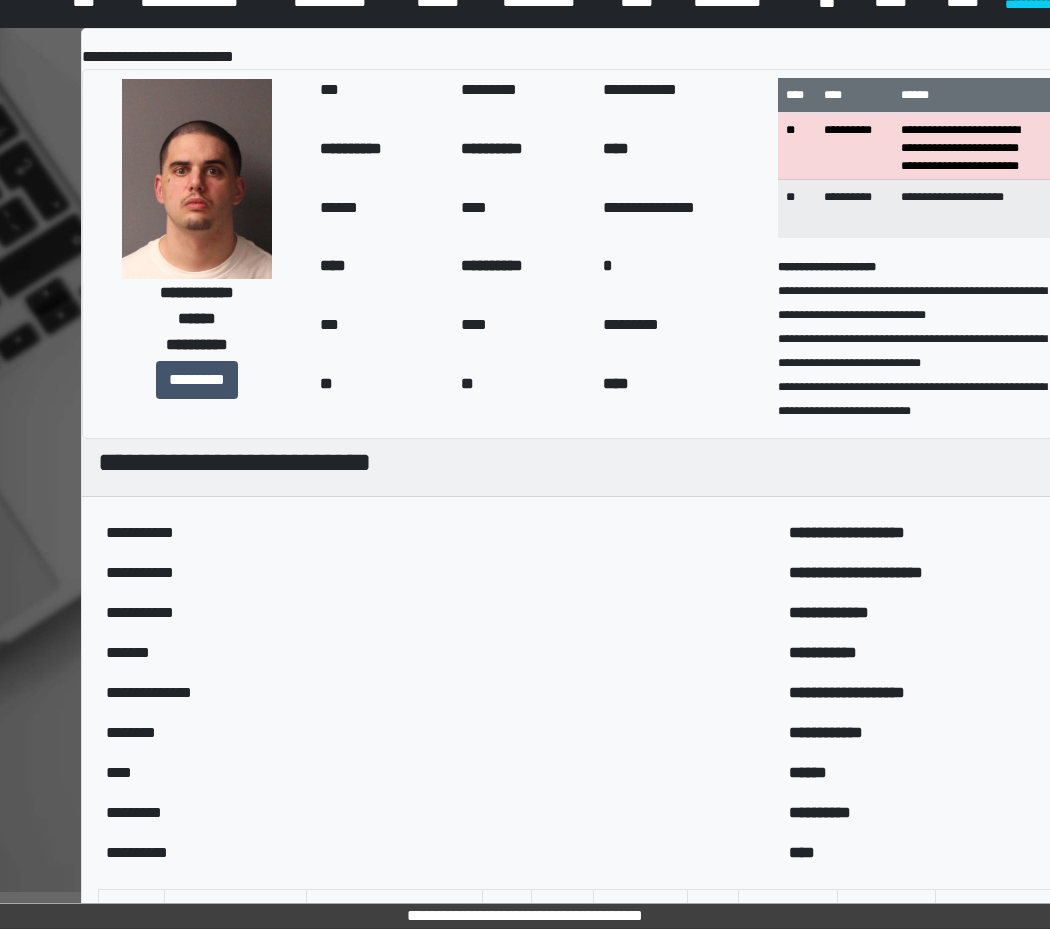 scroll, scrollTop: 0, scrollLeft: 0, axis: both 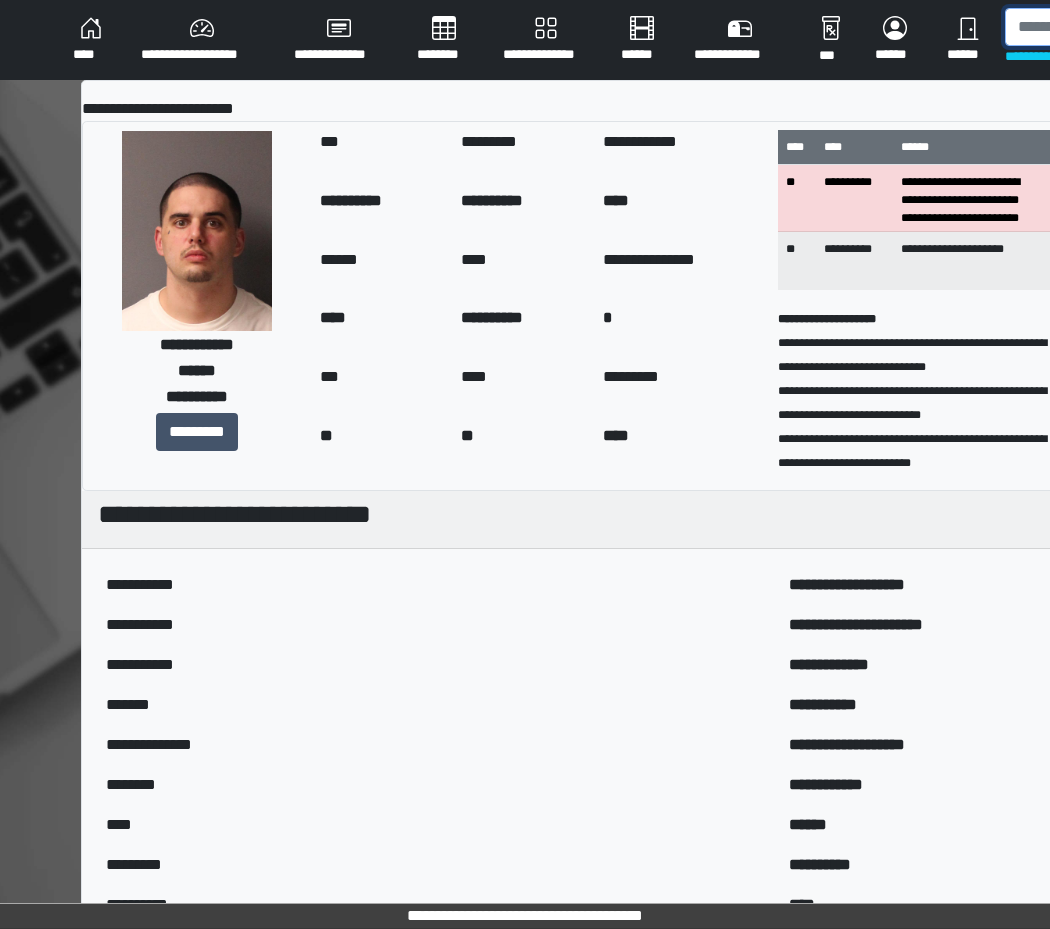 click at bounding box center [1108, 27] 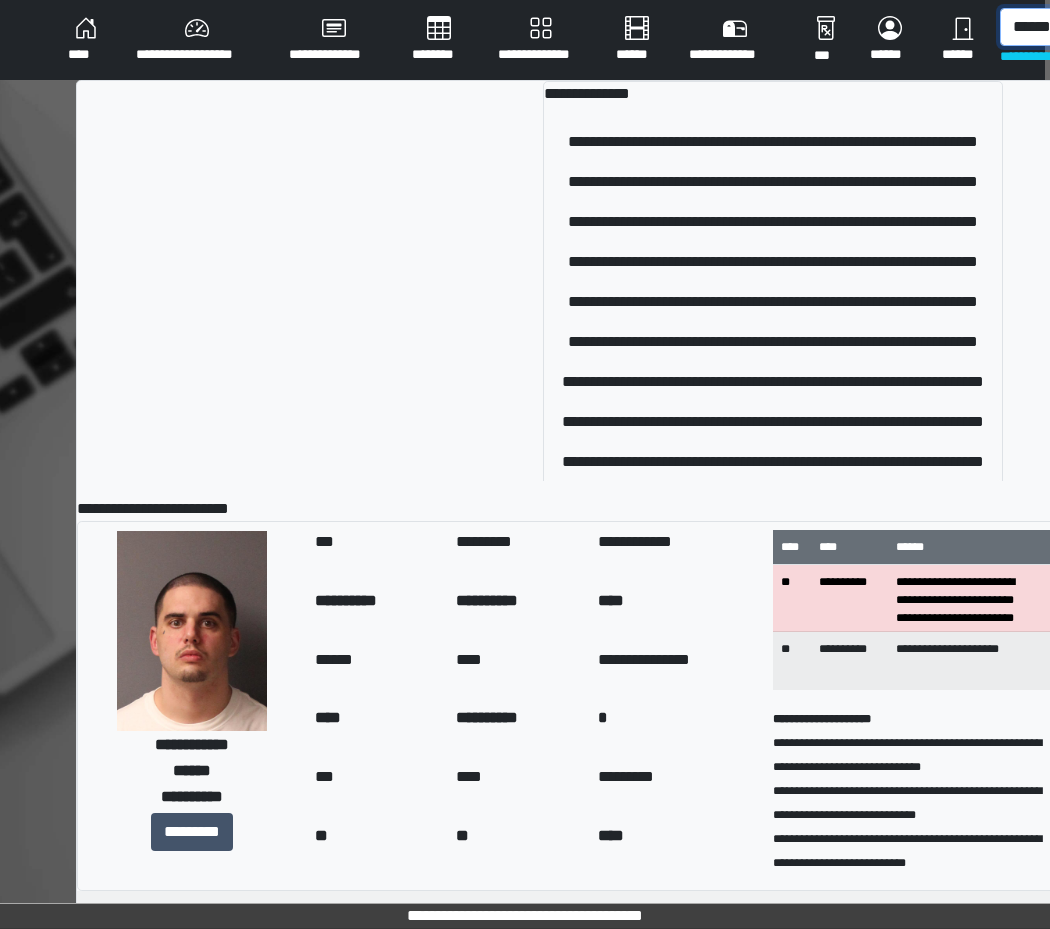 scroll, scrollTop: 0, scrollLeft: 14, axis: horizontal 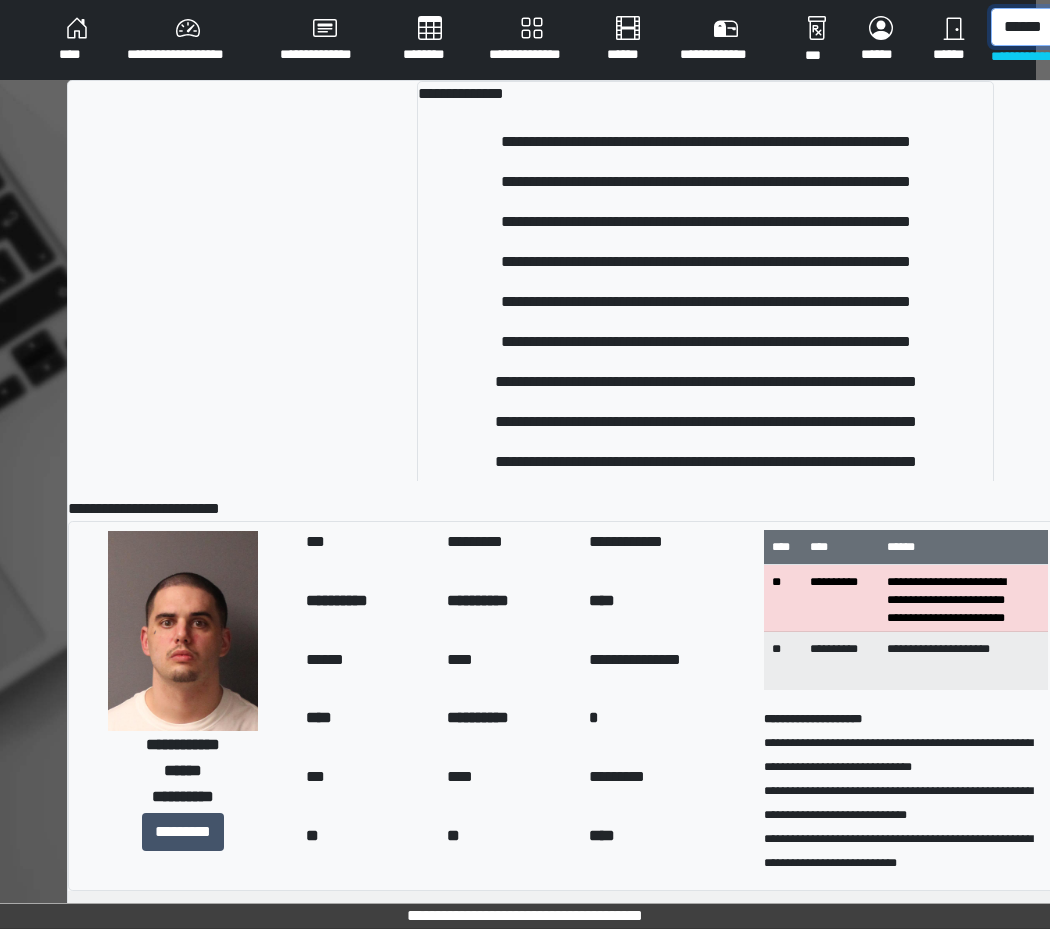 type on "******" 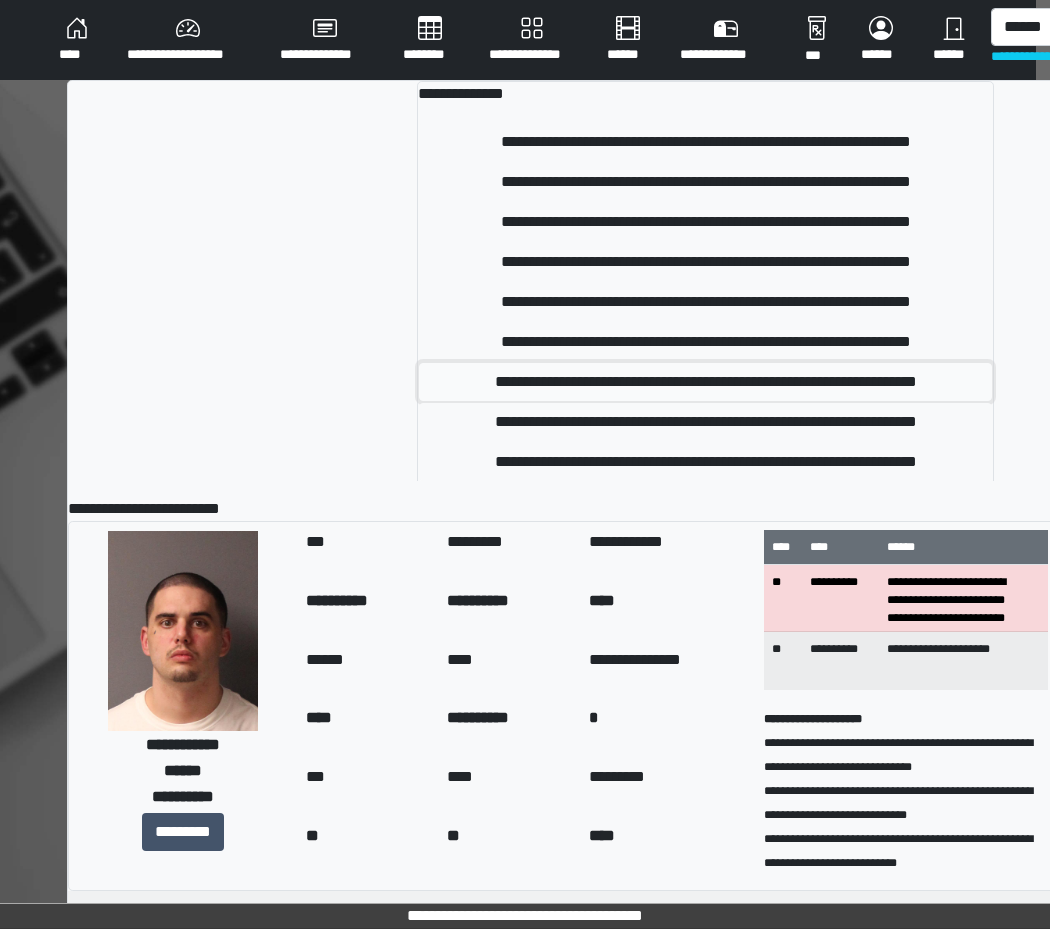 click on "**********" at bounding box center [705, 382] 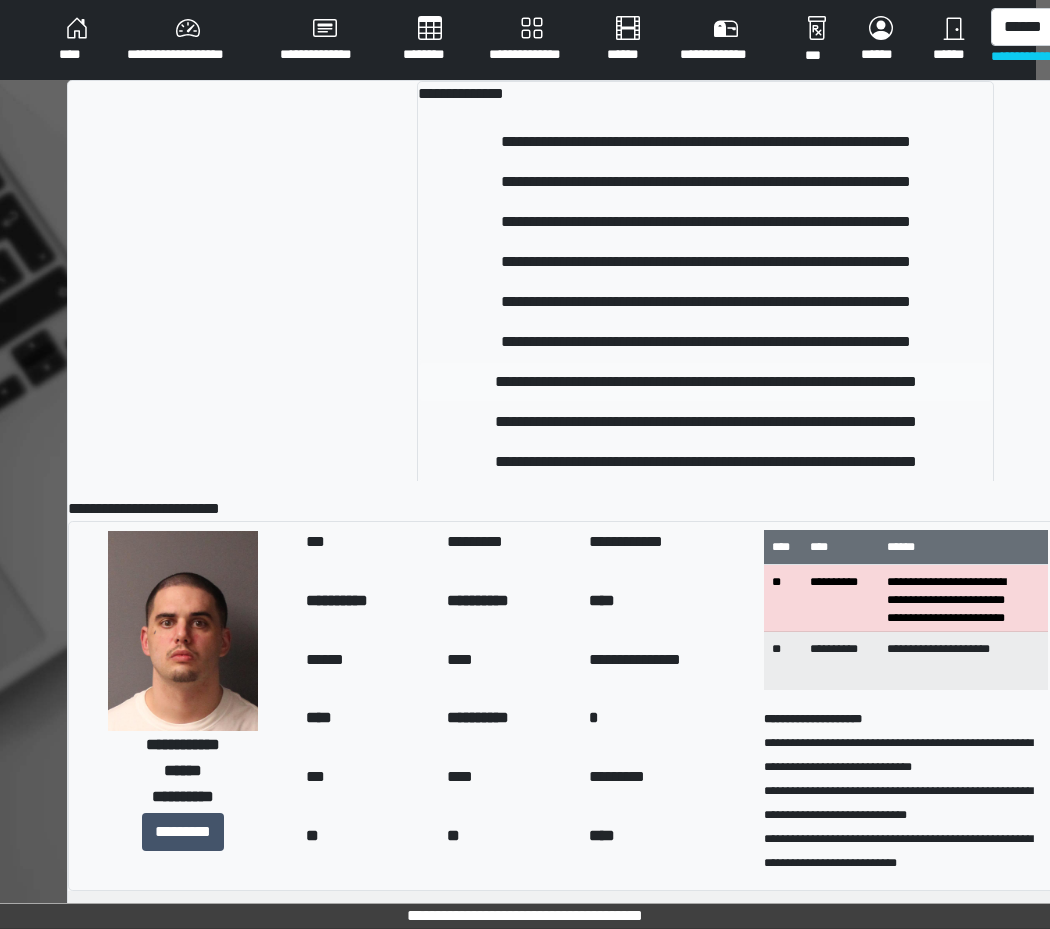 type 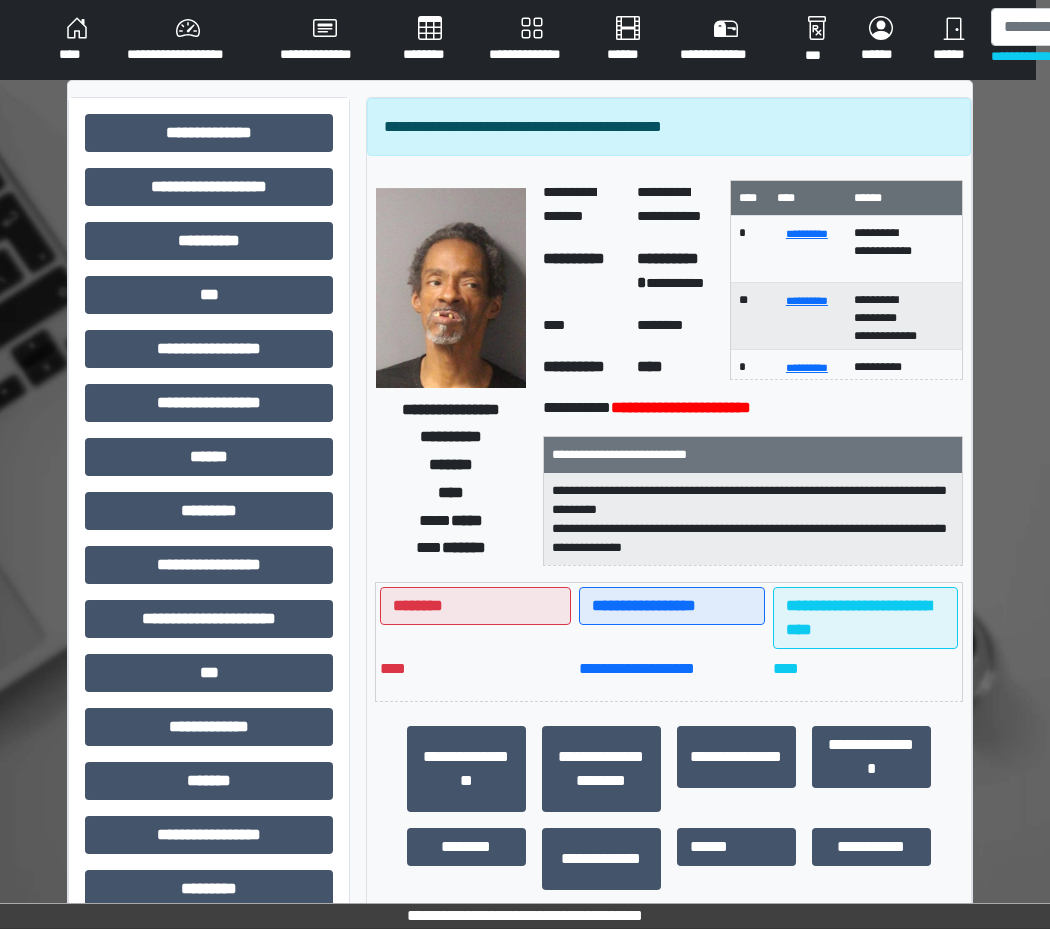 click on "****" at bounding box center [77, 40] 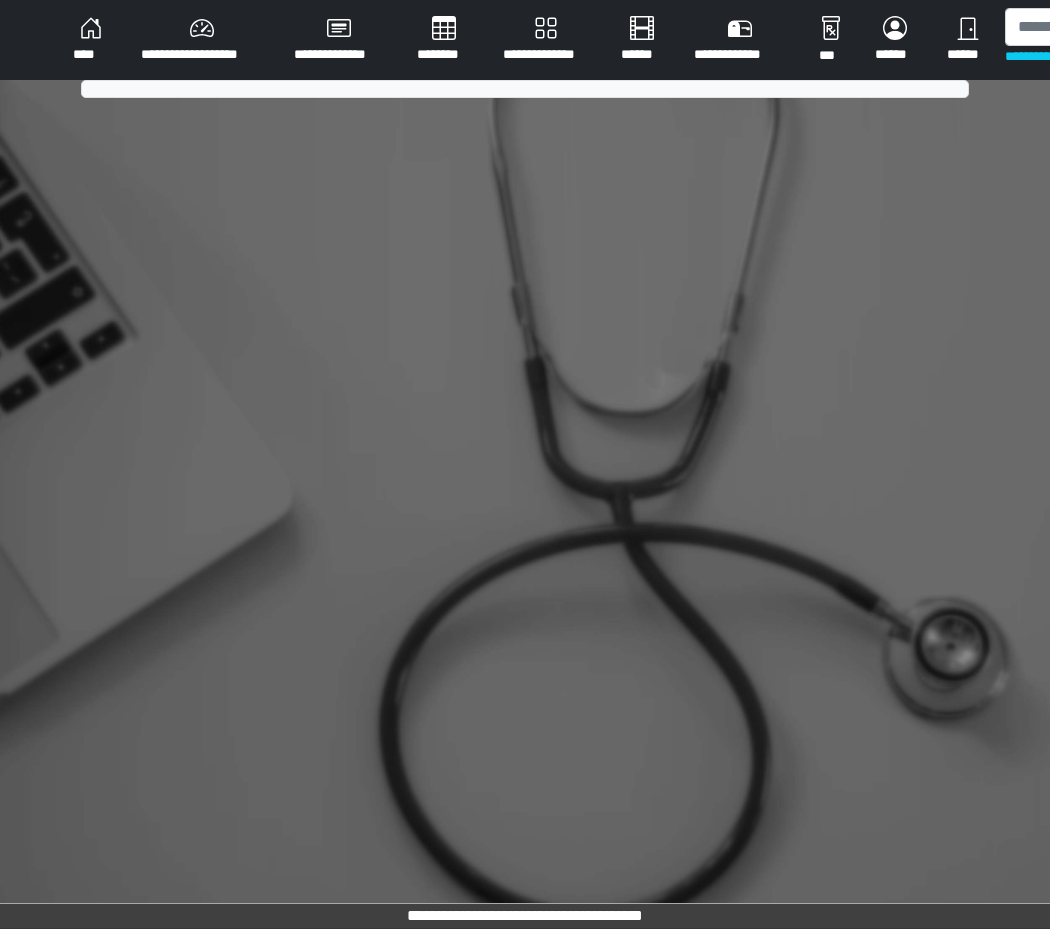 scroll, scrollTop: 0, scrollLeft: 0, axis: both 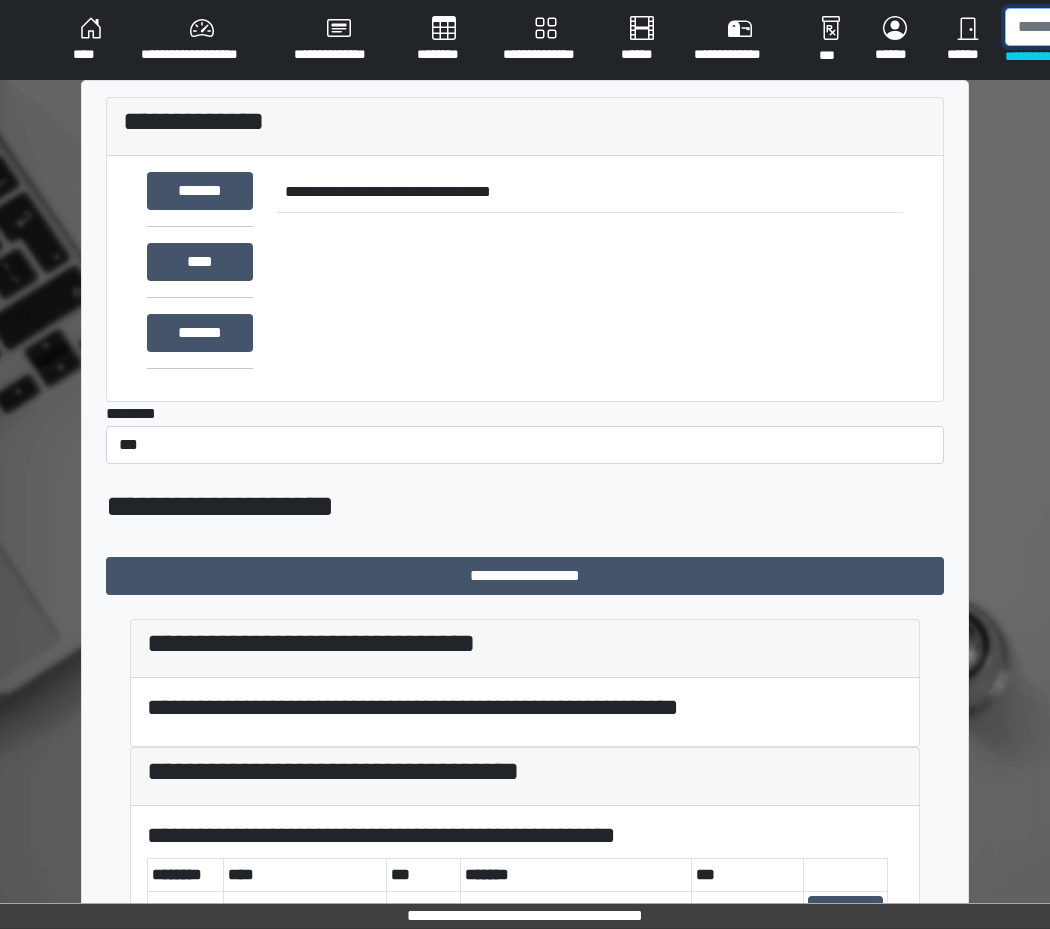 click at bounding box center (1108, 27) 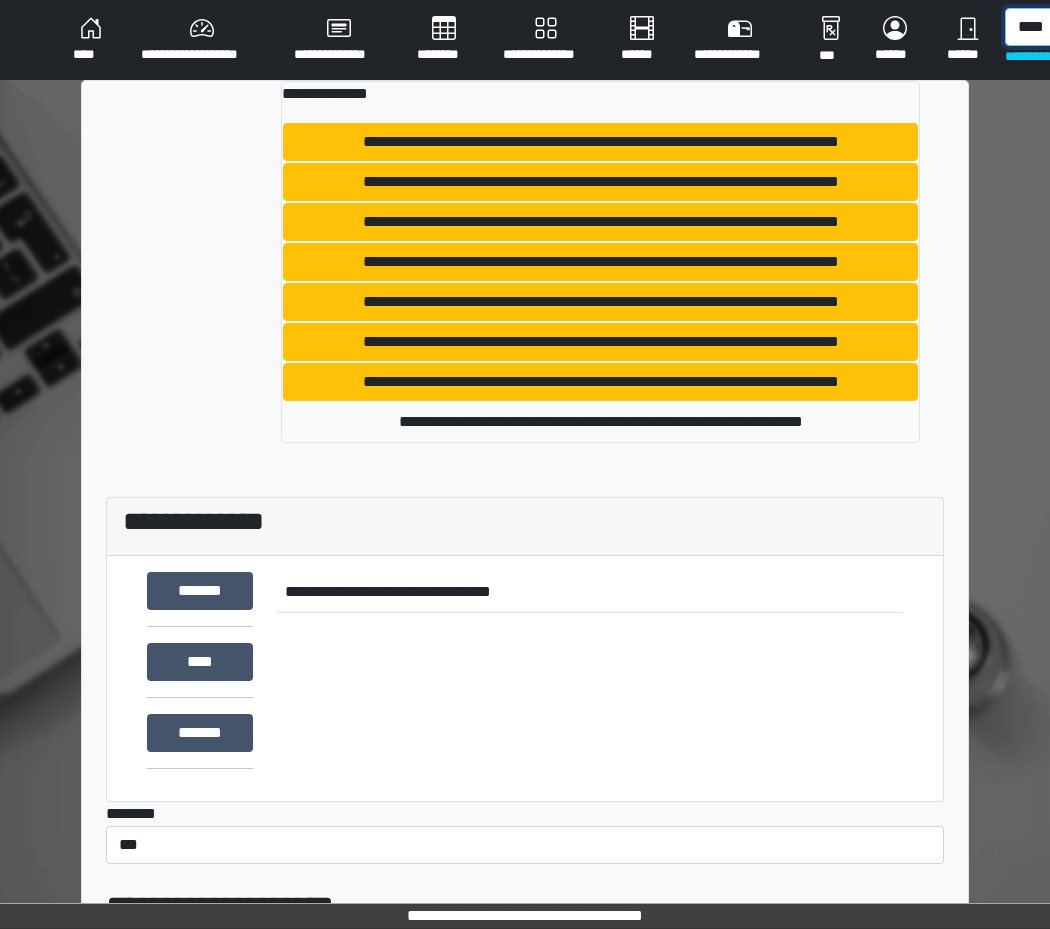 type on "****" 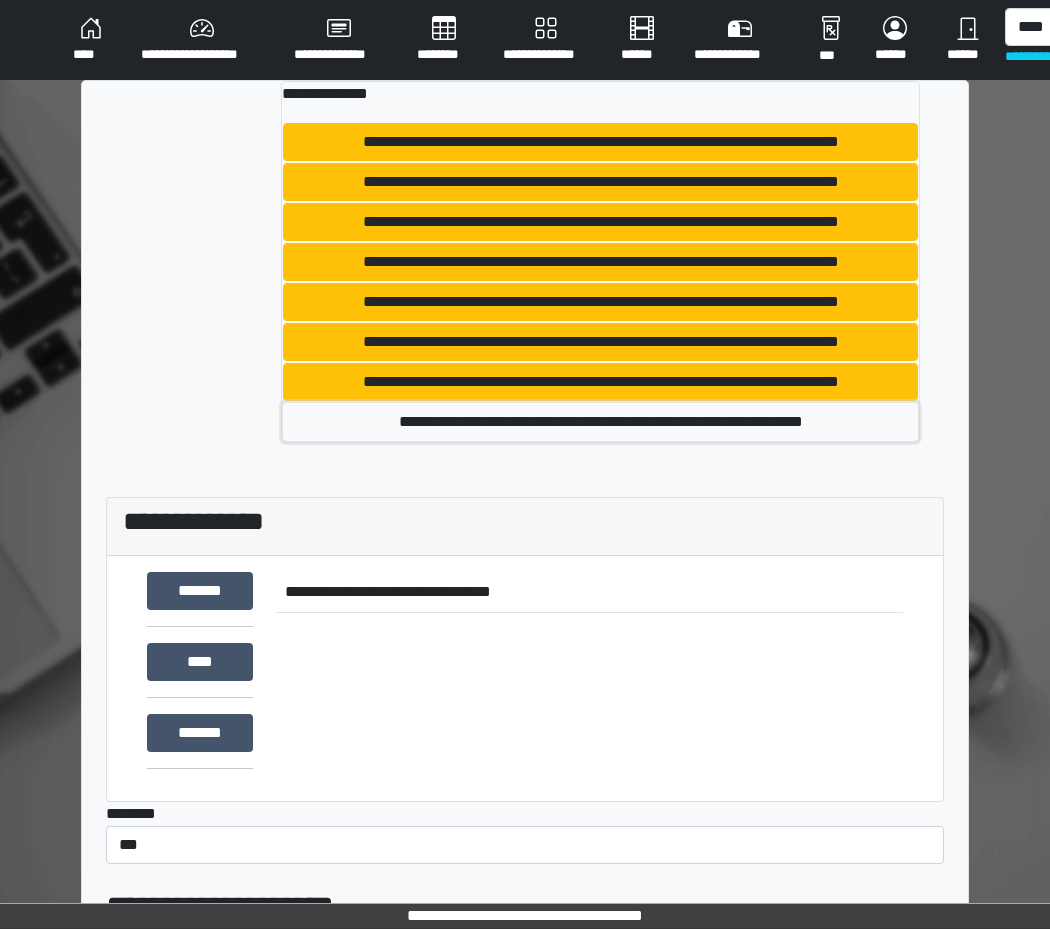 click on "**********" at bounding box center (600, 422) 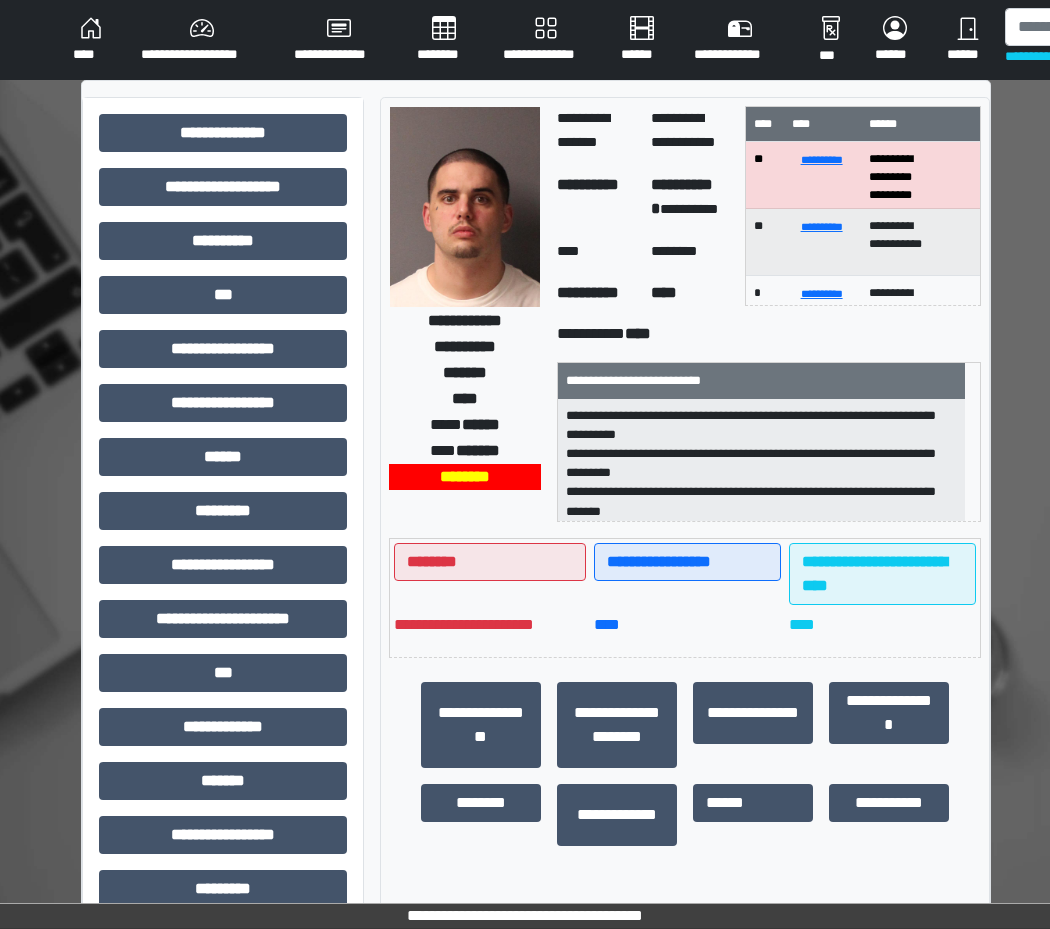 scroll, scrollTop: 0, scrollLeft: 0, axis: both 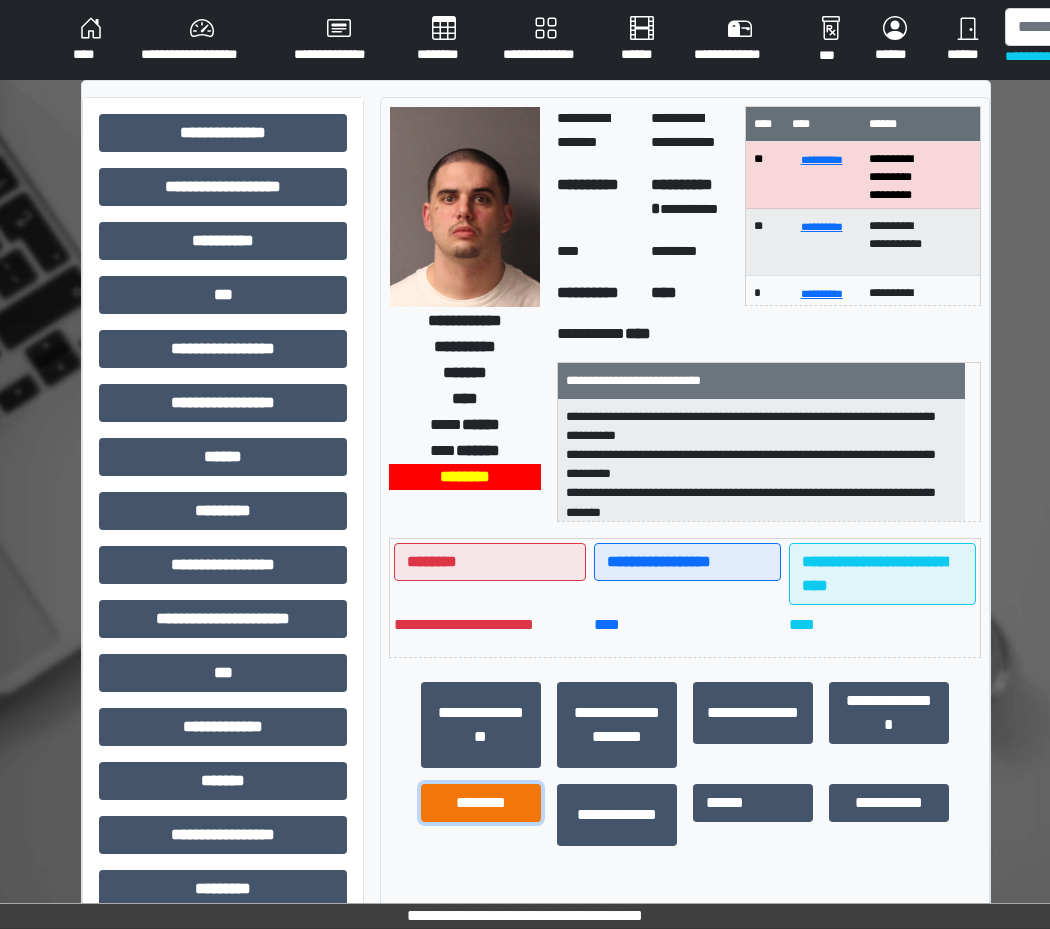 click on "********" at bounding box center (481, 803) 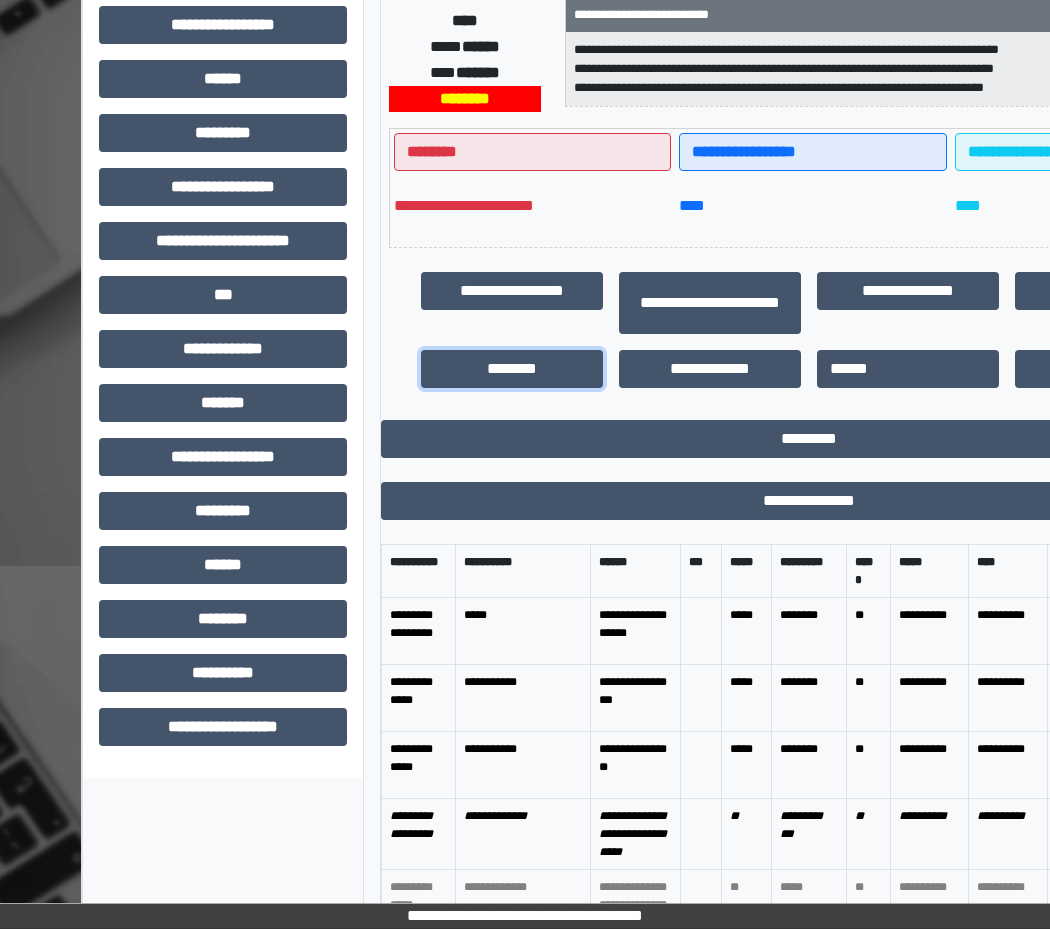 scroll, scrollTop: 491, scrollLeft: 0, axis: vertical 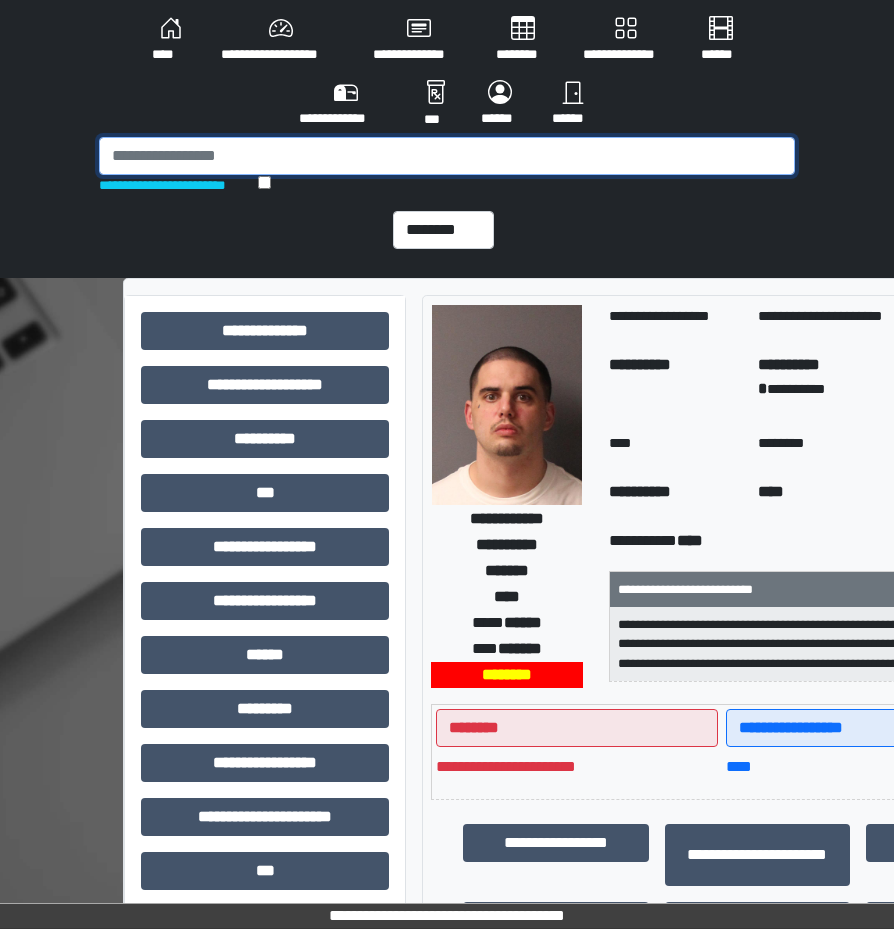 click at bounding box center (447, 156) 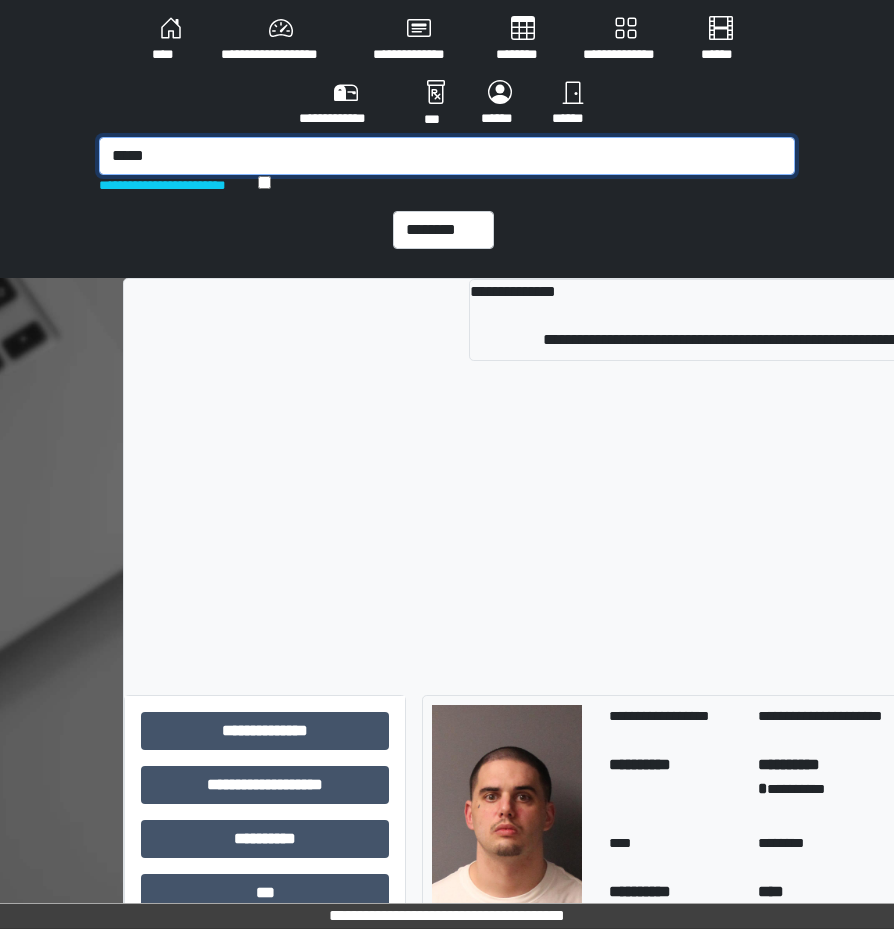 type on "*****" 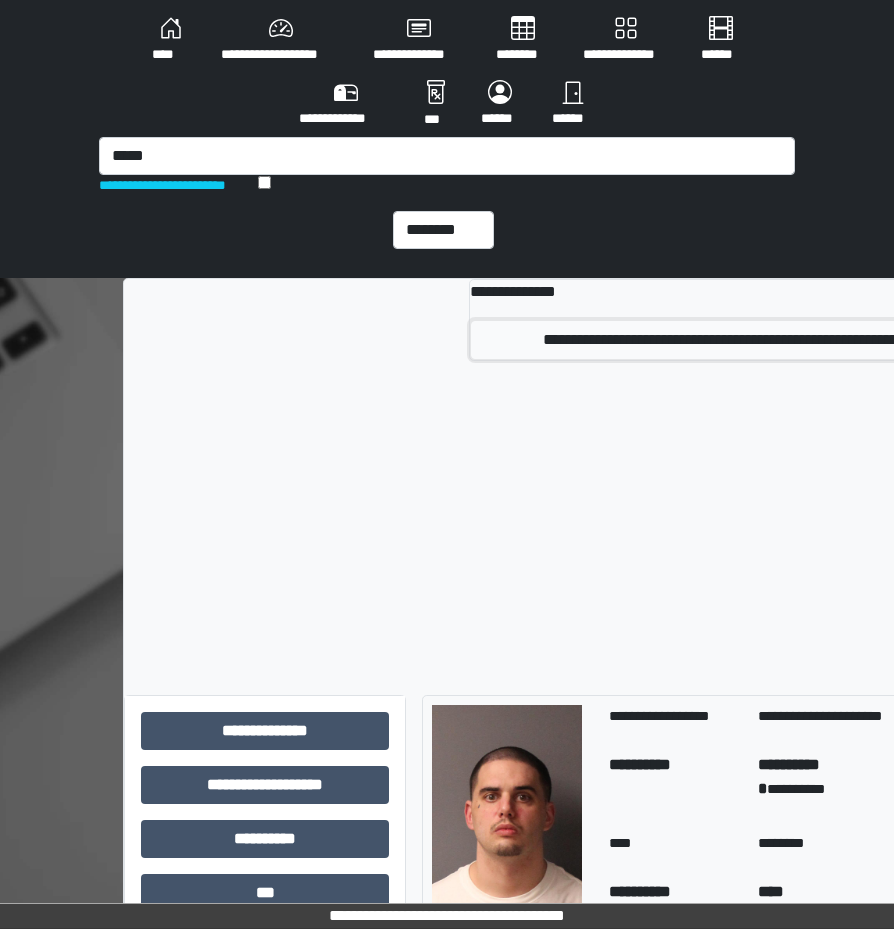 click on "**********" at bounding box center [745, 340] 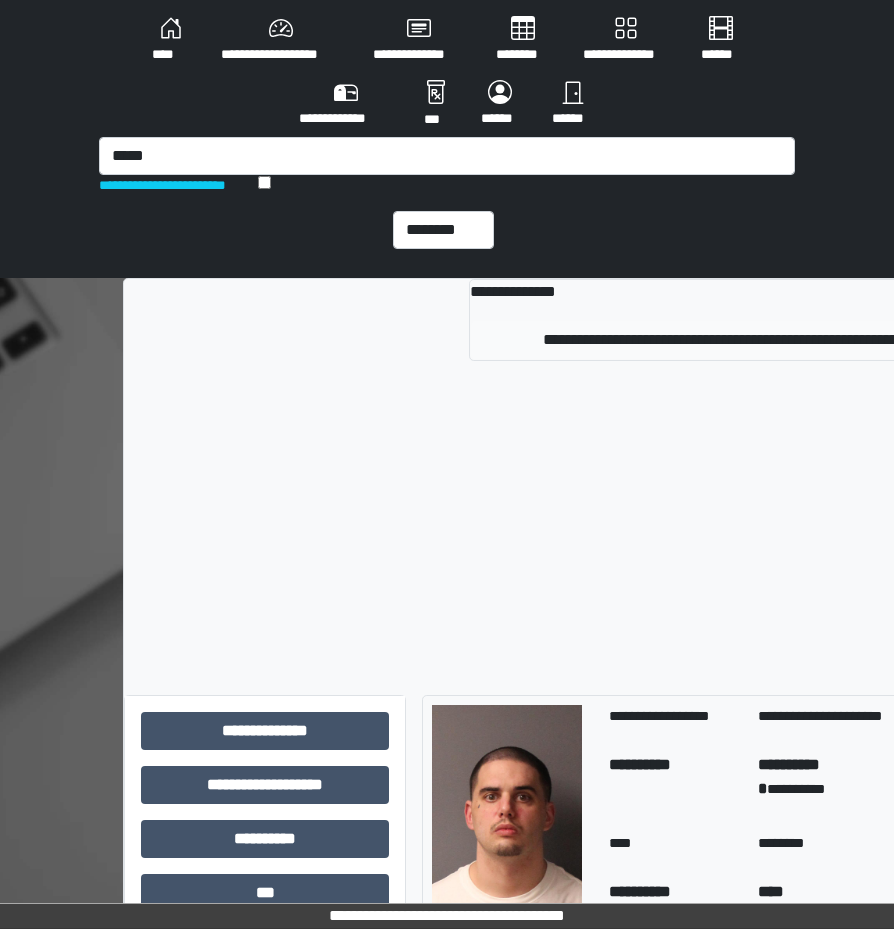 type 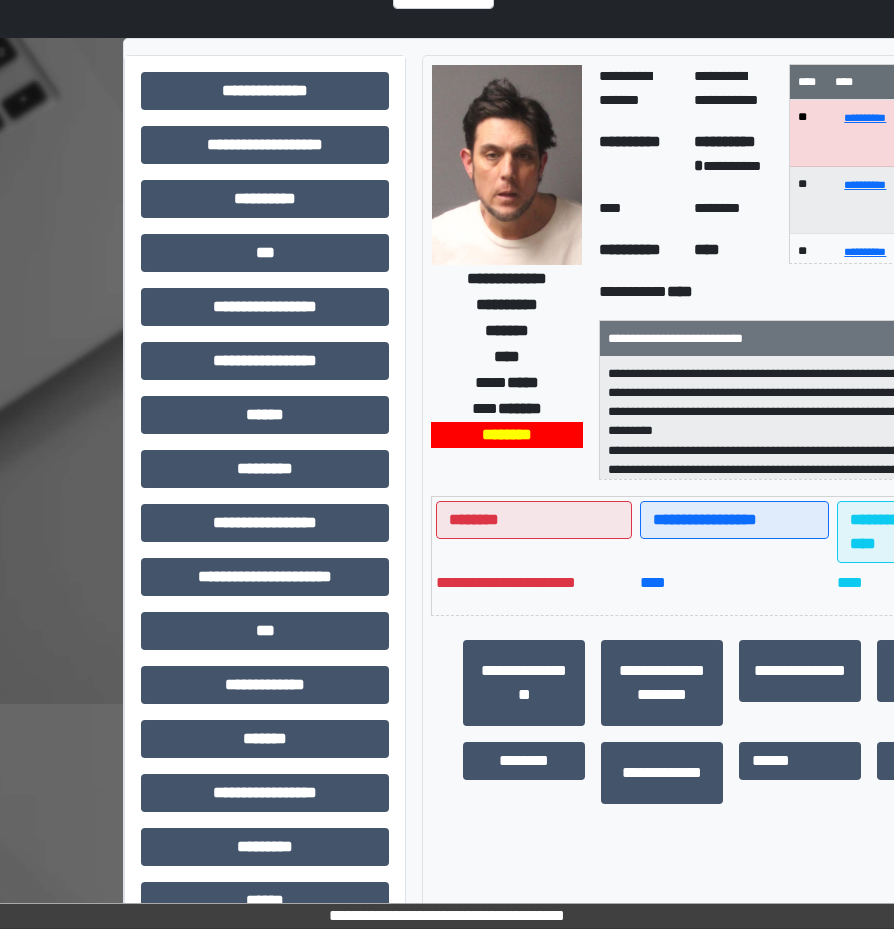 scroll, scrollTop: 300, scrollLeft: 0, axis: vertical 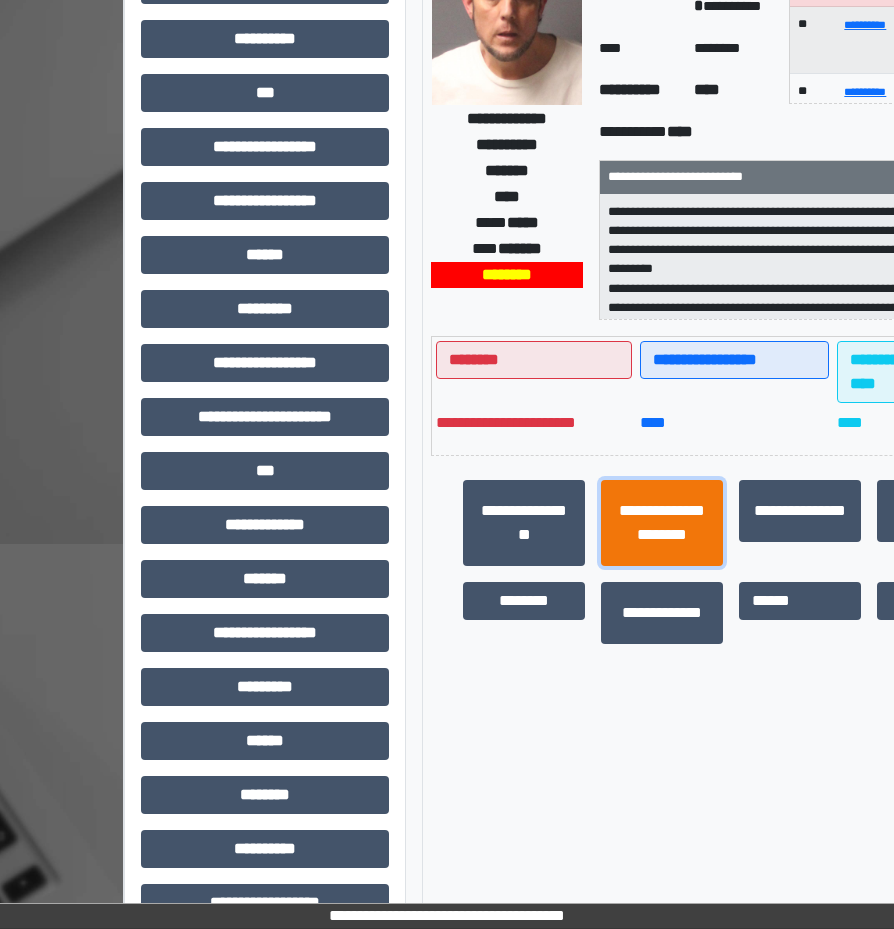click on "**********" at bounding box center (662, 523) 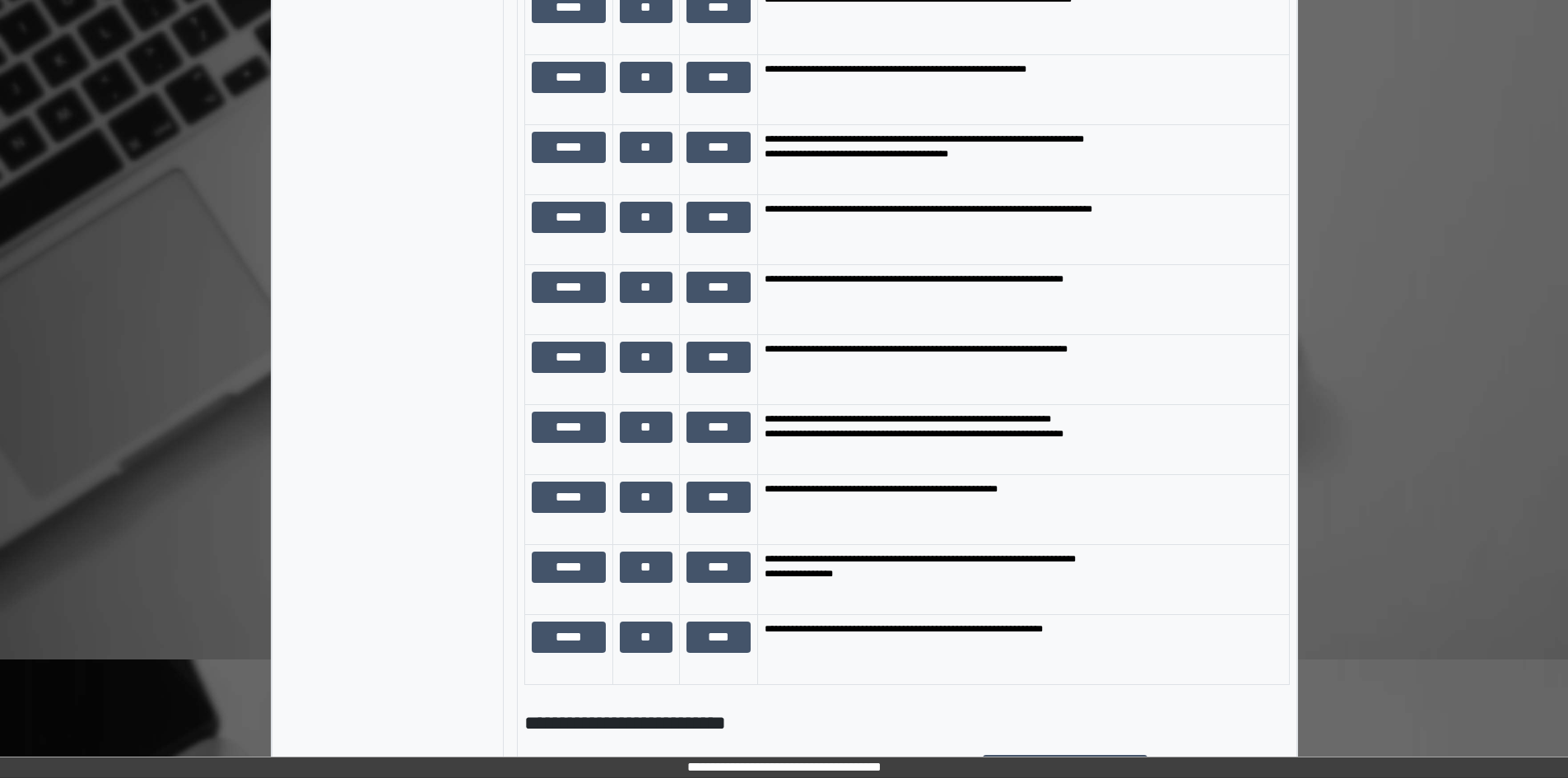 scroll, scrollTop: 1246, scrollLeft: 0, axis: vertical 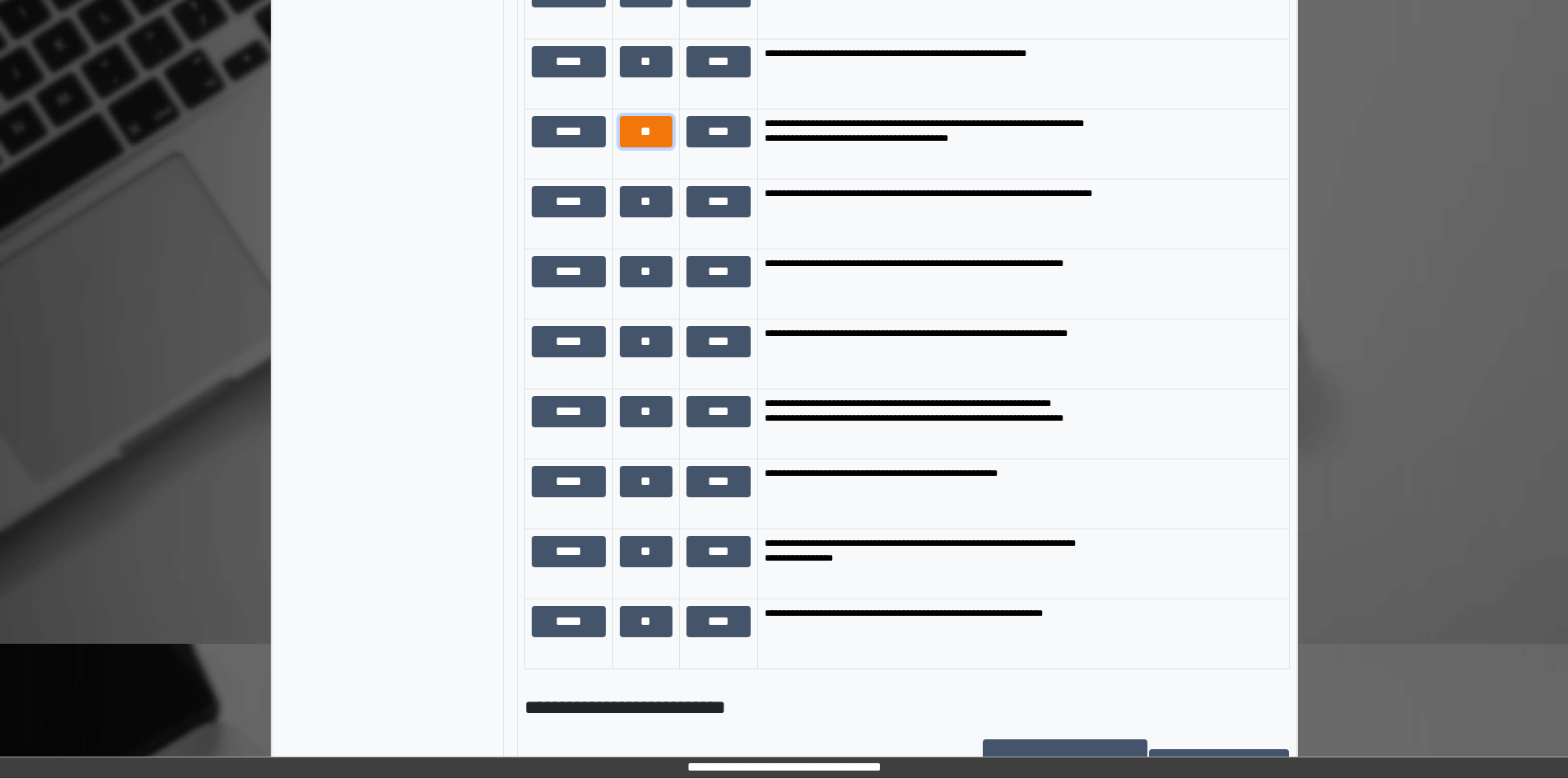 click on "**" at bounding box center [646, 132] 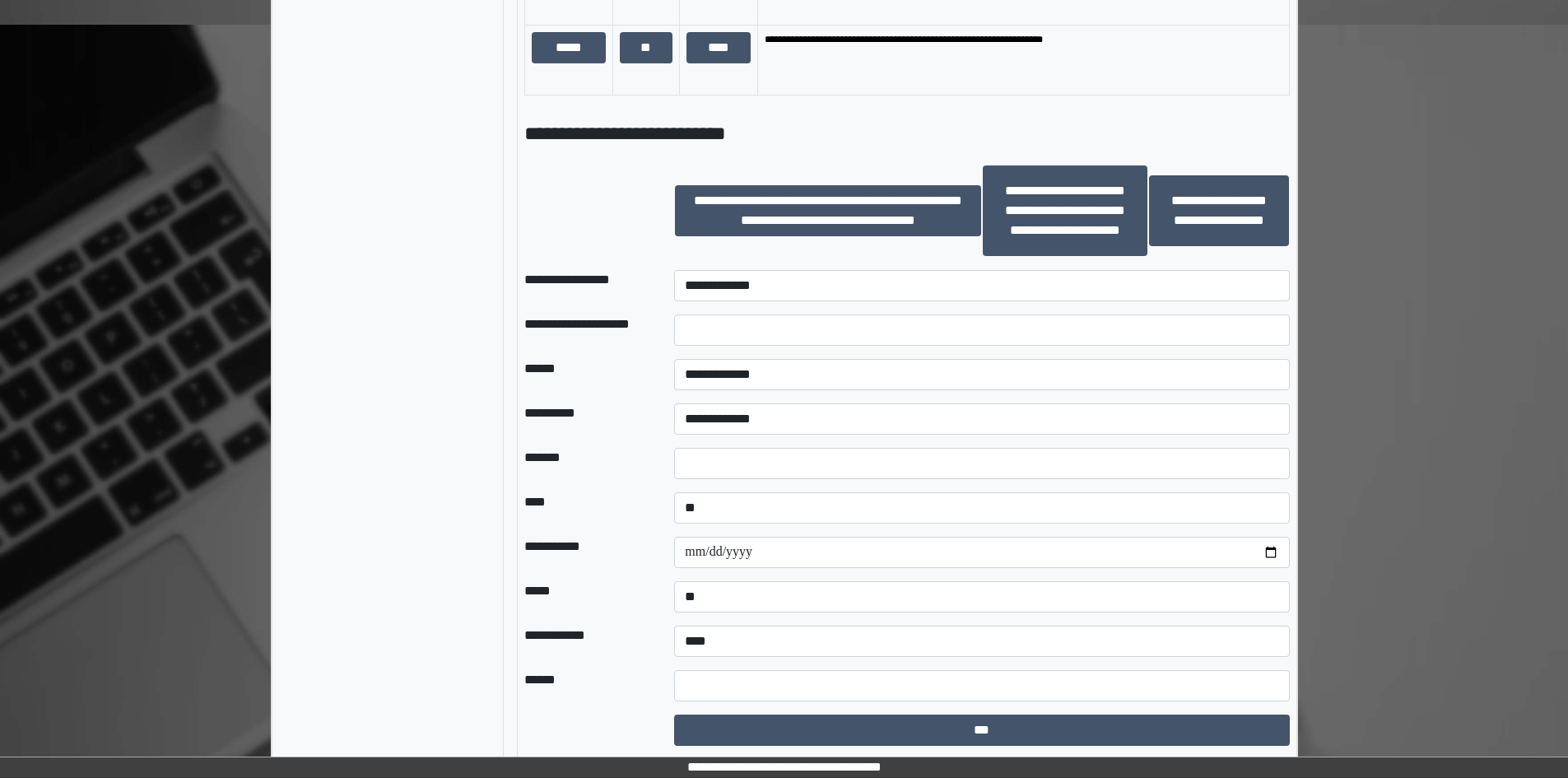 scroll, scrollTop: 1868, scrollLeft: 0, axis: vertical 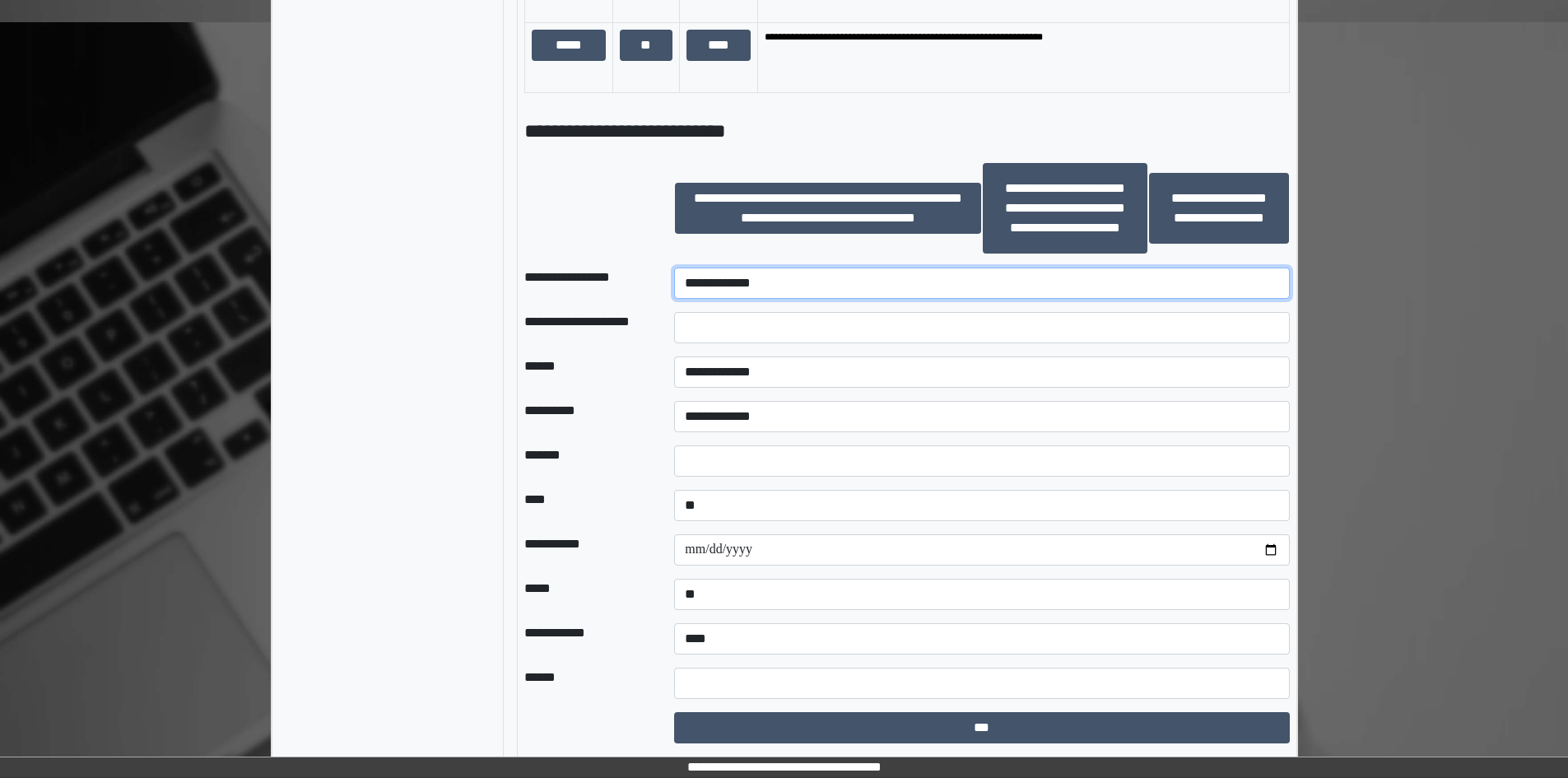 click on "**********" at bounding box center [981, 283] 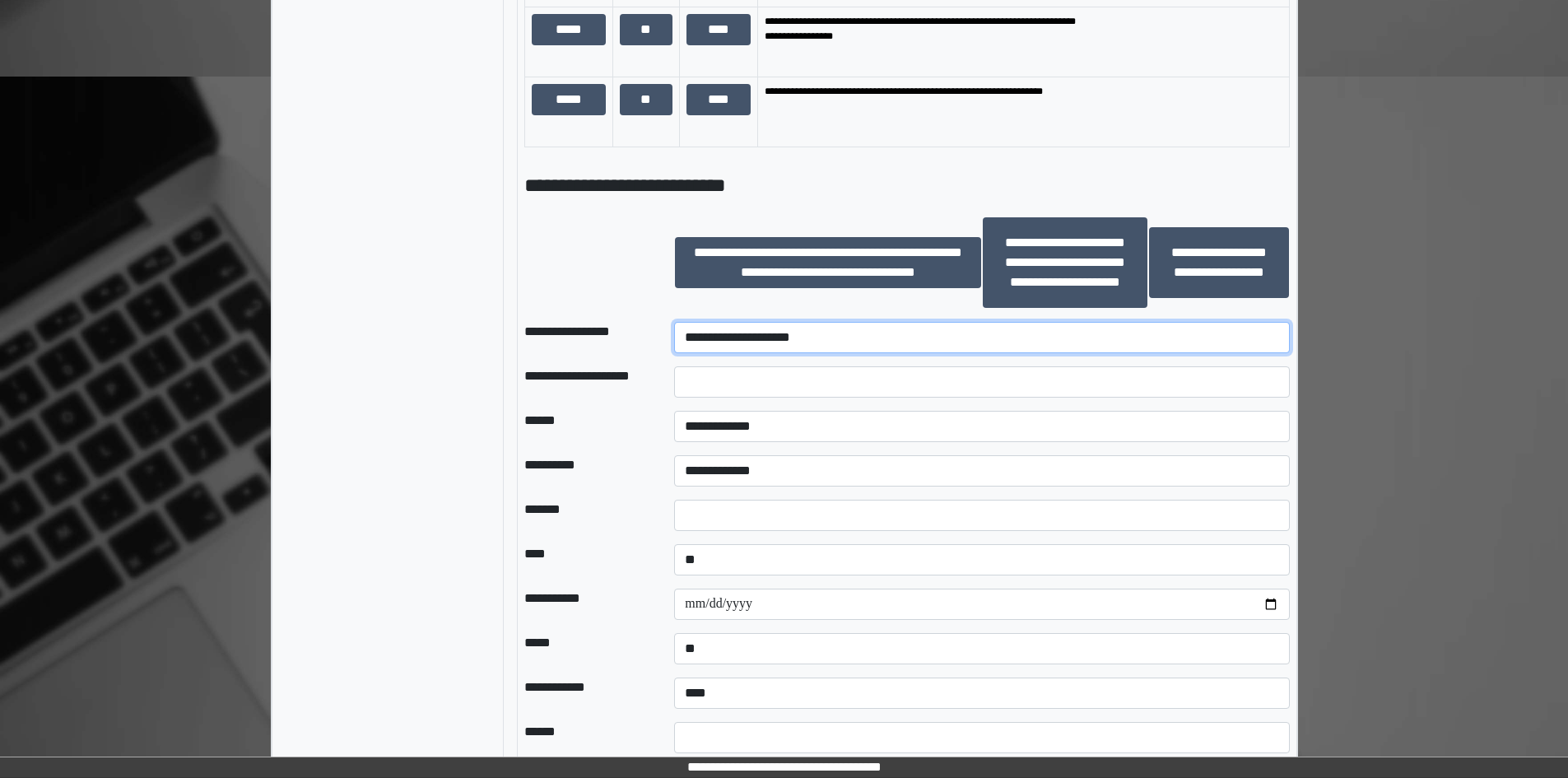 scroll, scrollTop: 1786, scrollLeft: 0, axis: vertical 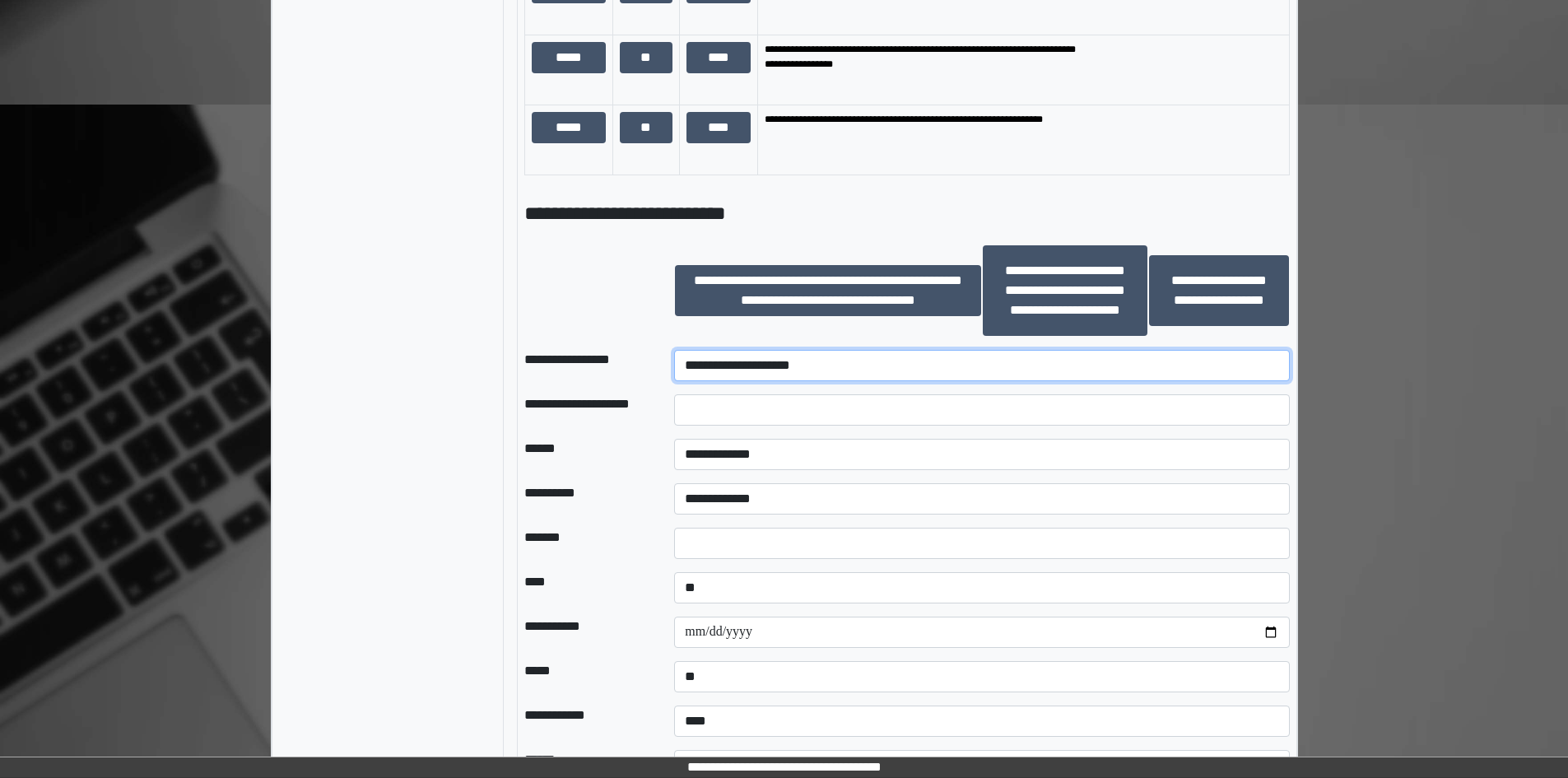 click on "**********" at bounding box center (981, 366) 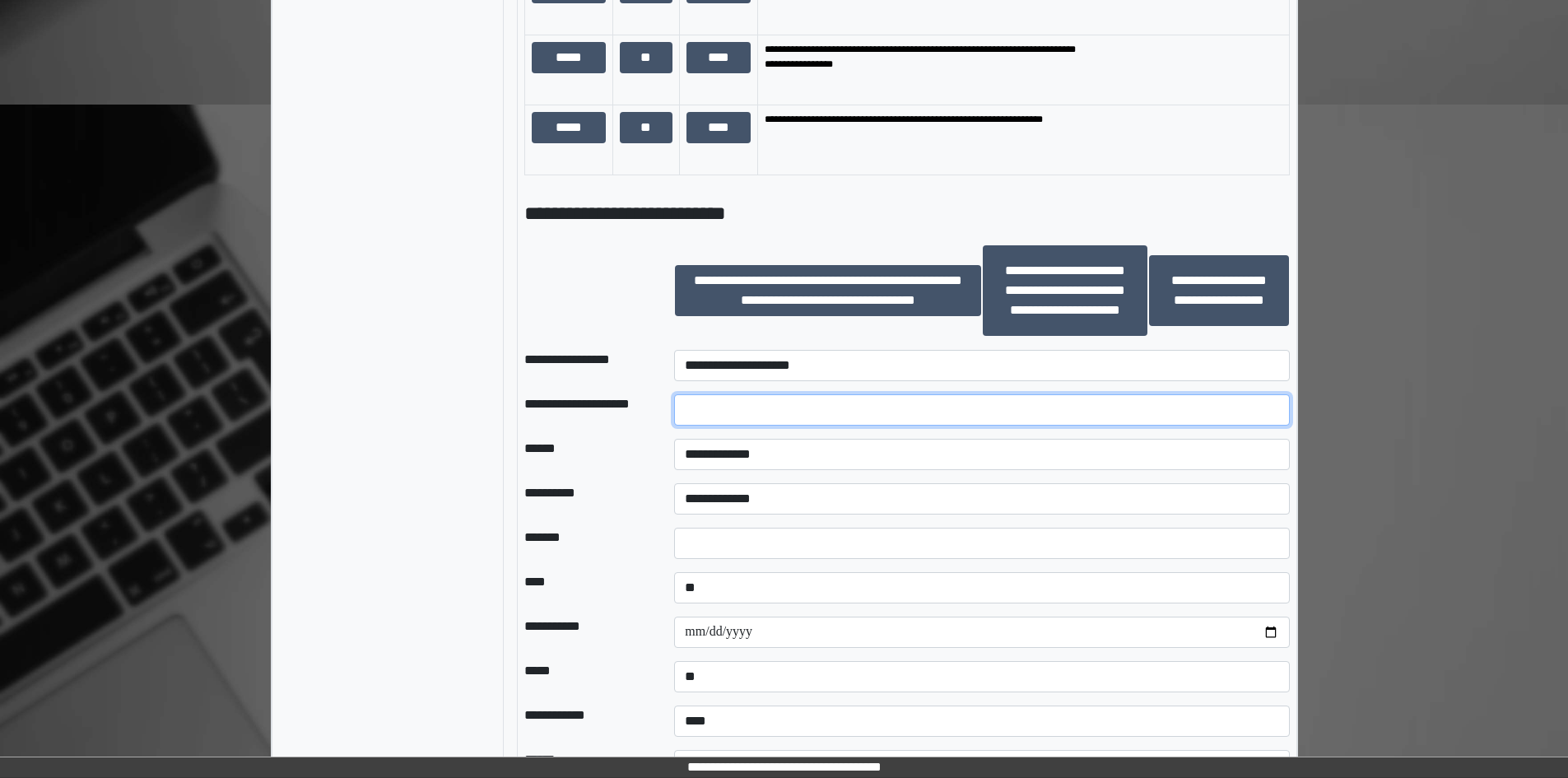 click at bounding box center (981, 410) 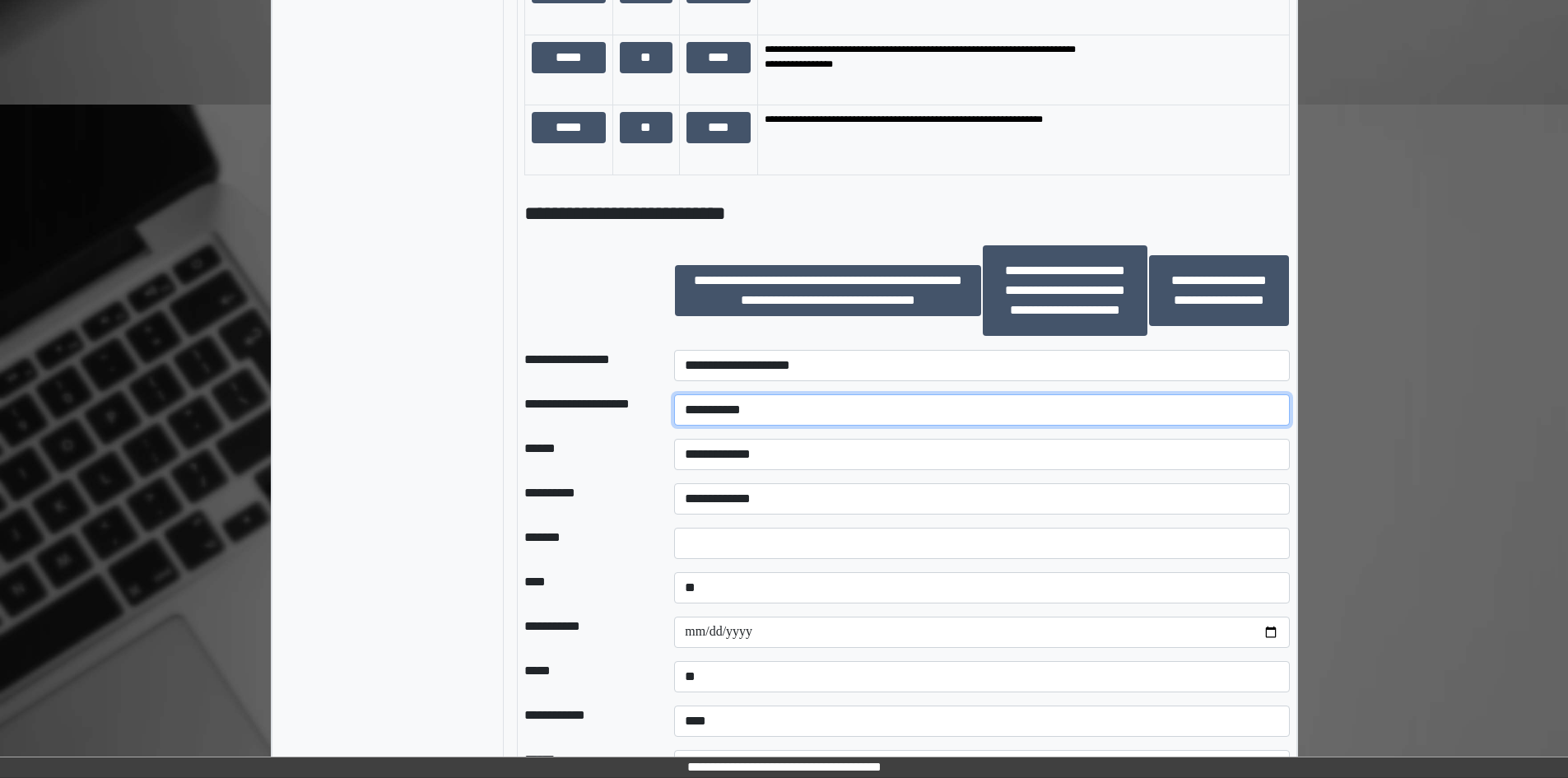 type on "**********" 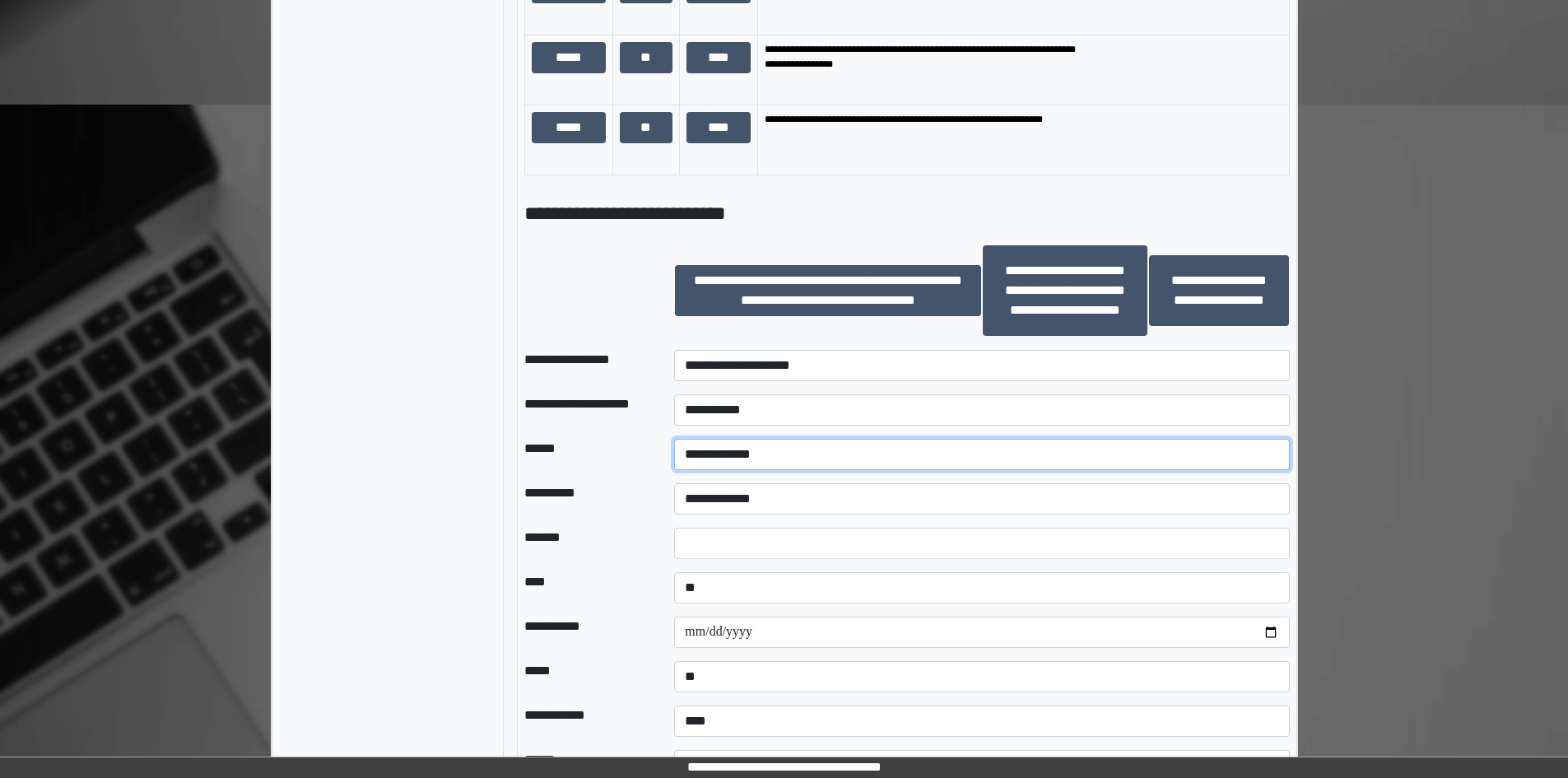 click on "**********" at bounding box center (981, 454) 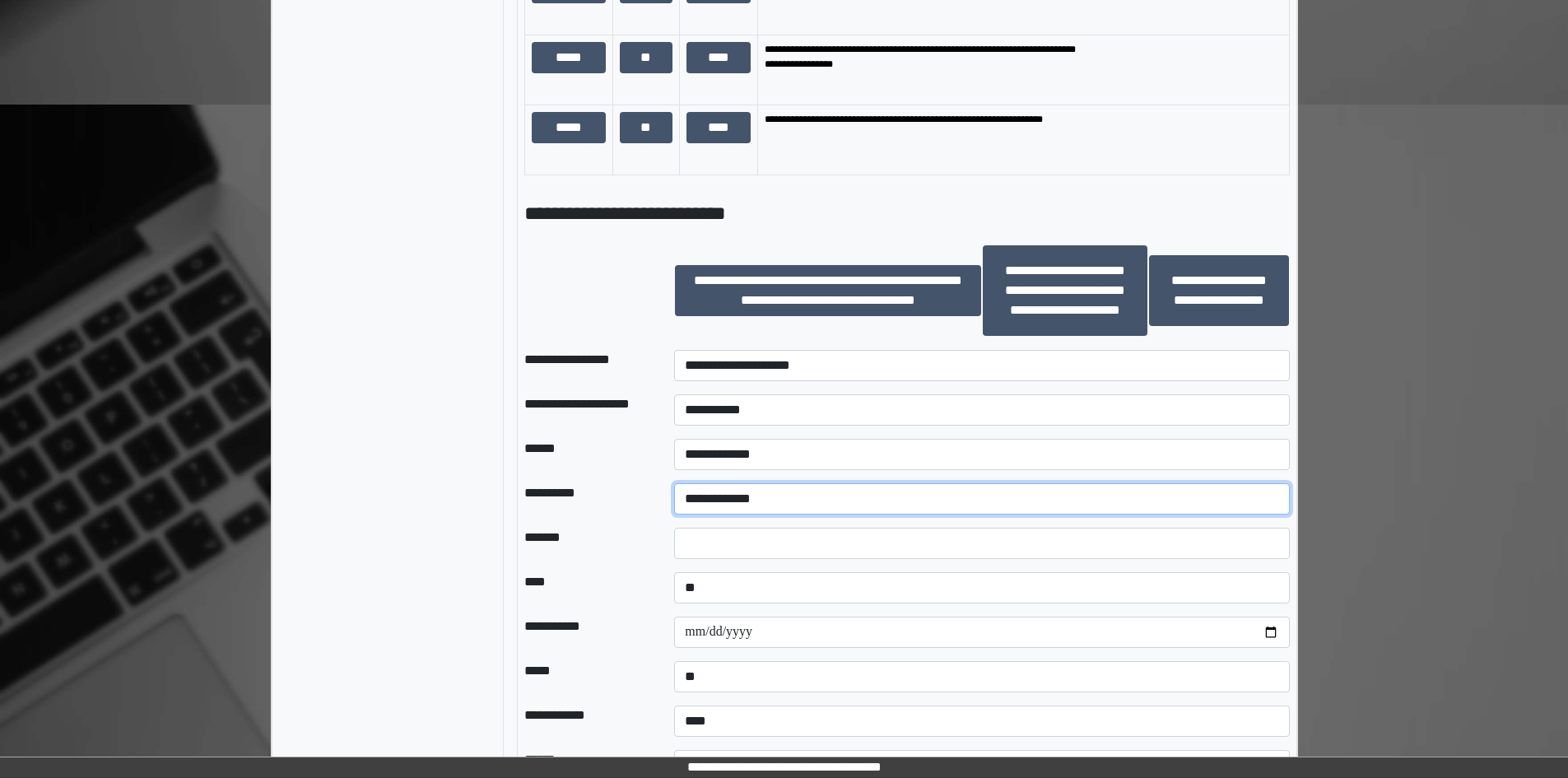 click on "**********" at bounding box center (981, 499) 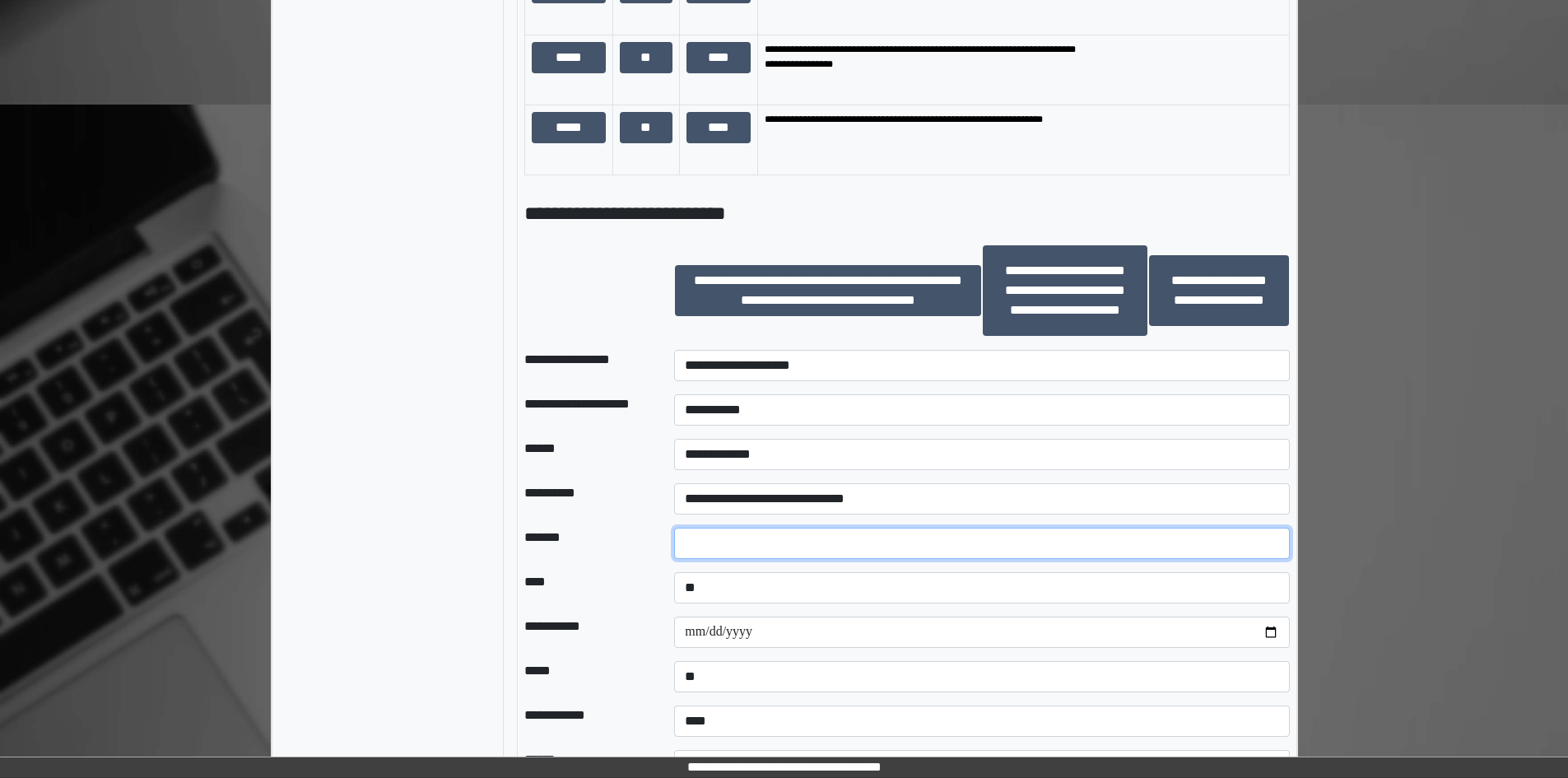 click at bounding box center (981, 543) 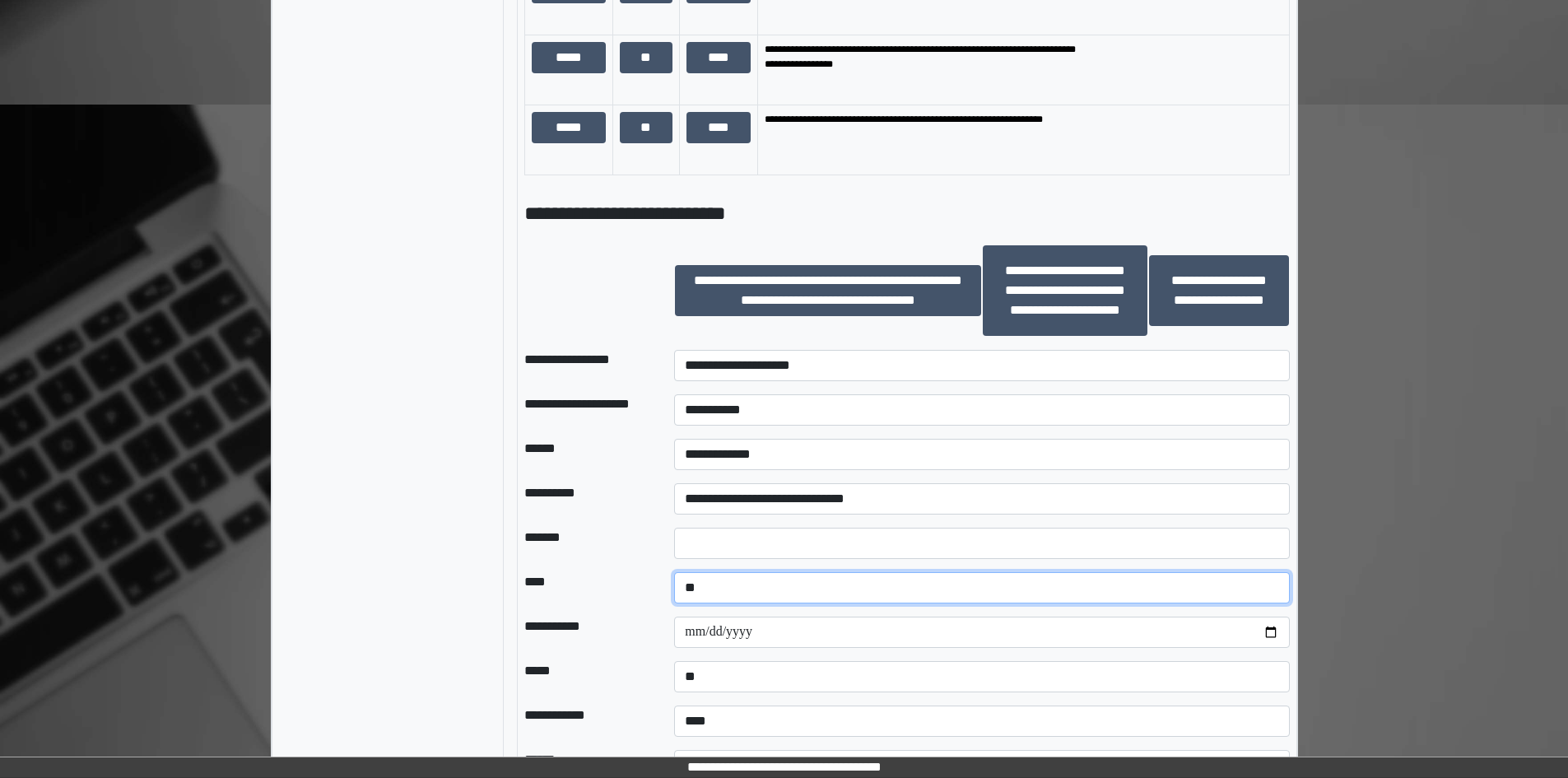 click on "**********" at bounding box center (981, 588) 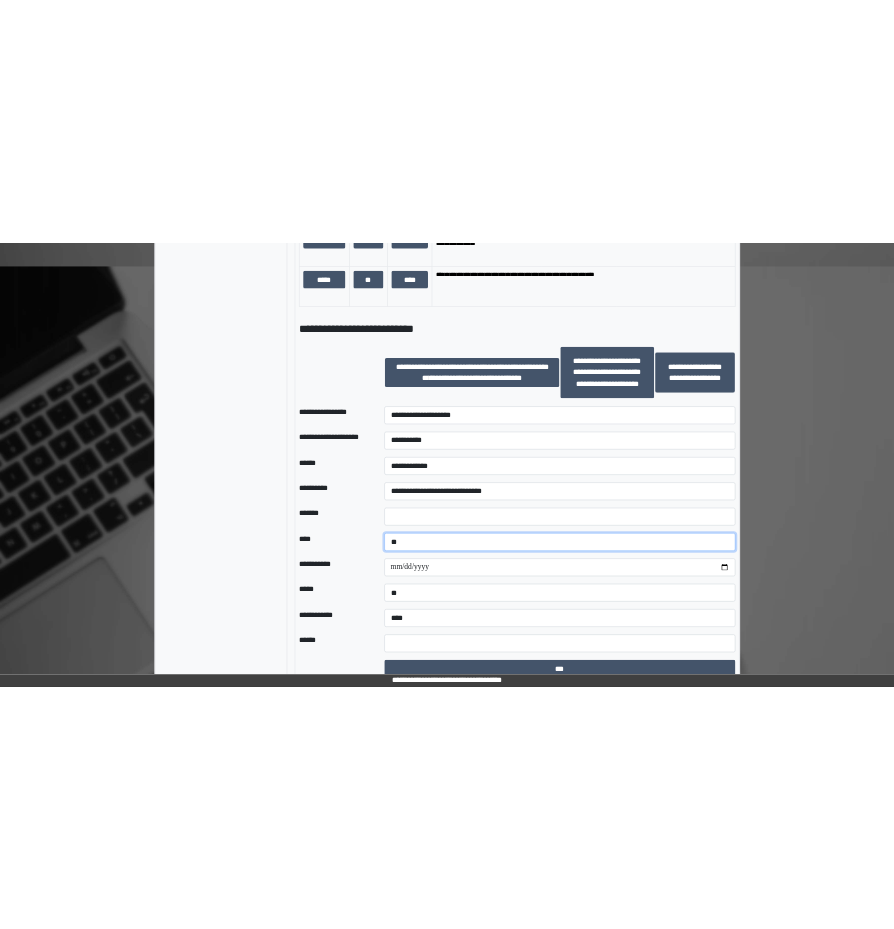 scroll, scrollTop: 2269, scrollLeft: 0, axis: vertical 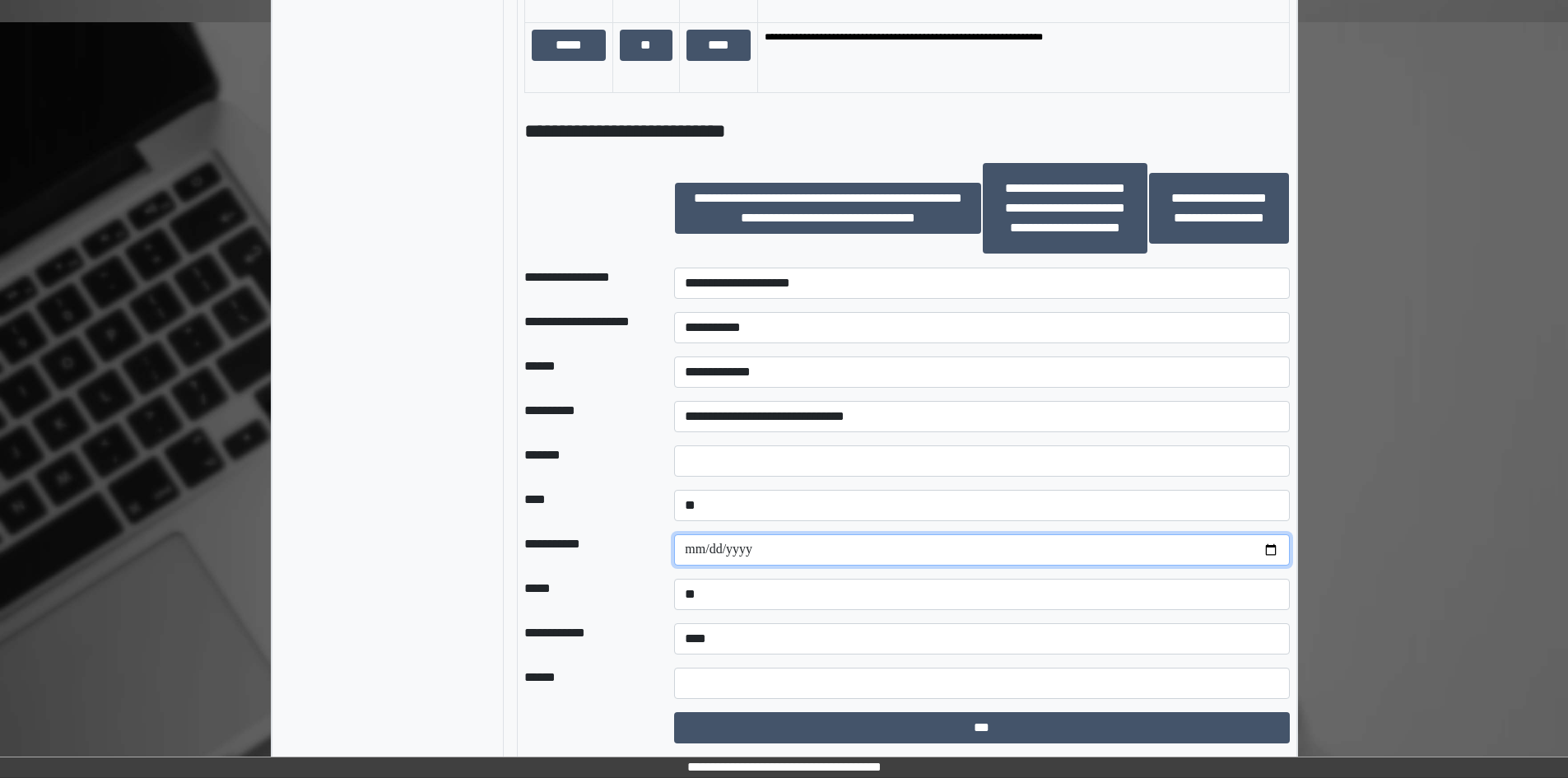 click at bounding box center (981, 550) 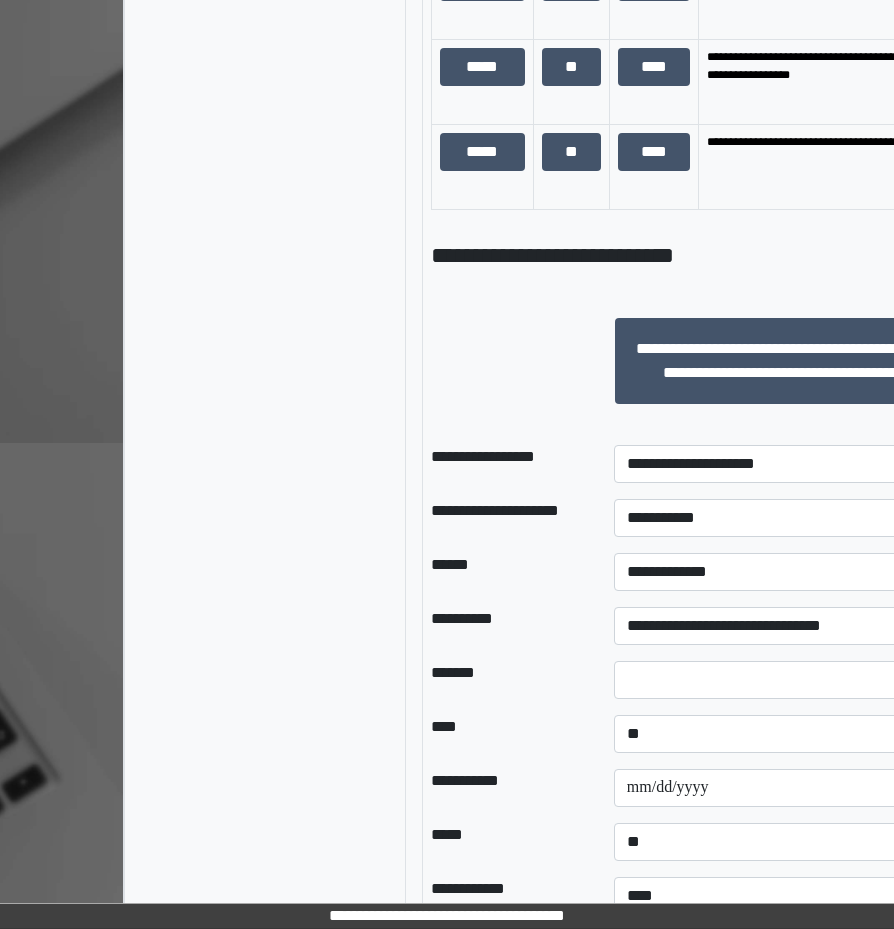 scroll, scrollTop: 2469, scrollLeft: 0, axis: vertical 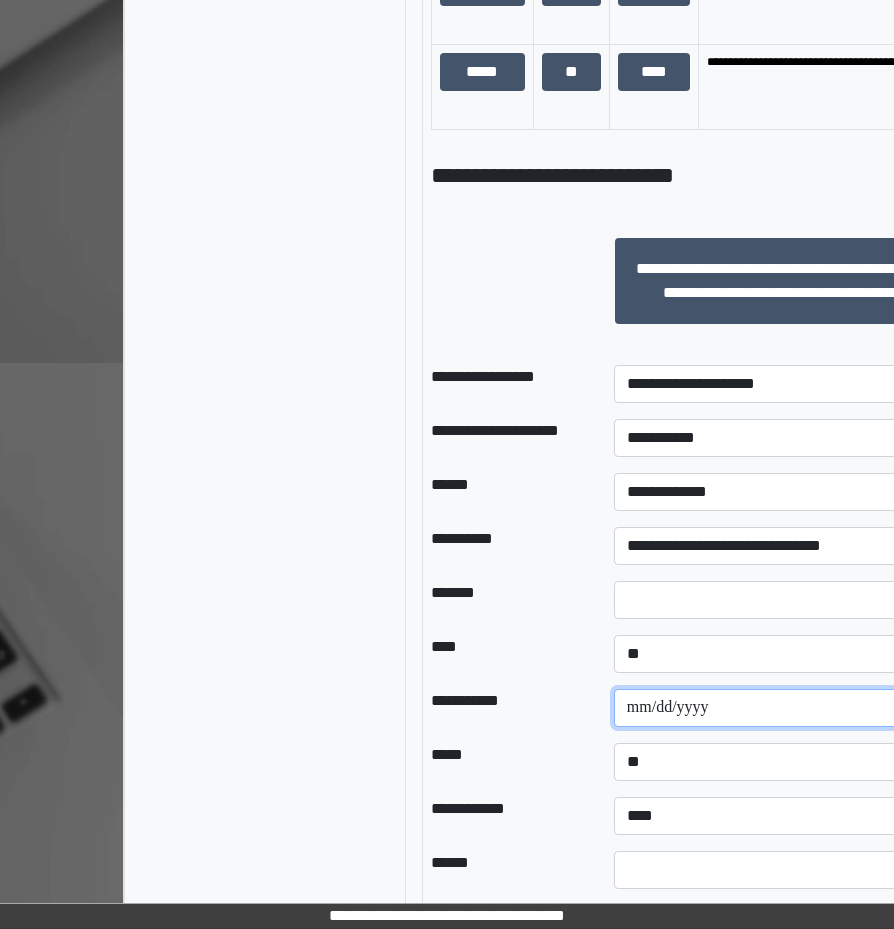click at bounding box center [954, 708] 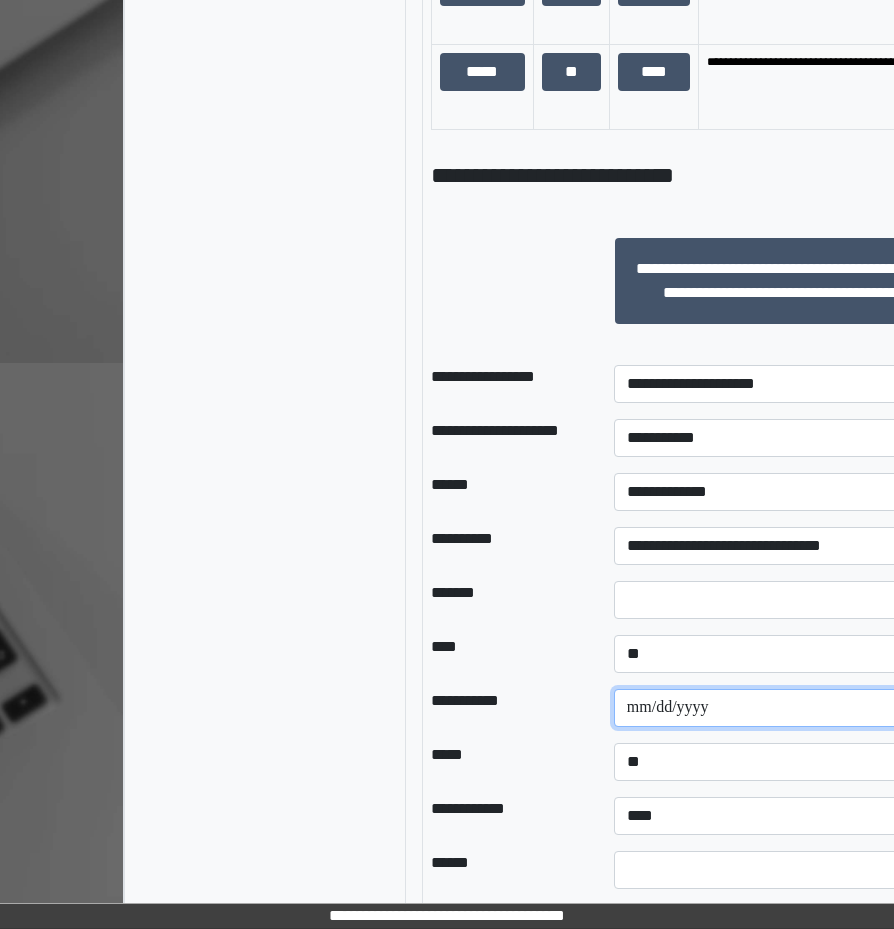 click at bounding box center [954, 708] 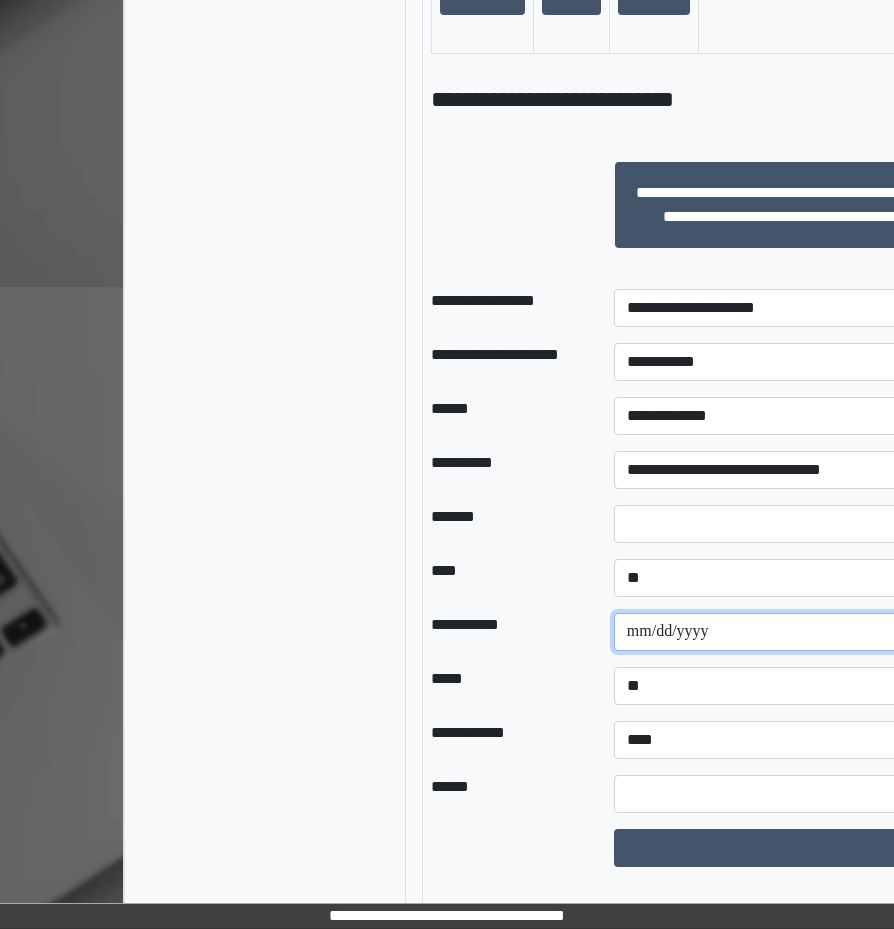 scroll, scrollTop: 2546, scrollLeft: 0, axis: vertical 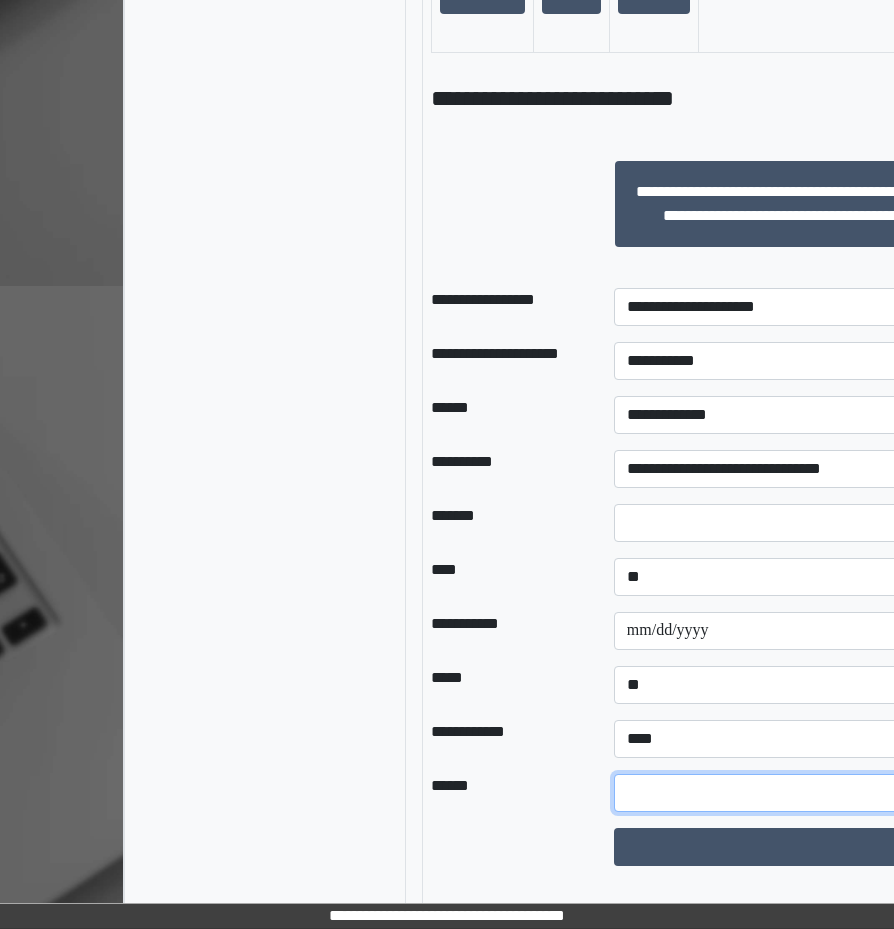click at bounding box center [954, 793] 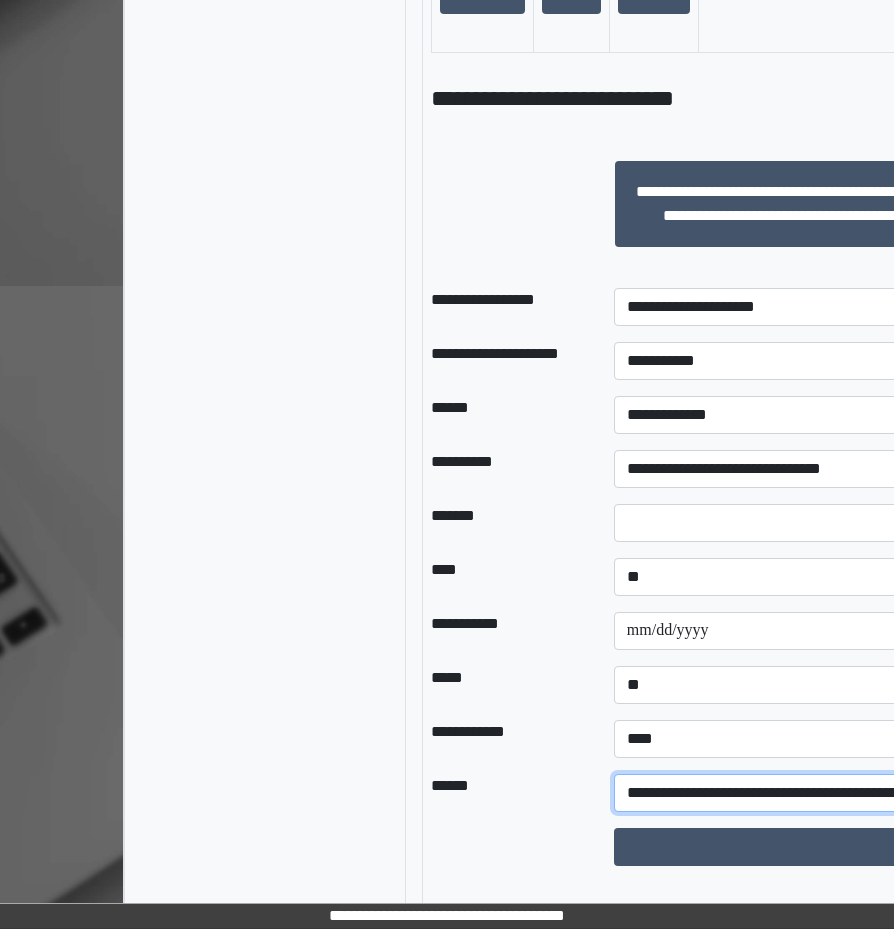 scroll, scrollTop: 0, scrollLeft: 518, axis: horizontal 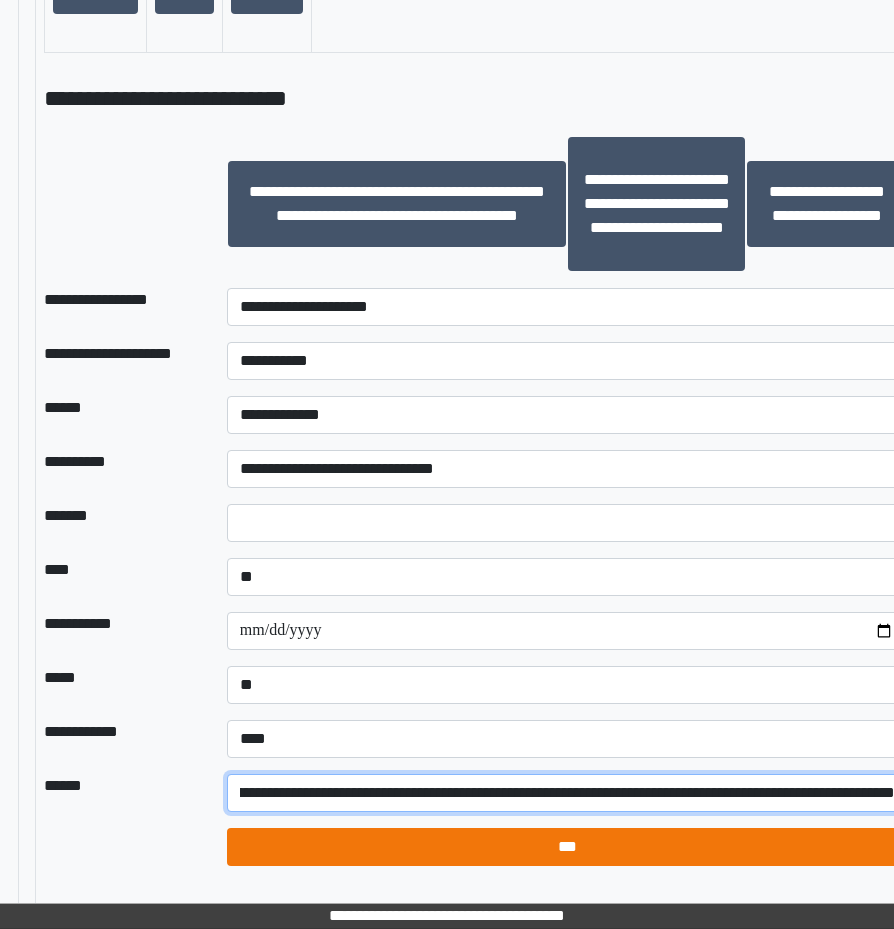 type on "**********" 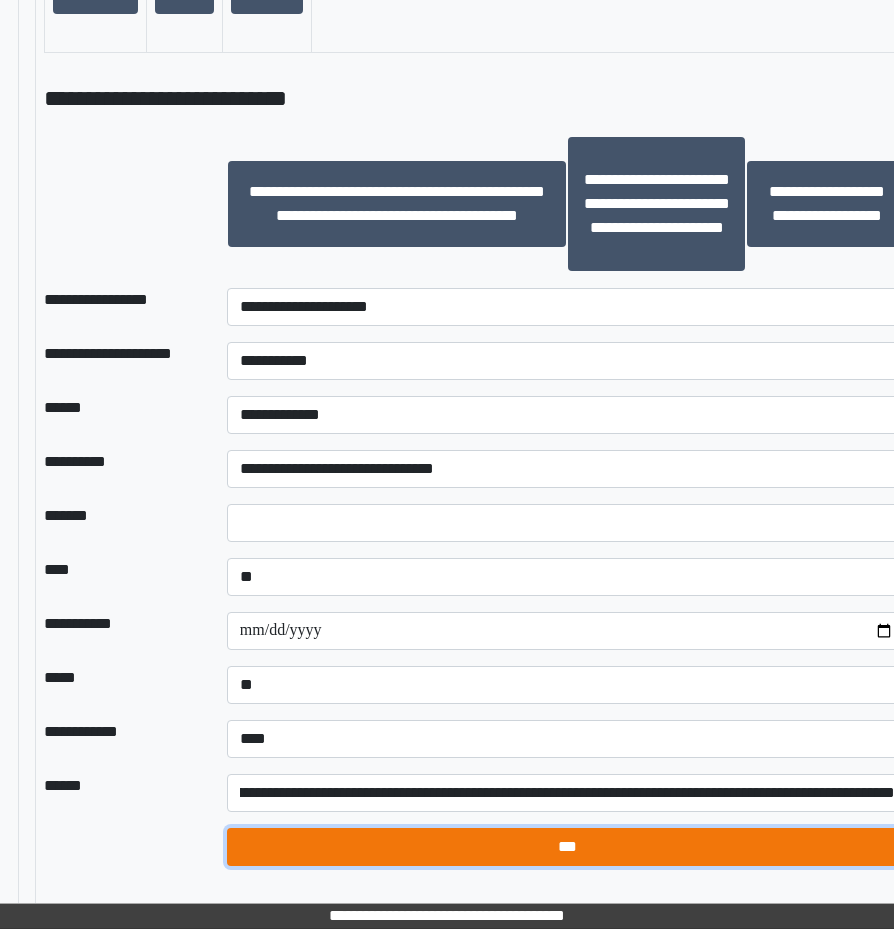 scroll, scrollTop: 0, scrollLeft: 0, axis: both 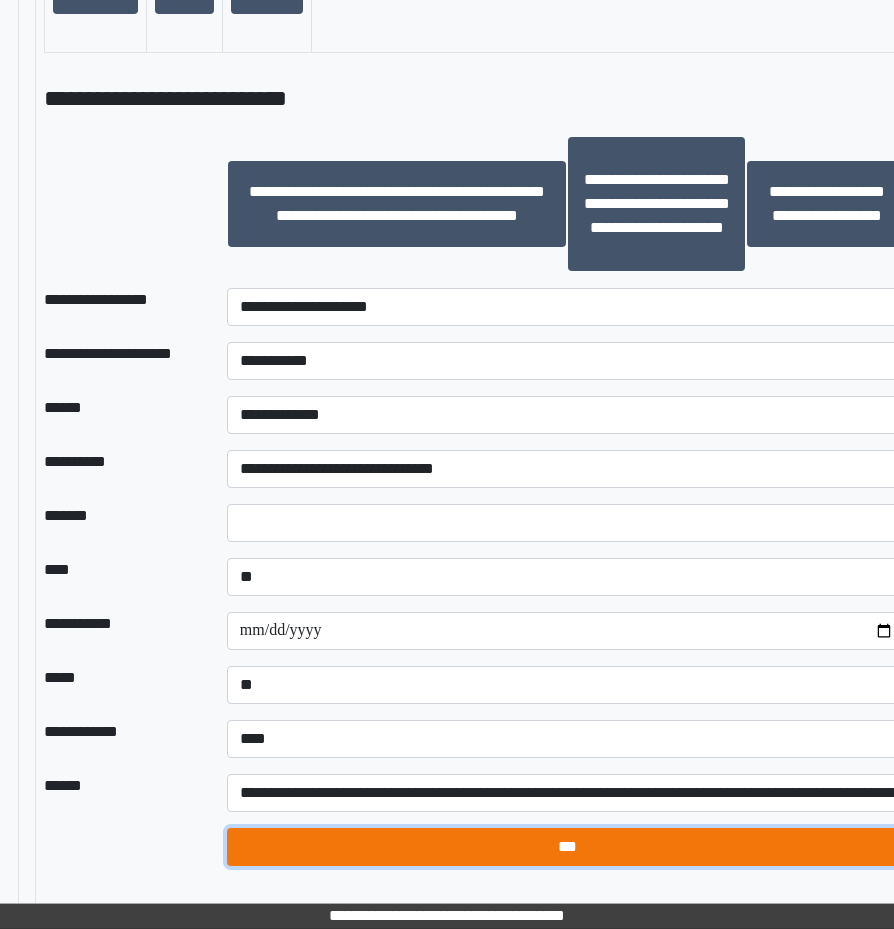 click on "***" at bounding box center (567, 847) 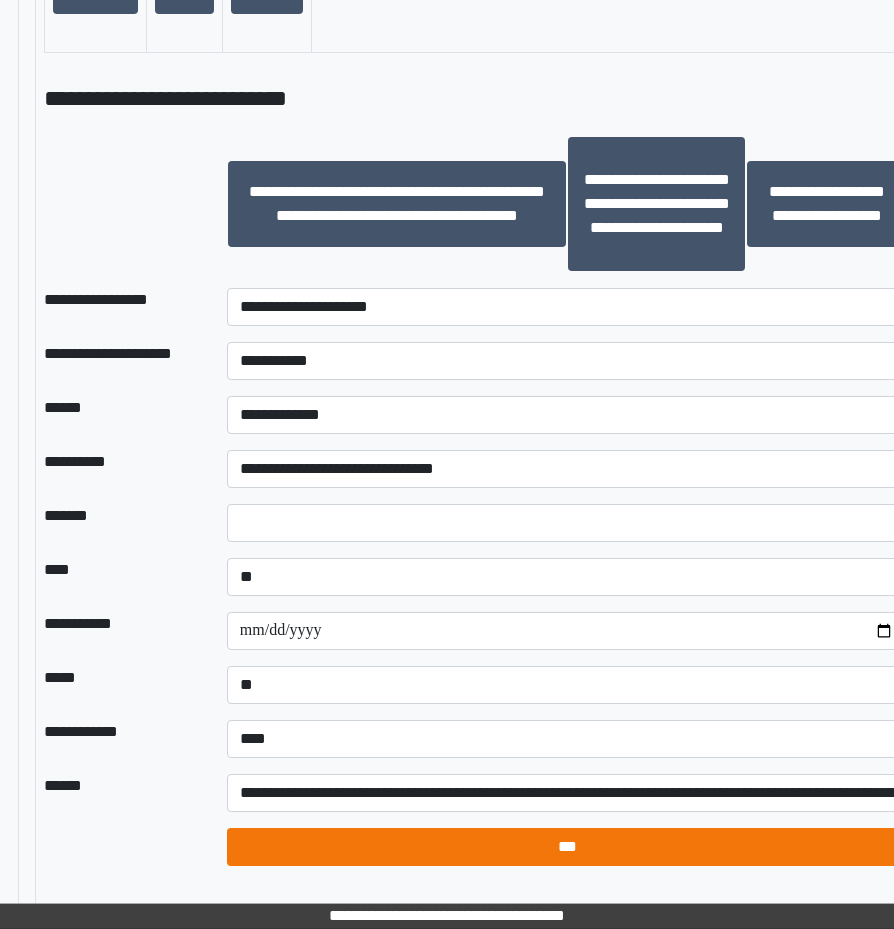 select on "*" 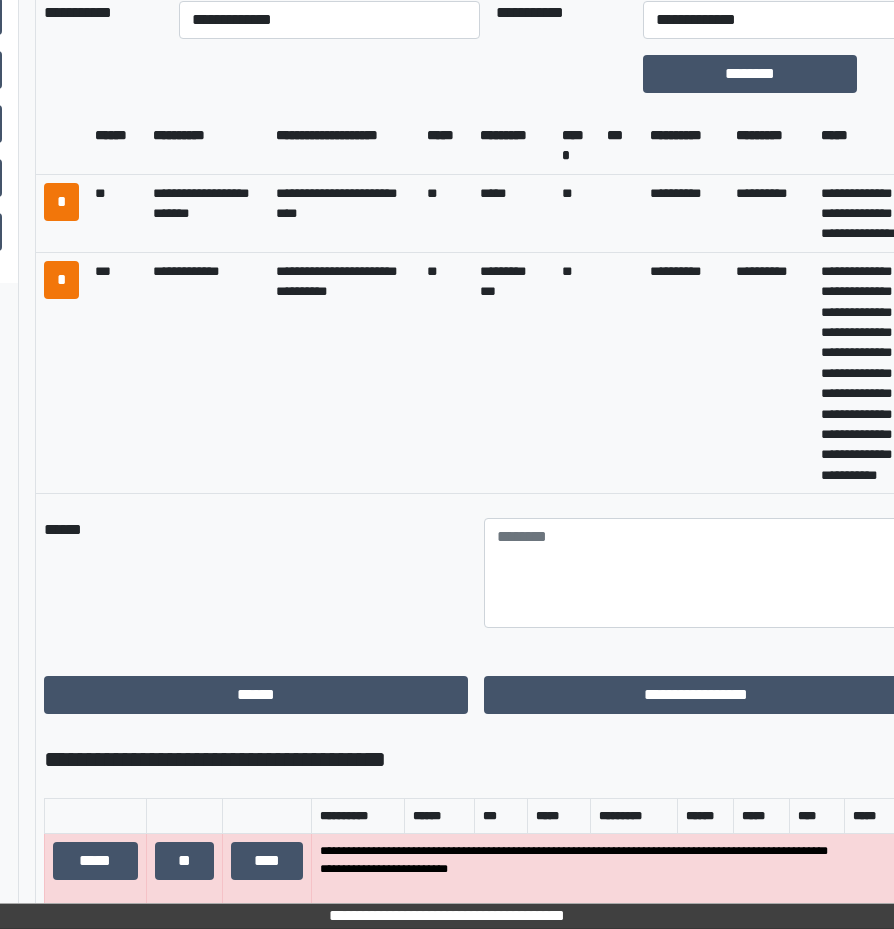 scroll, scrollTop: 1048, scrollLeft: 387, axis: both 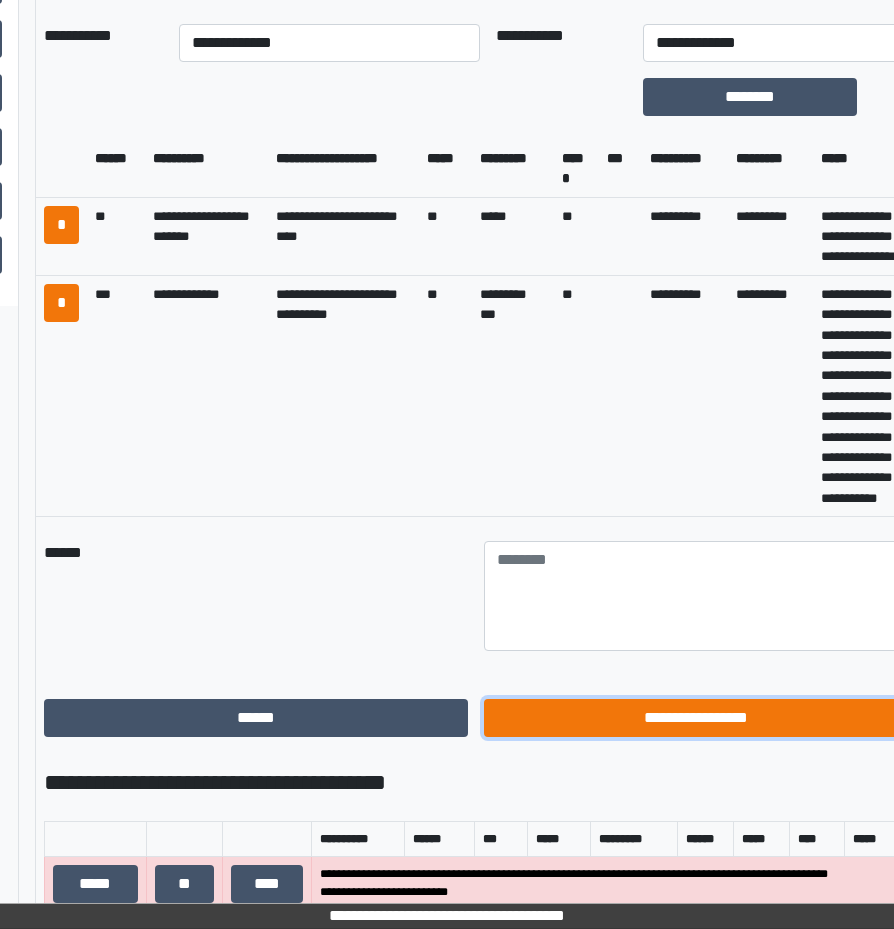 click on "**********" at bounding box center (696, 718) 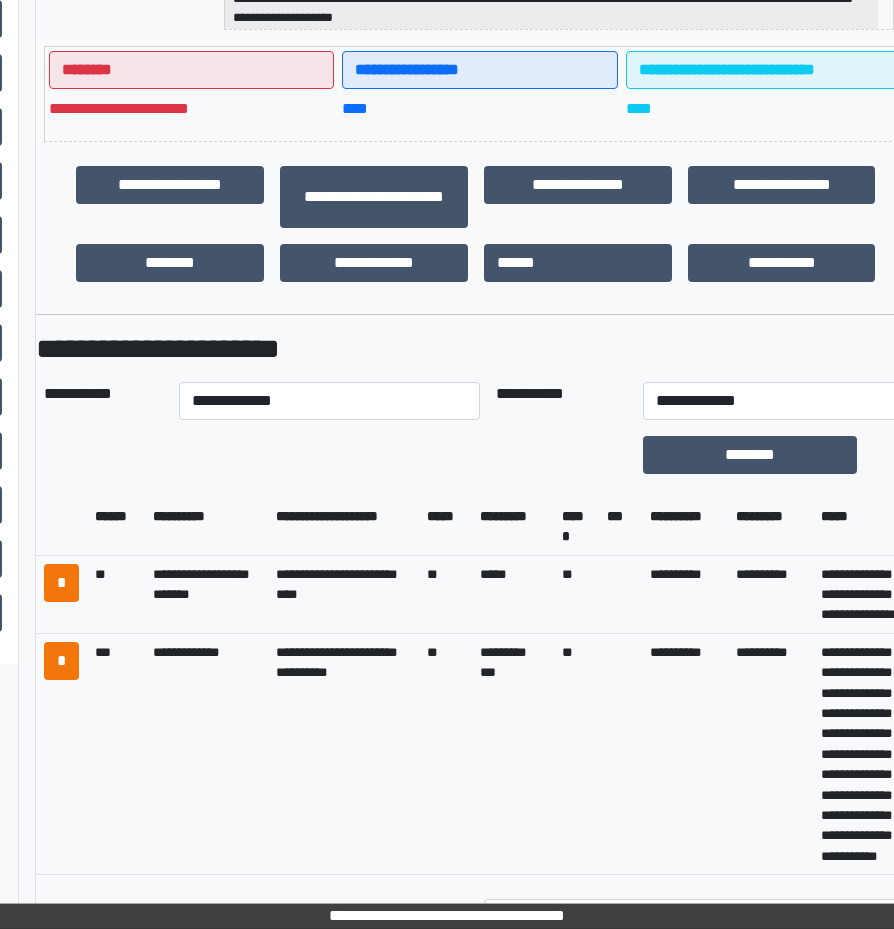 scroll, scrollTop: 648, scrollLeft: 387, axis: both 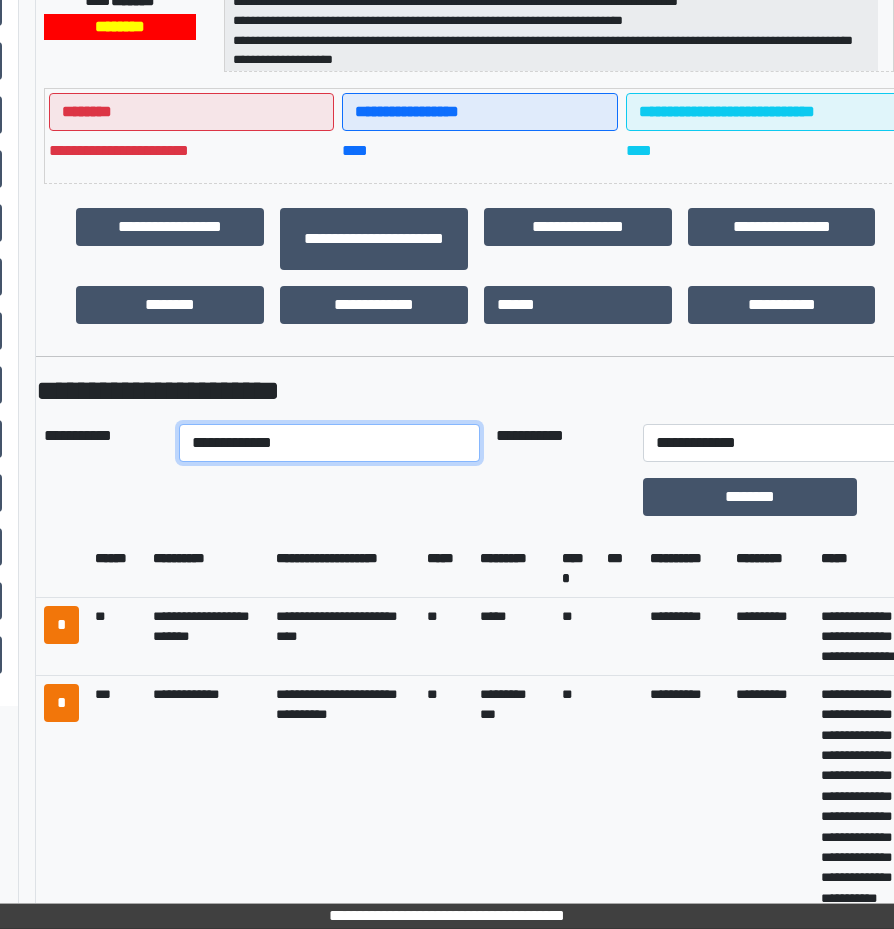 click on "**********" at bounding box center [329, 443] 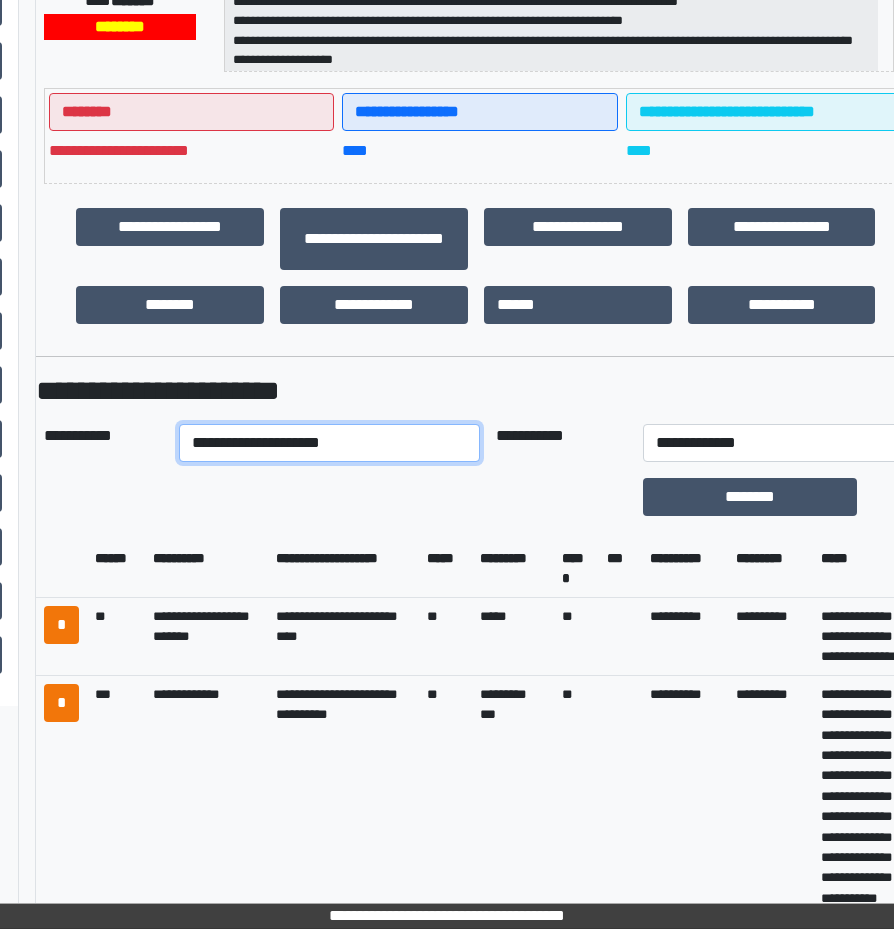 click on "**********" at bounding box center [329, 443] 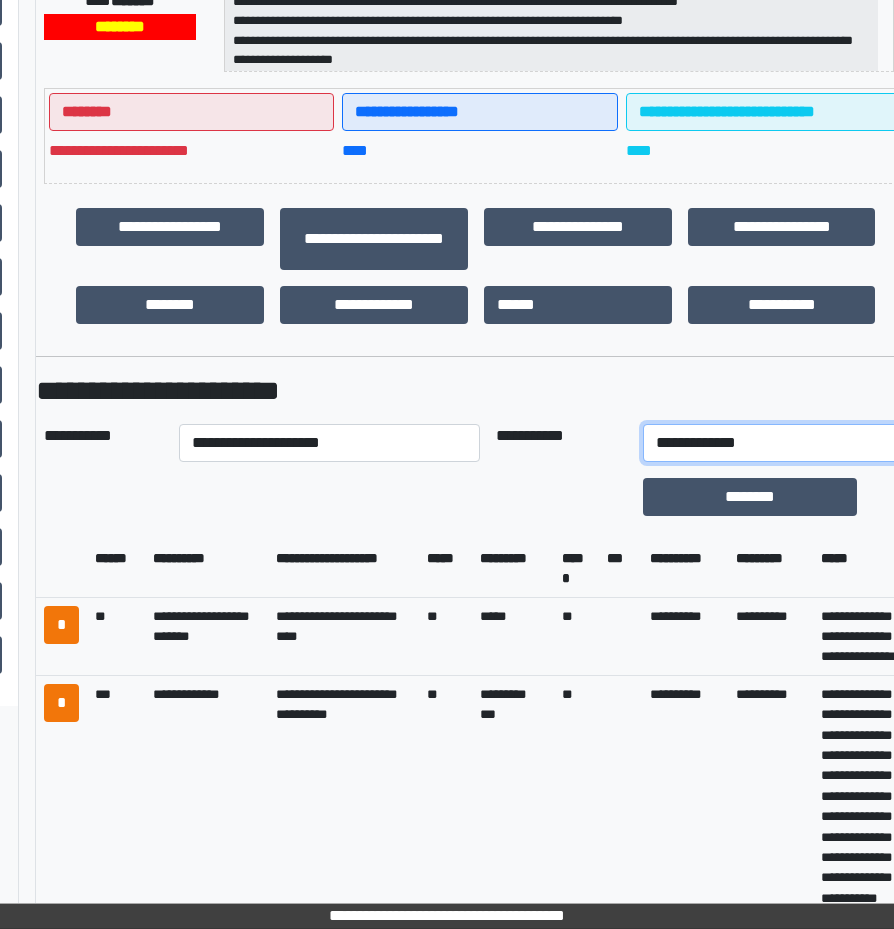 click on "**********" at bounding box center (775, 443) 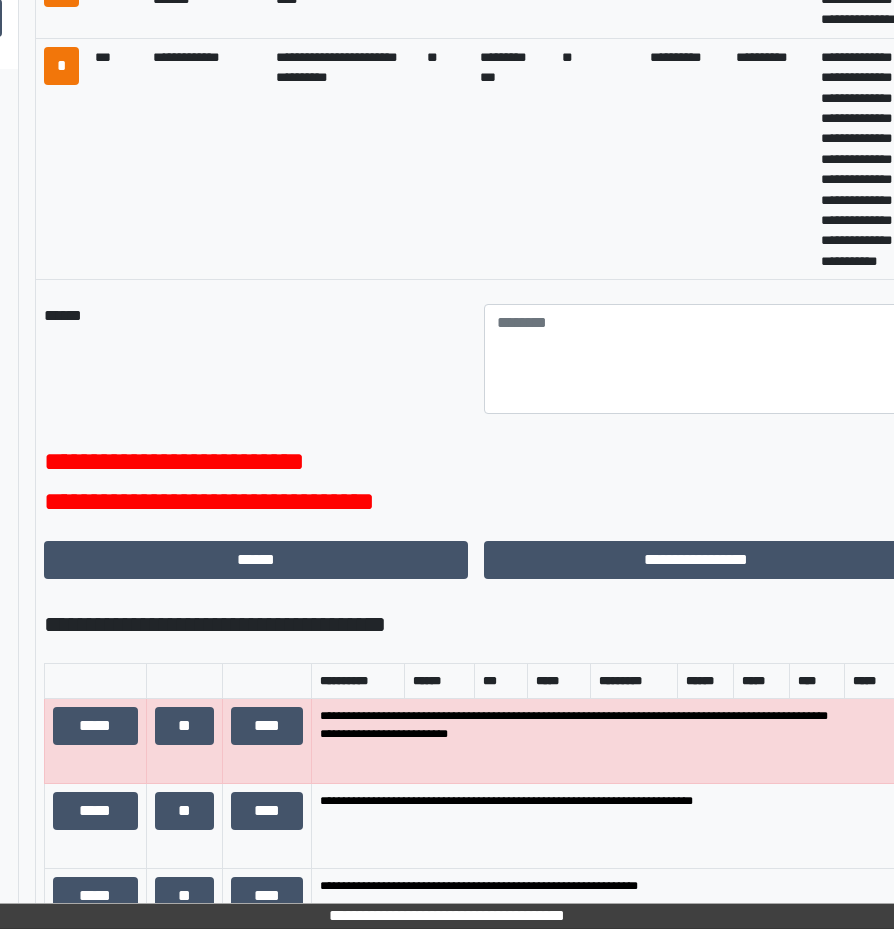 scroll, scrollTop: 1448, scrollLeft: 387, axis: both 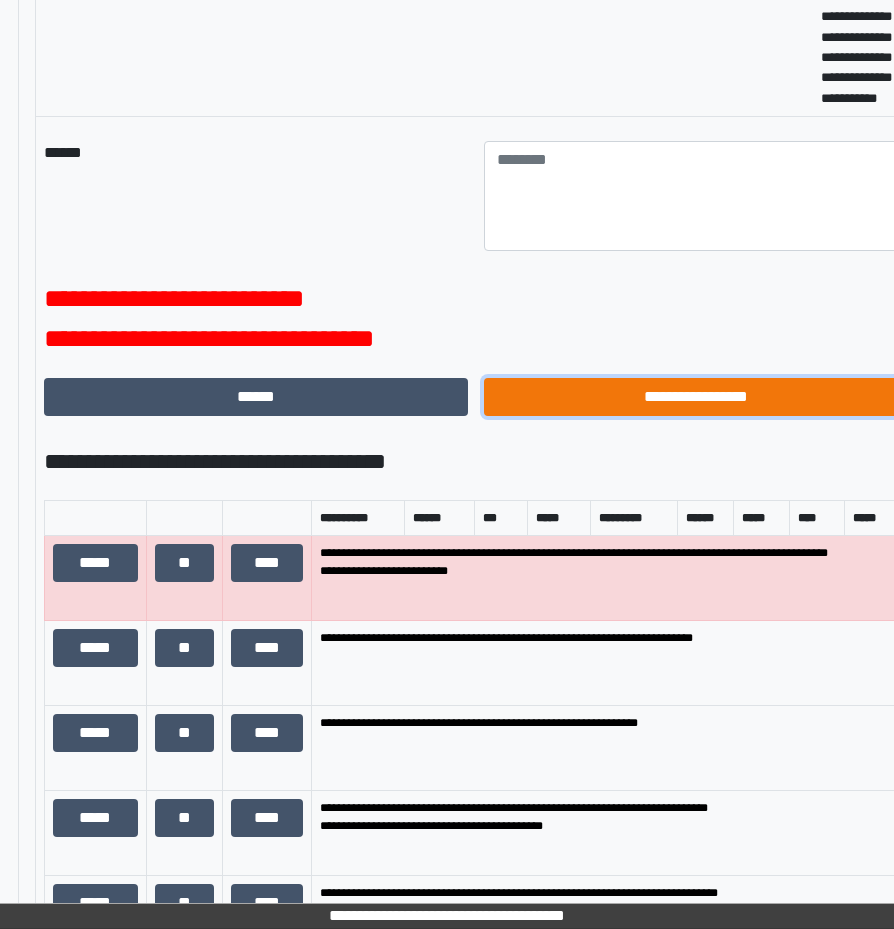 click on "**********" at bounding box center [696, 397] 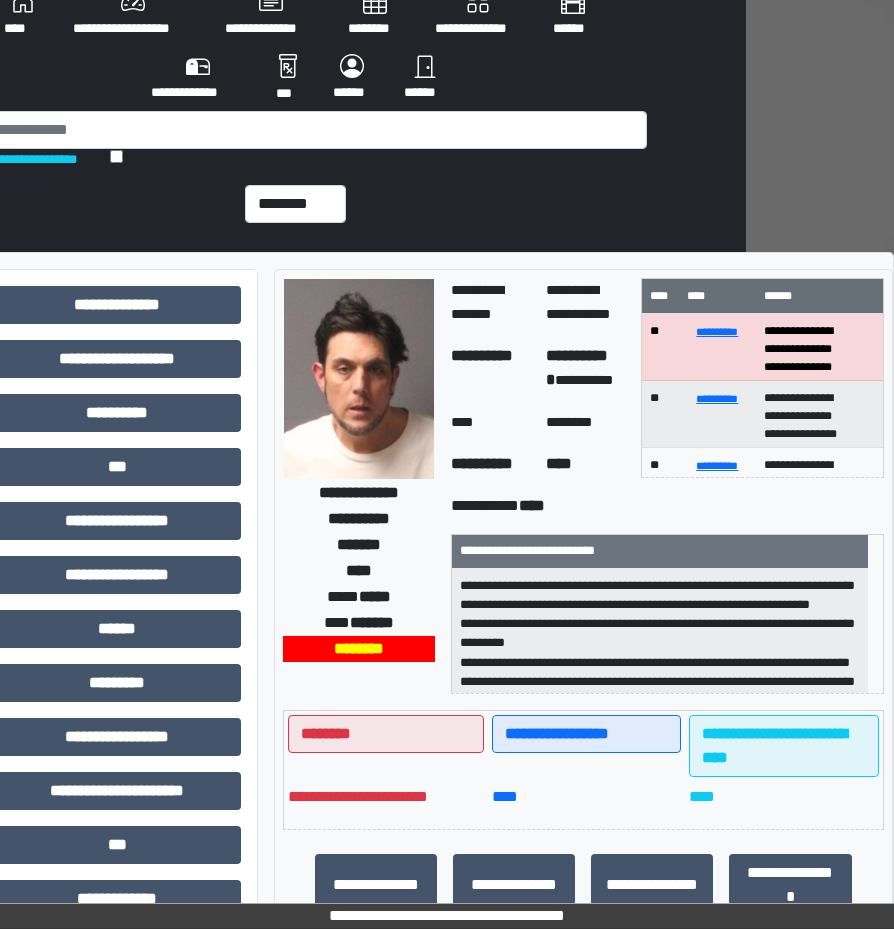 scroll, scrollTop: 0, scrollLeft: 148, axis: horizontal 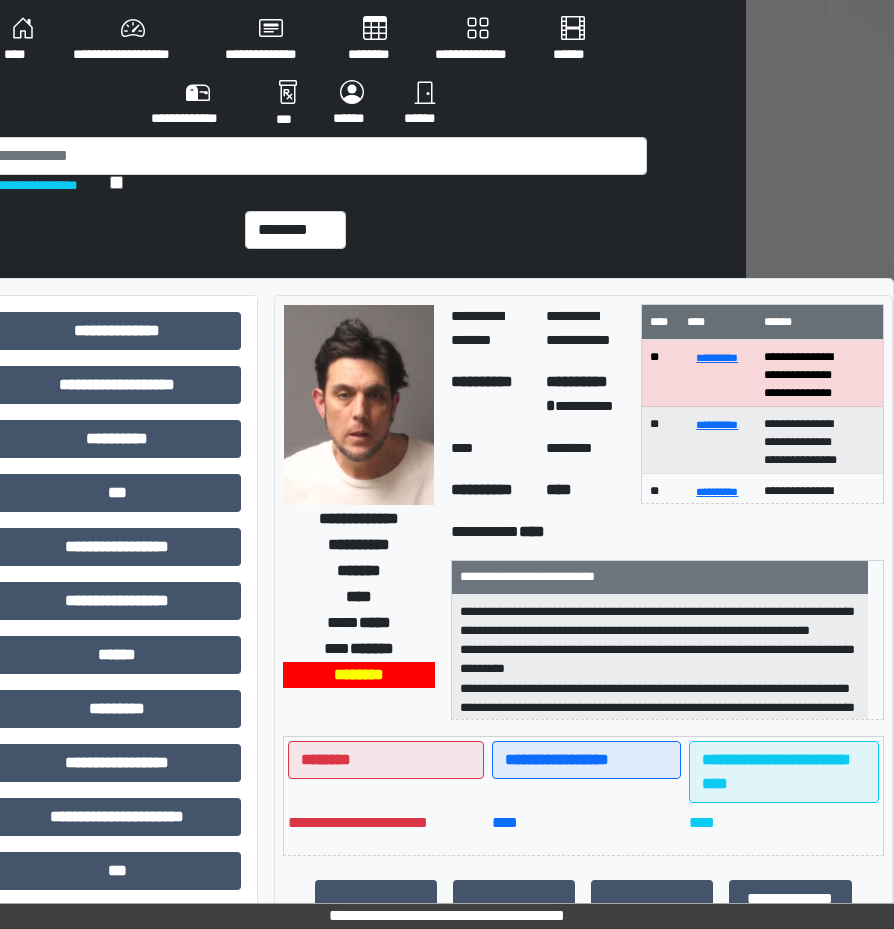 click on "****" at bounding box center [22, 40] 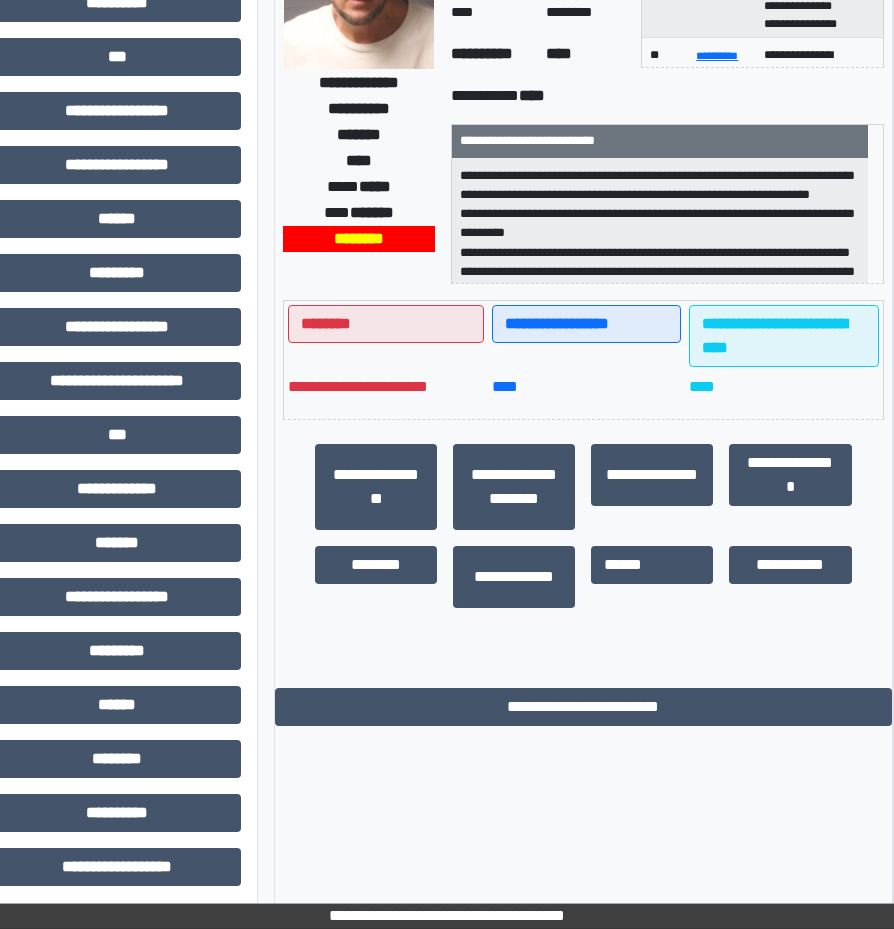 scroll, scrollTop: 443, scrollLeft: 148, axis: both 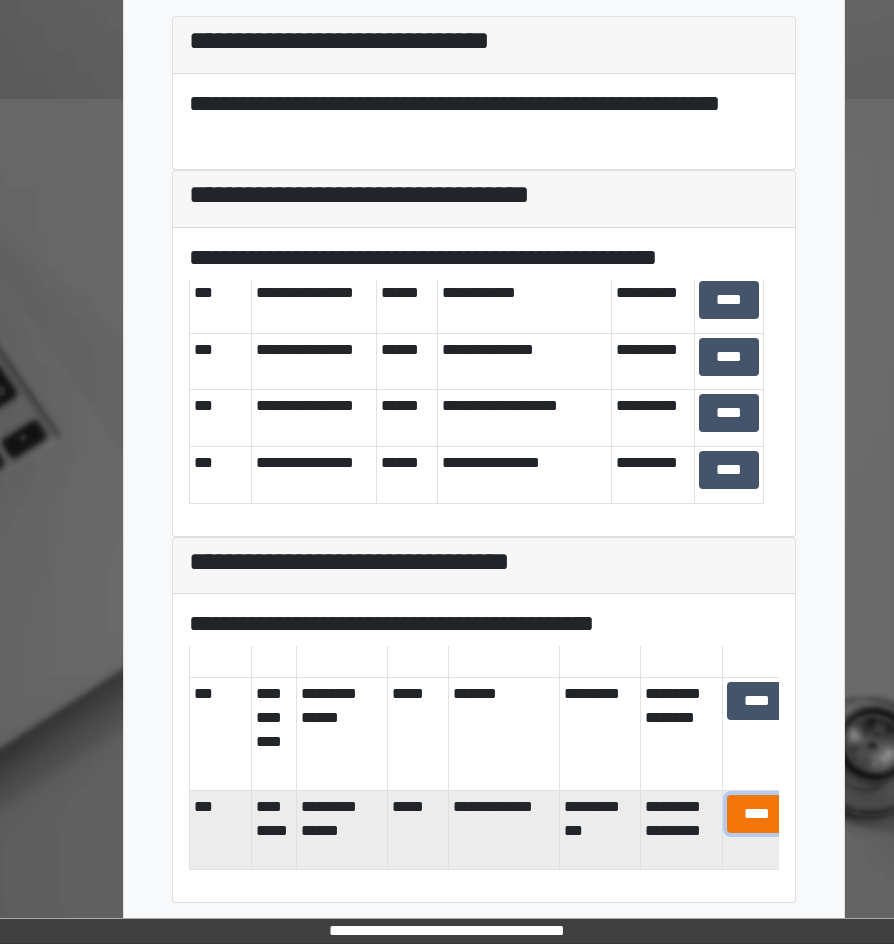 click on "****" at bounding box center (757, 814) 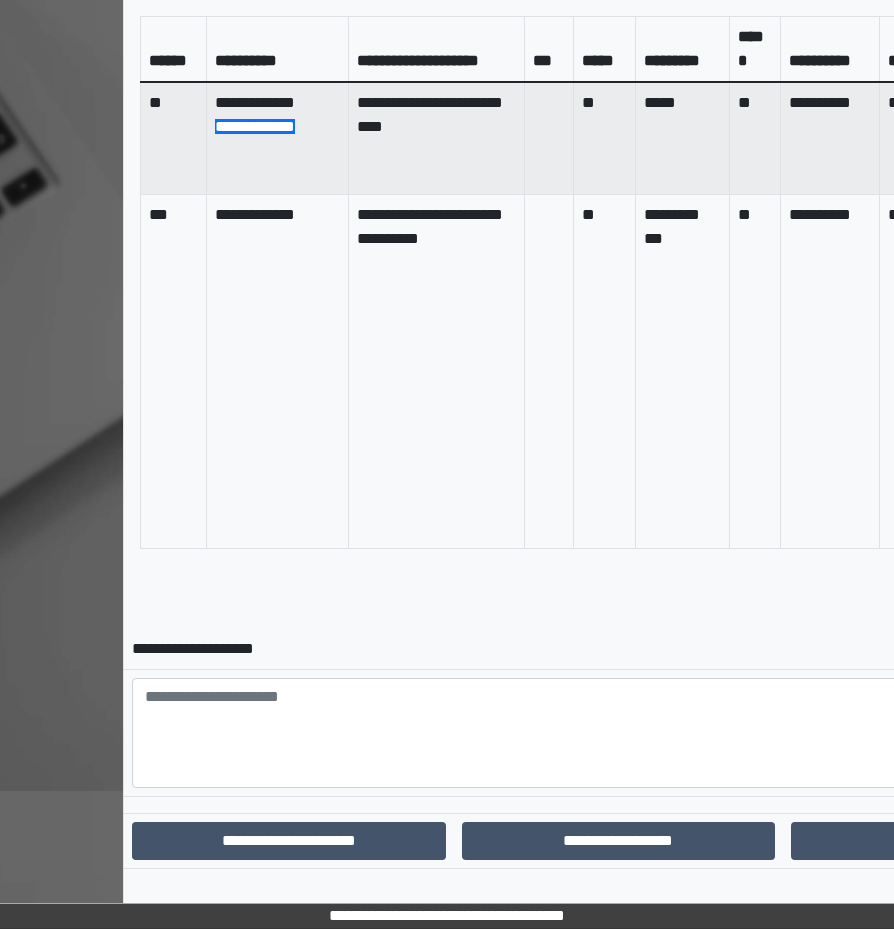 scroll, scrollTop: 1118, scrollLeft: 0, axis: vertical 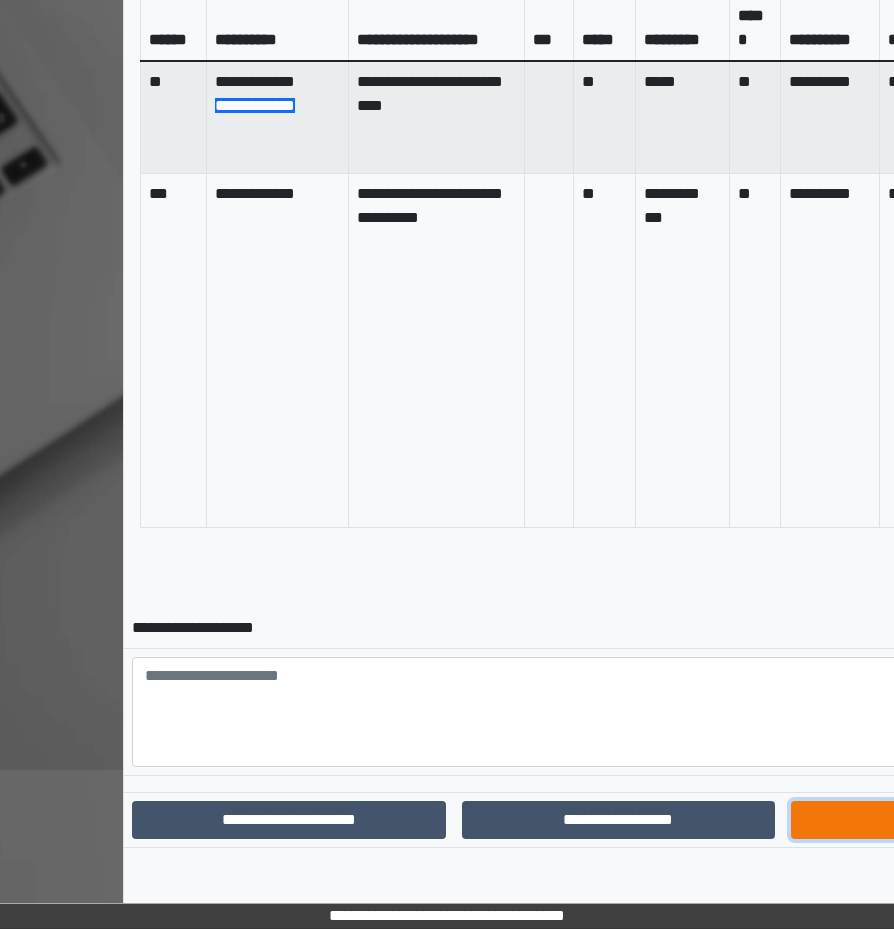 click on "**********" at bounding box center (948, 820) 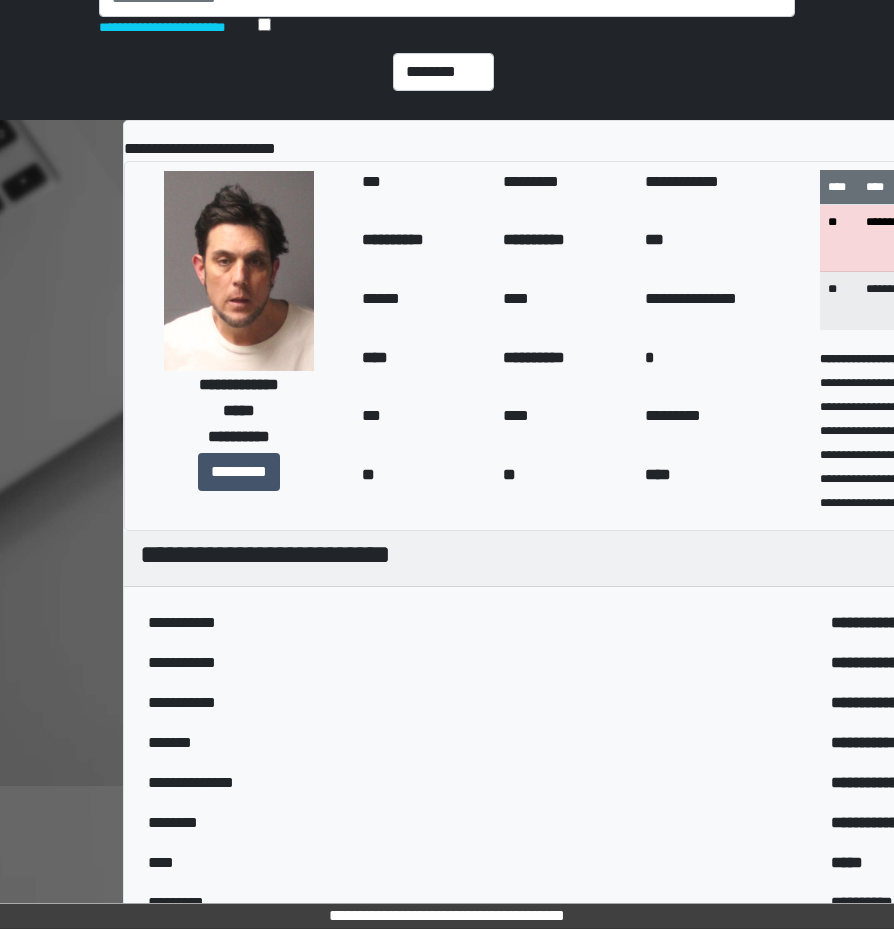 scroll, scrollTop: 0, scrollLeft: 0, axis: both 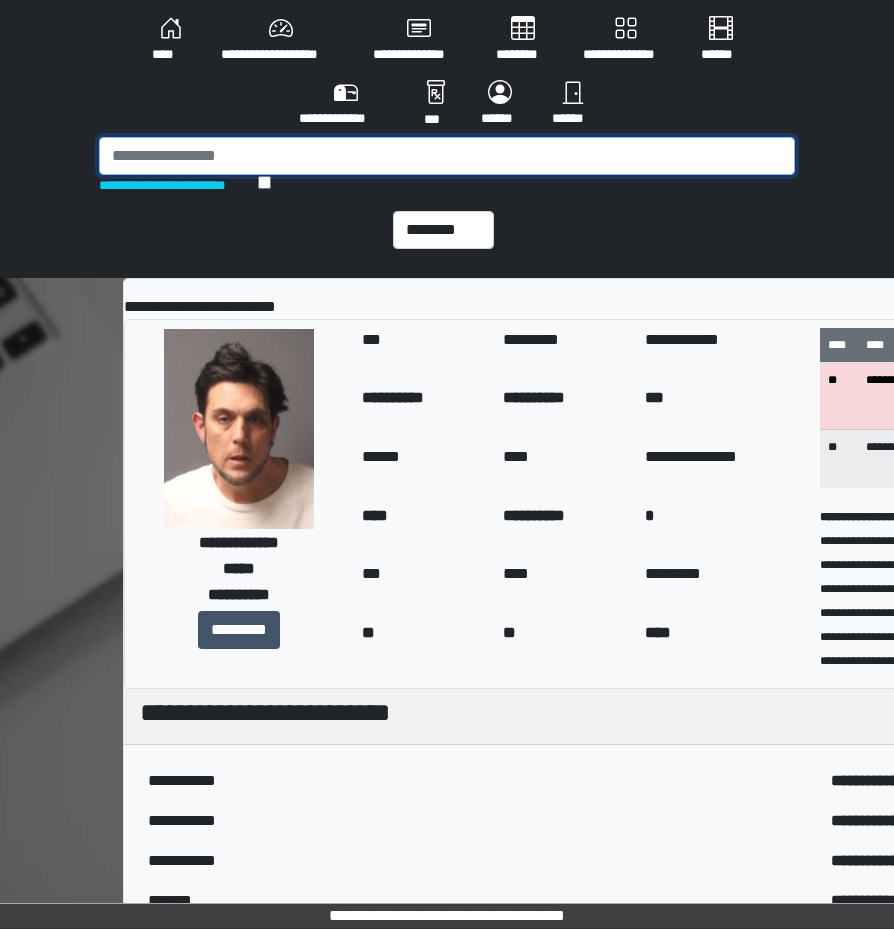 click at bounding box center [447, 156] 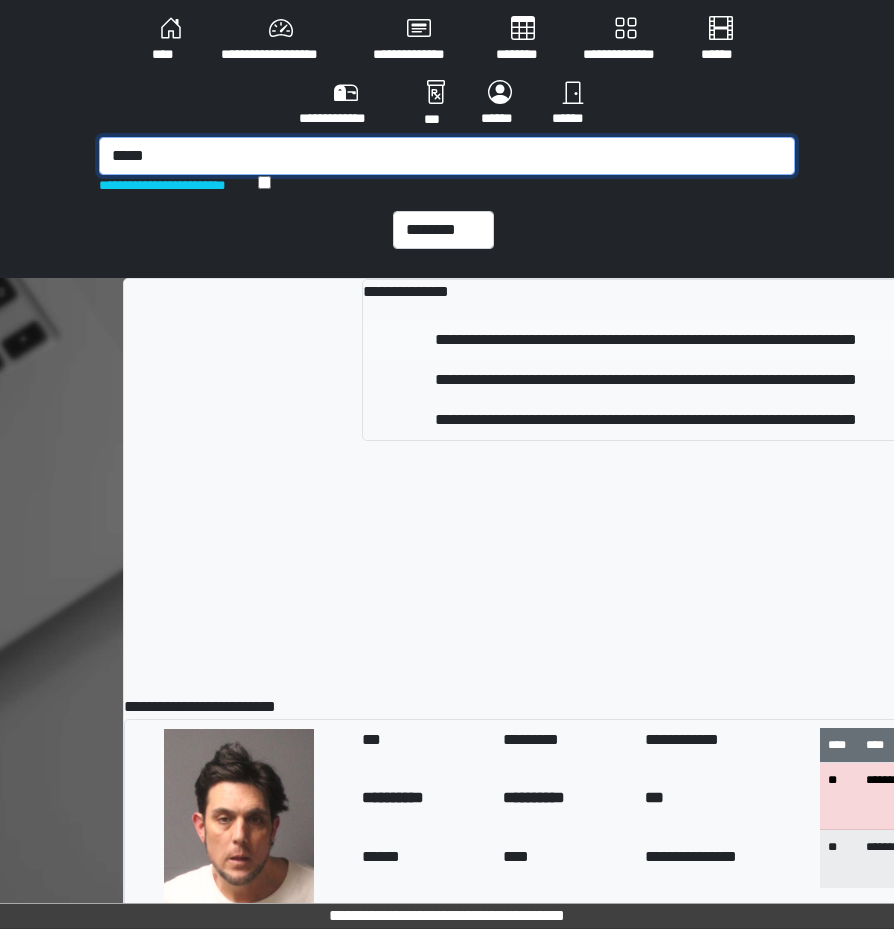 type on "*****" 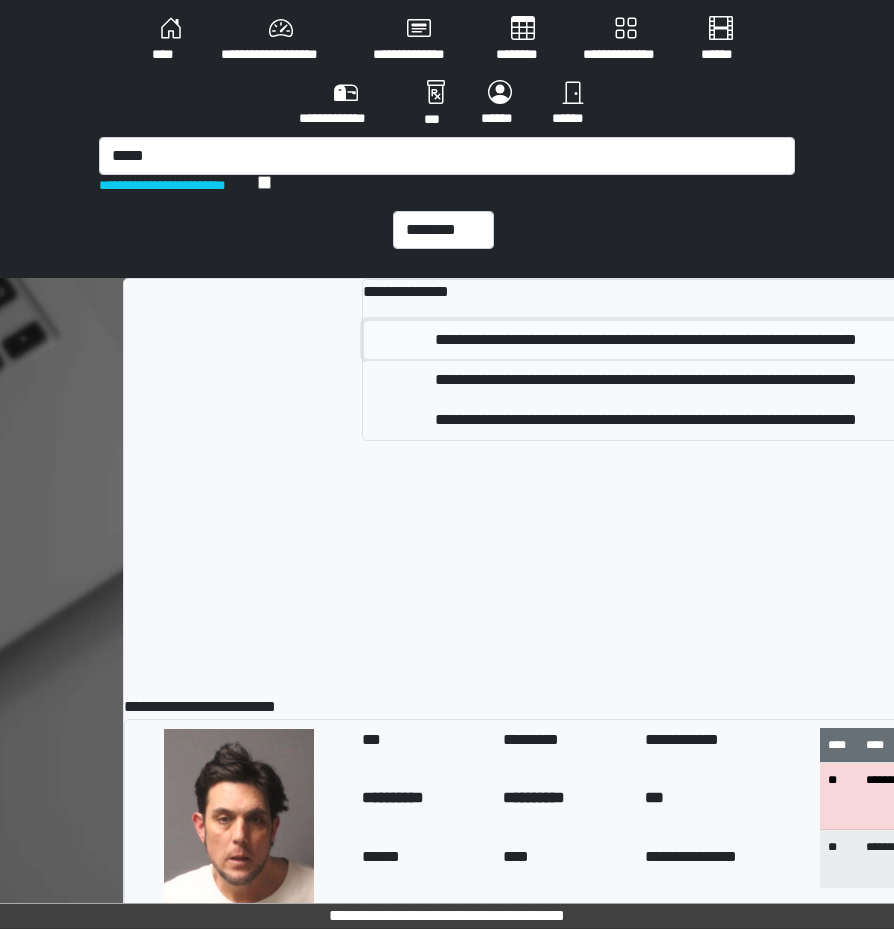 click on "**********" at bounding box center (646, 340) 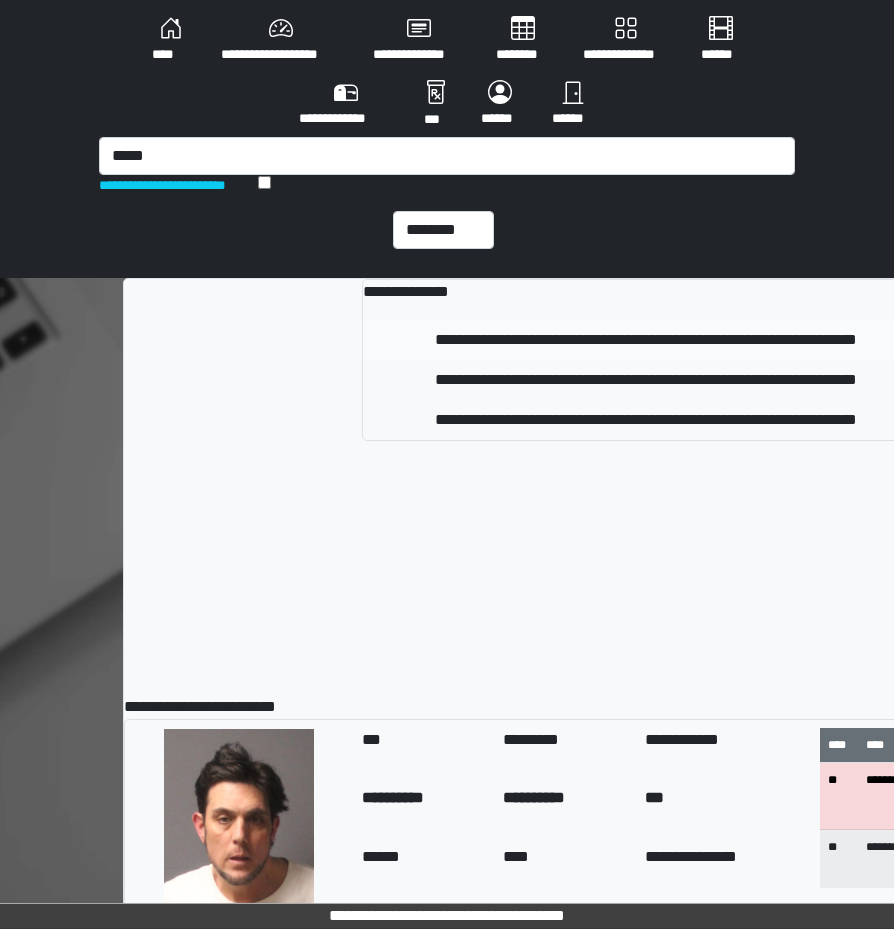 type 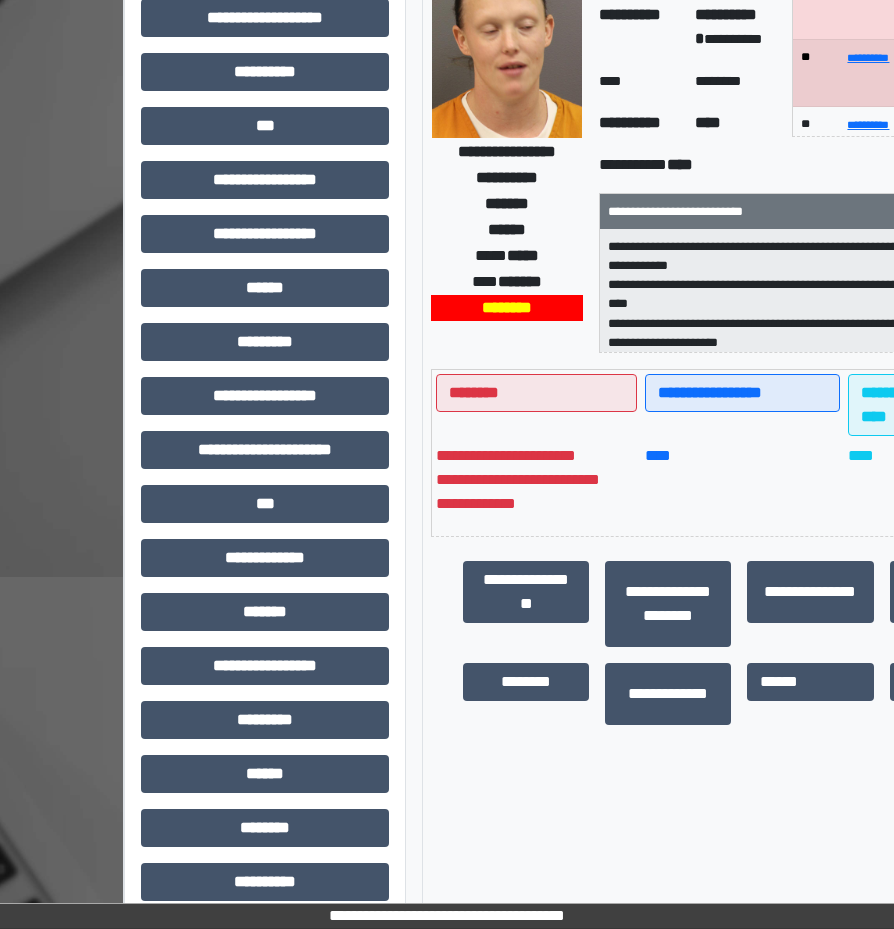 scroll, scrollTop: 443, scrollLeft: 0, axis: vertical 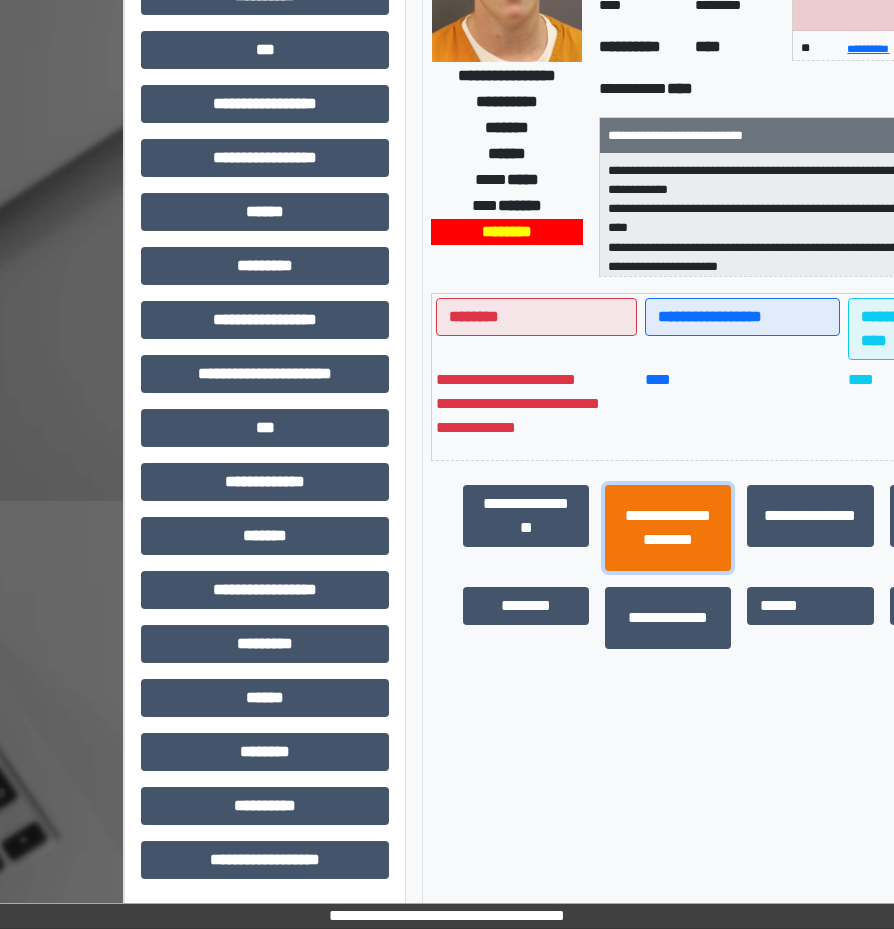 click on "**********" at bounding box center [668, 528] 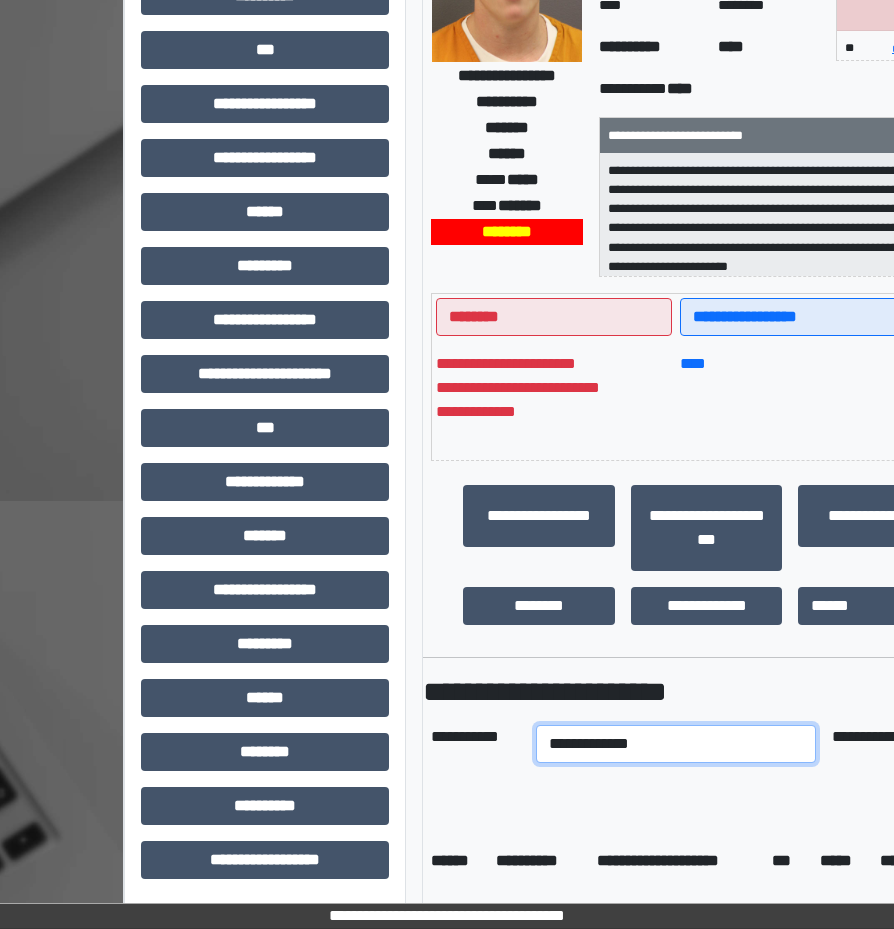 click on "**********" at bounding box center (676, 744) 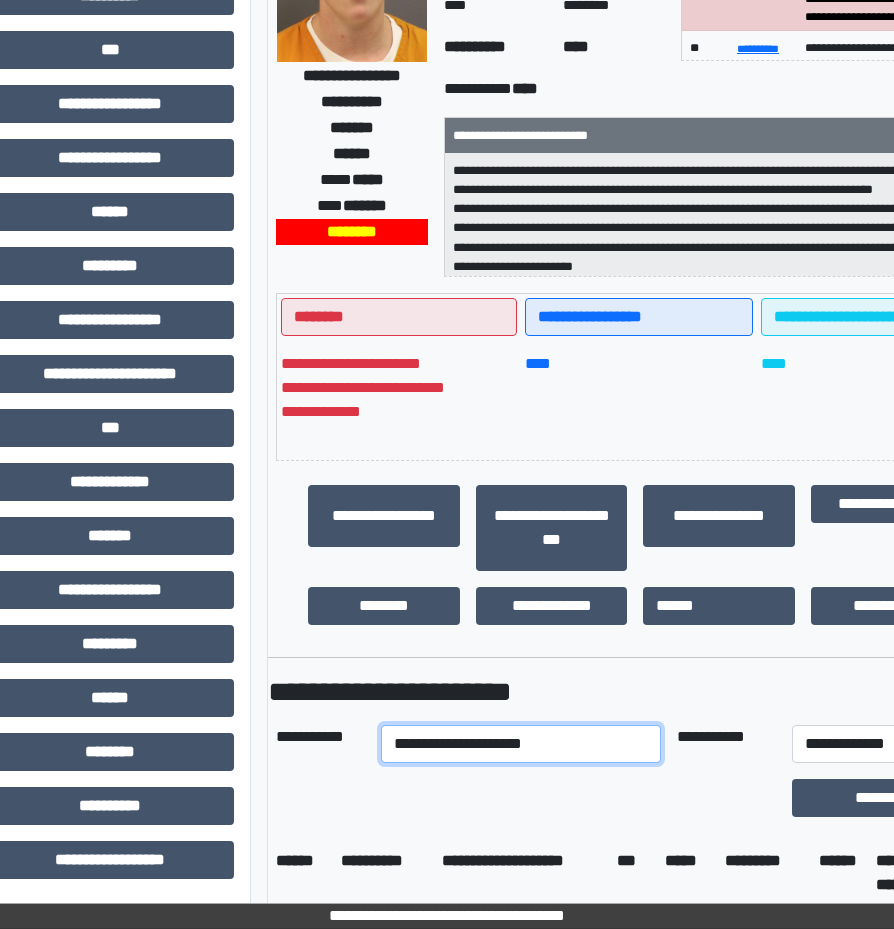 scroll, scrollTop: 443, scrollLeft: 203, axis: both 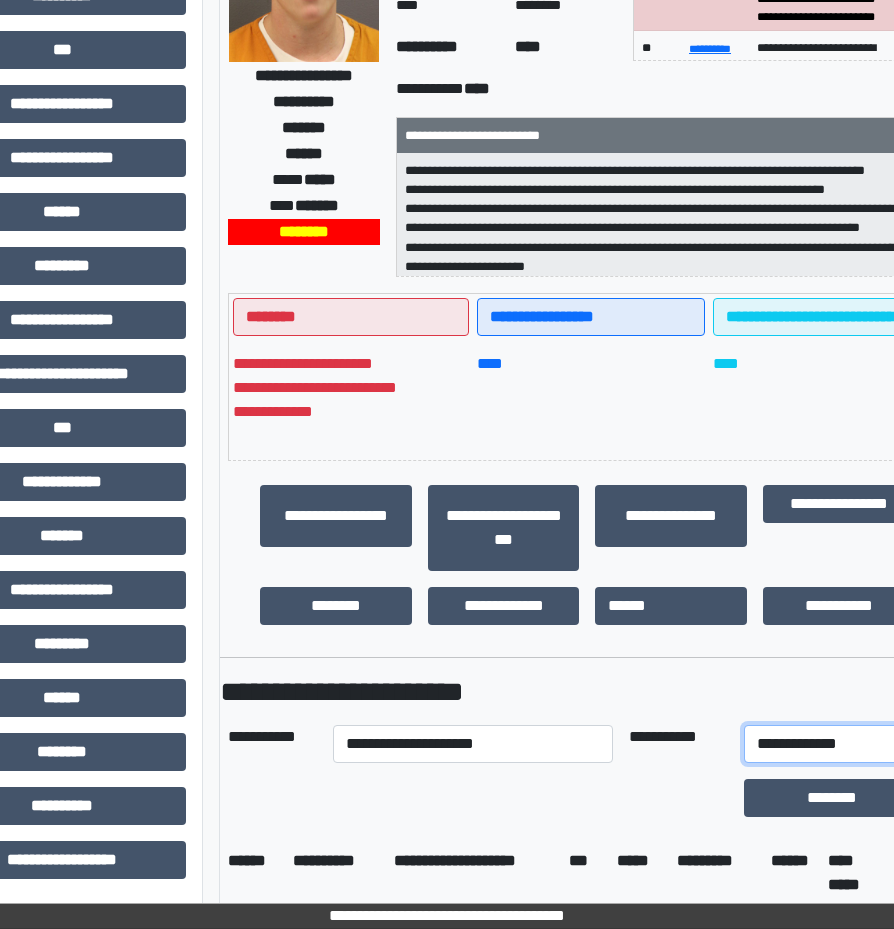 click on "**********" at bounding box center (845, 744) 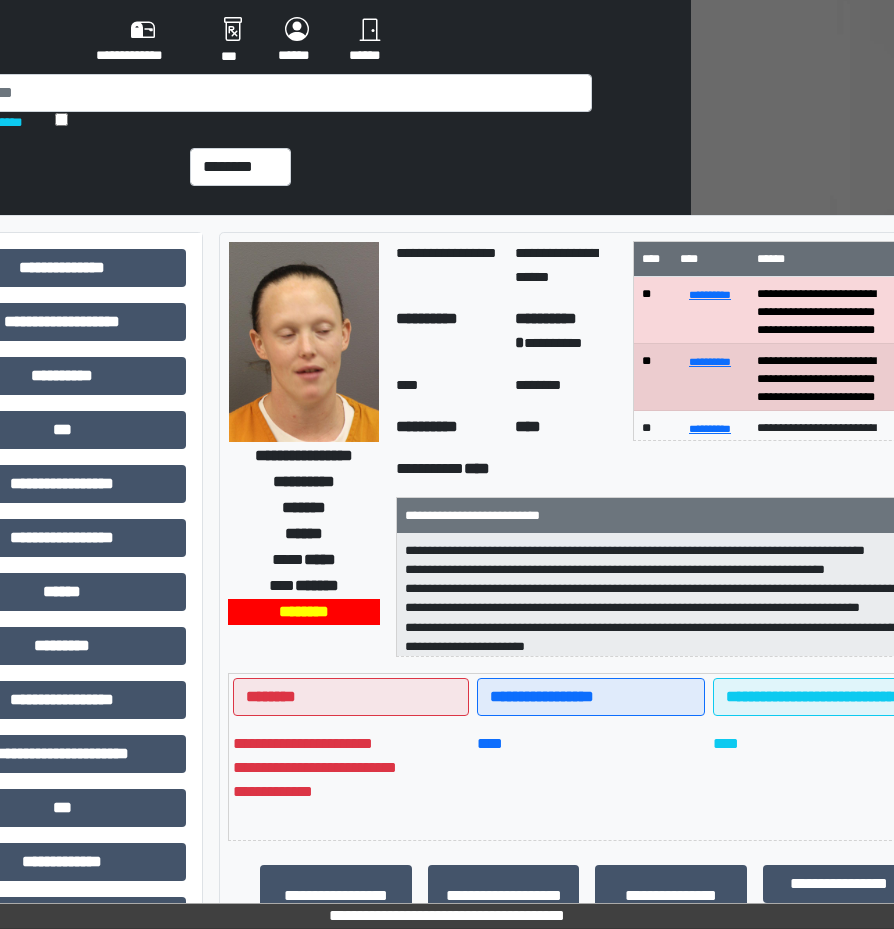 scroll, scrollTop: 0, scrollLeft: 203, axis: horizontal 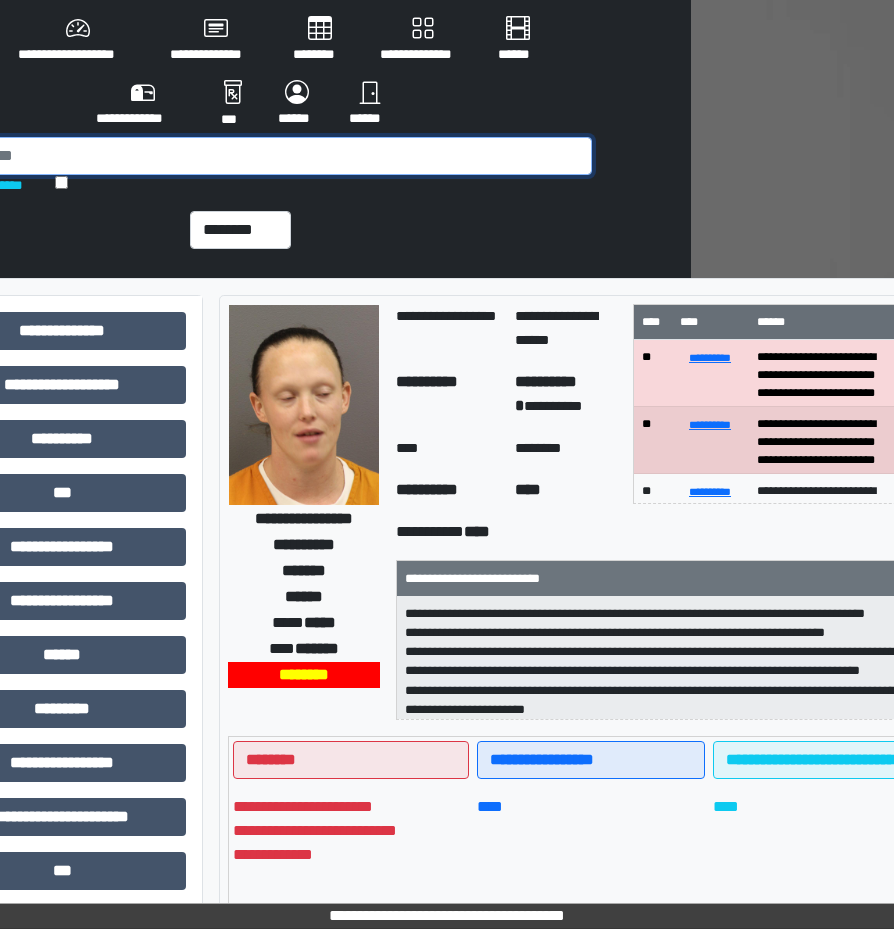 click at bounding box center [244, 156] 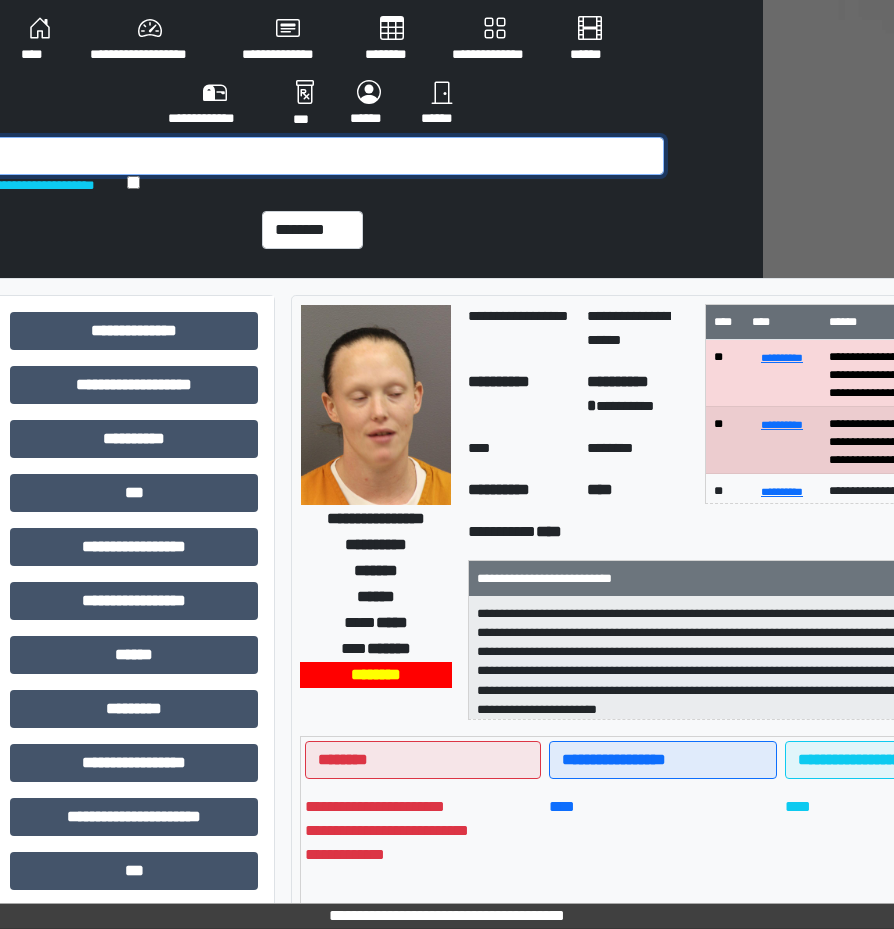 scroll, scrollTop: 0, scrollLeft: 123, axis: horizontal 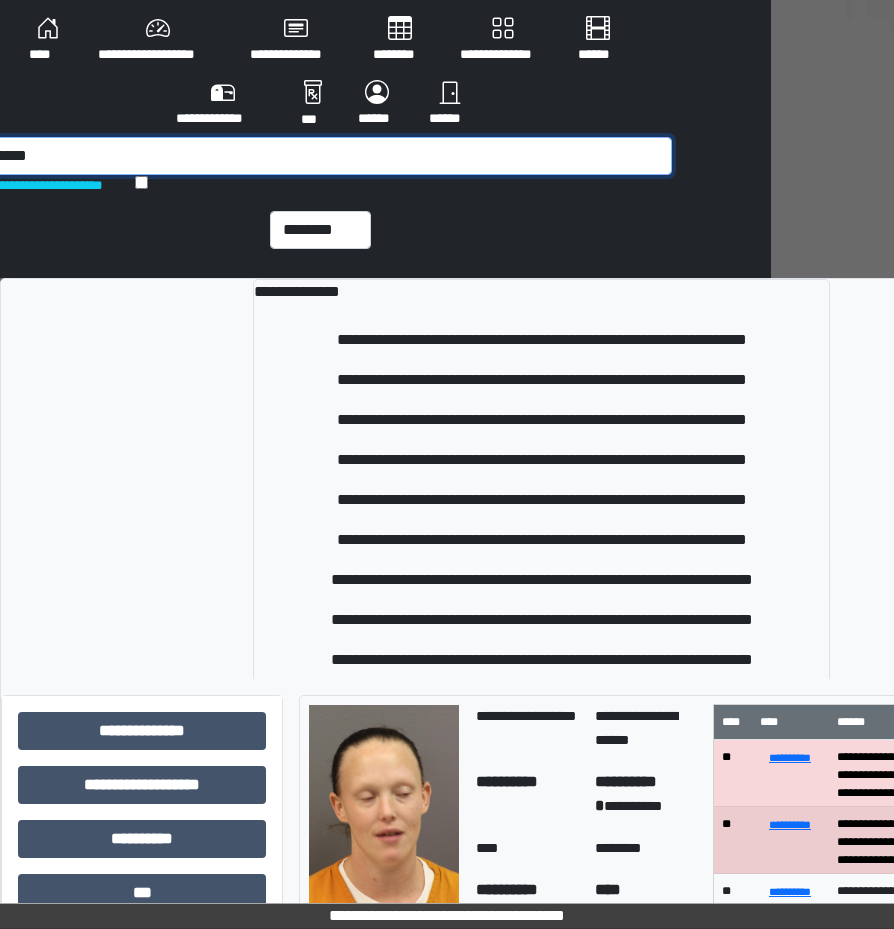 type on "******" 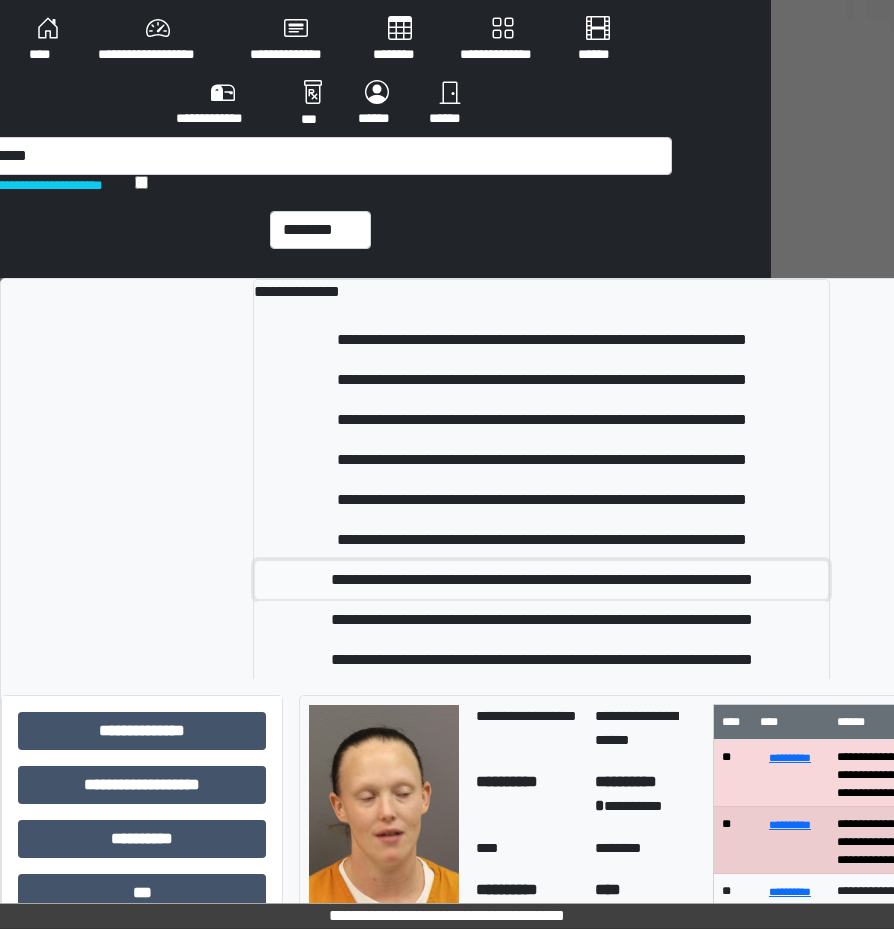 click on "**********" at bounding box center (541, 580) 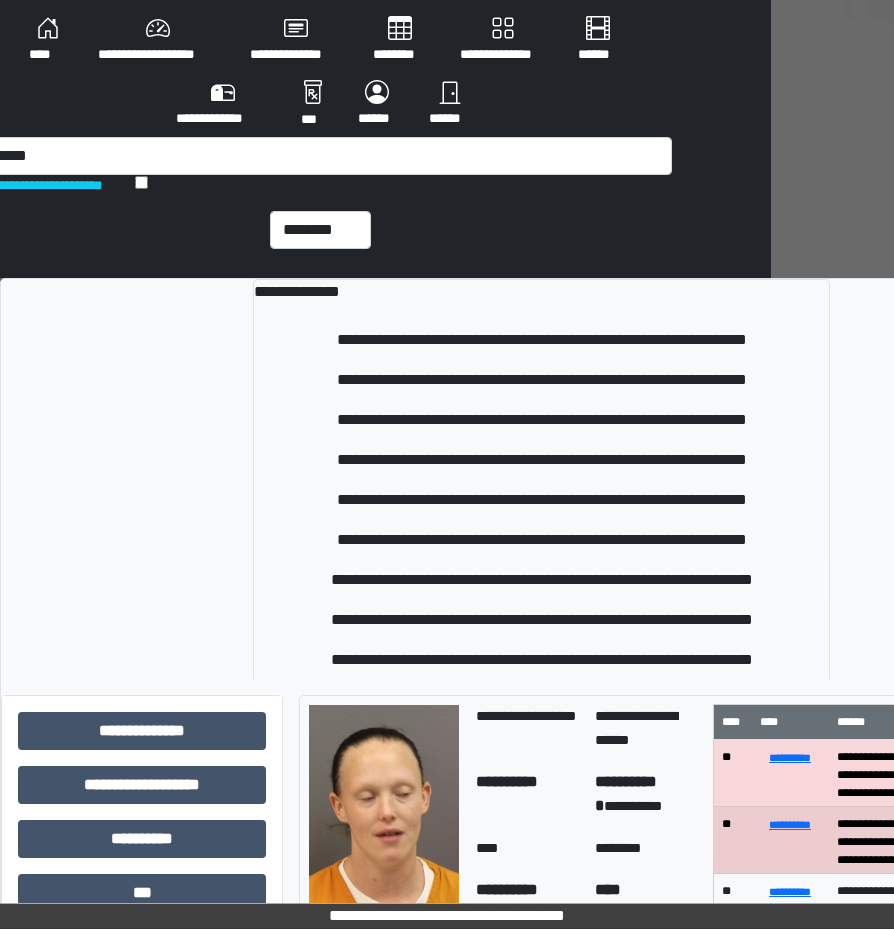 type 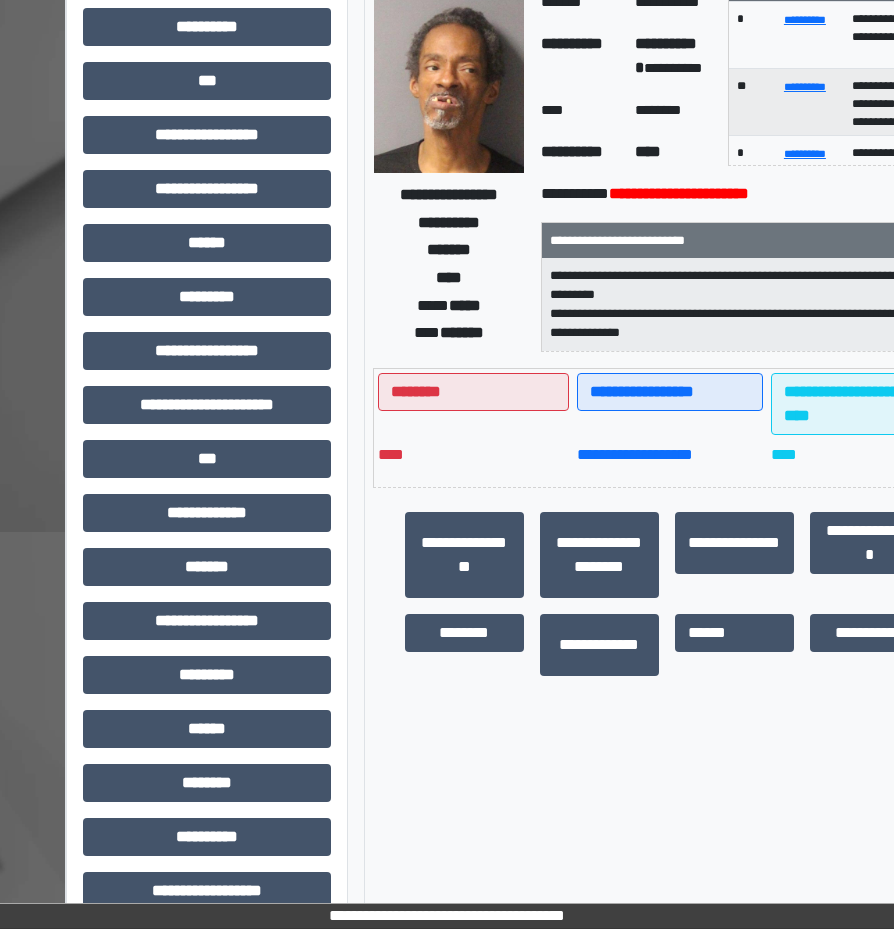 scroll, scrollTop: 443, scrollLeft: 58, axis: both 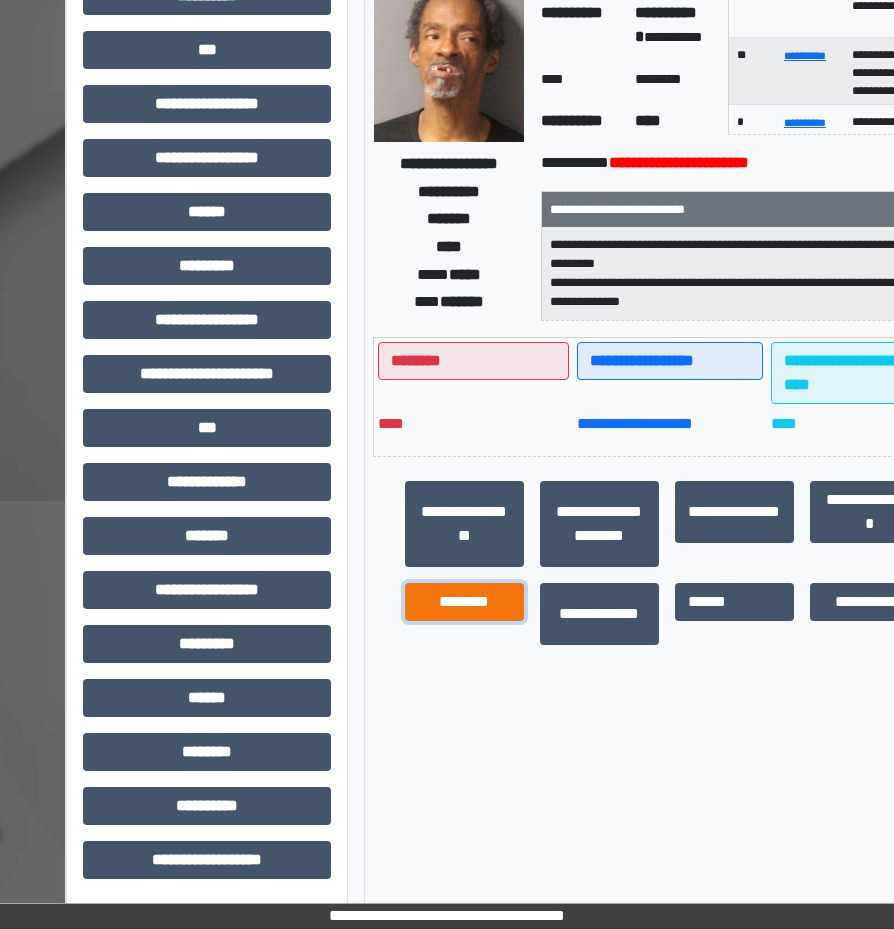 click on "********" at bounding box center (464, 602) 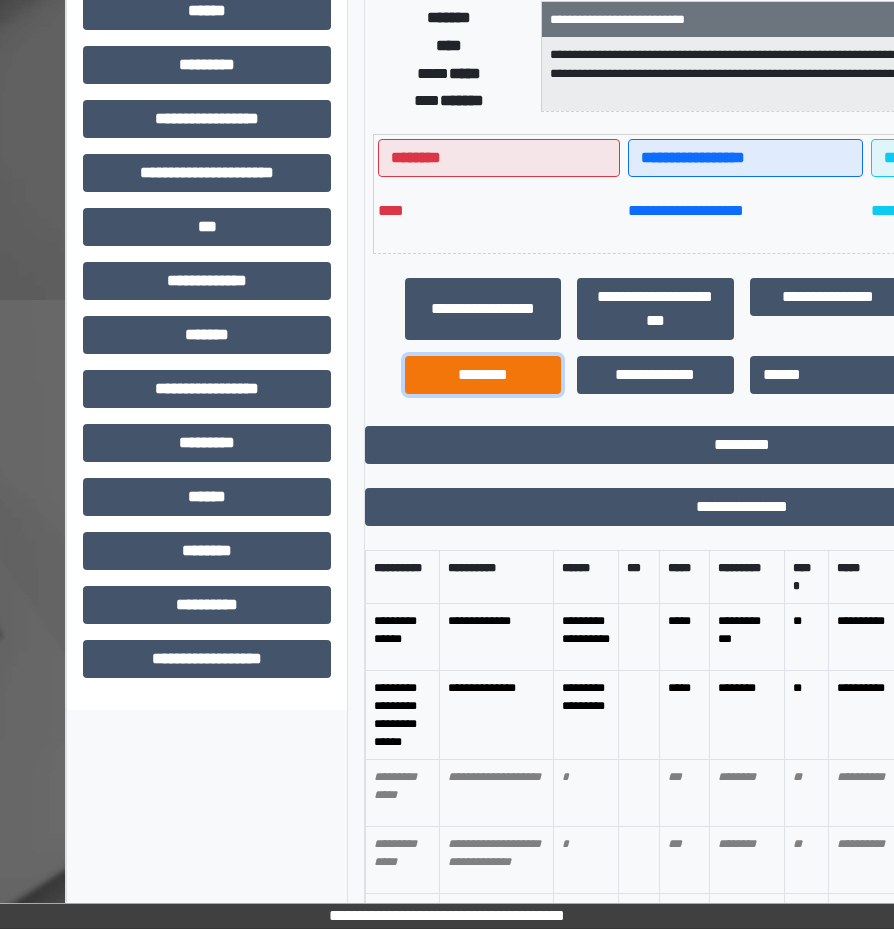 scroll, scrollTop: 743, scrollLeft: 58, axis: both 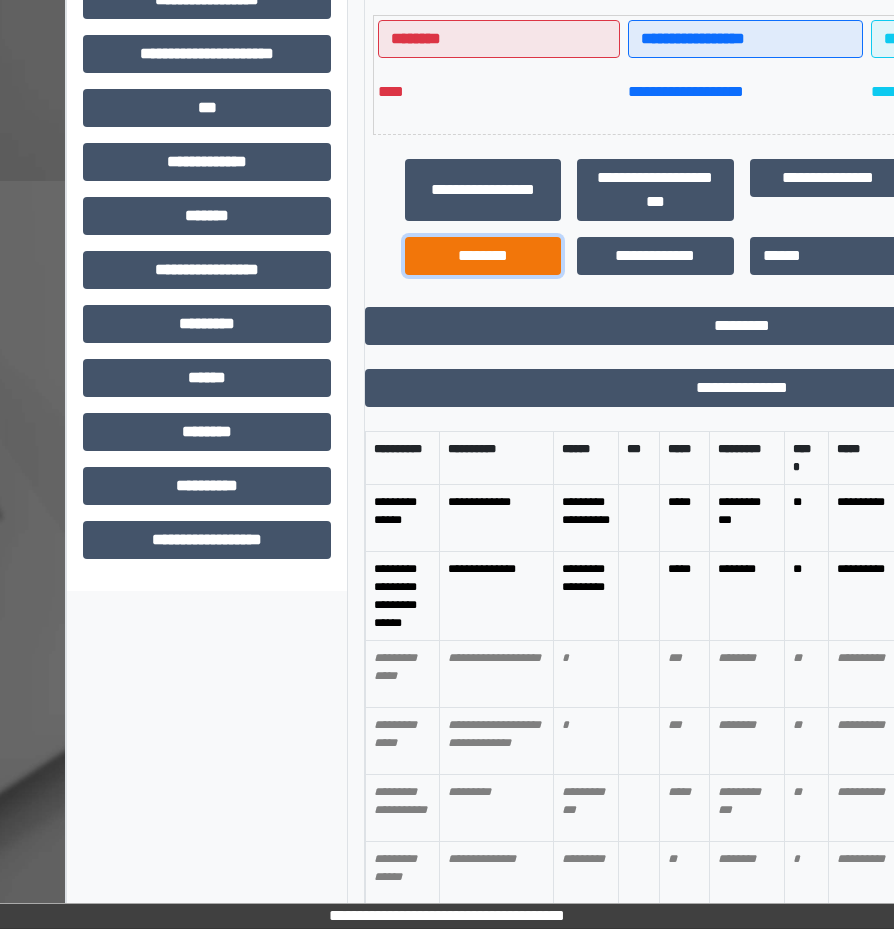 click on "********" at bounding box center [483, 256] 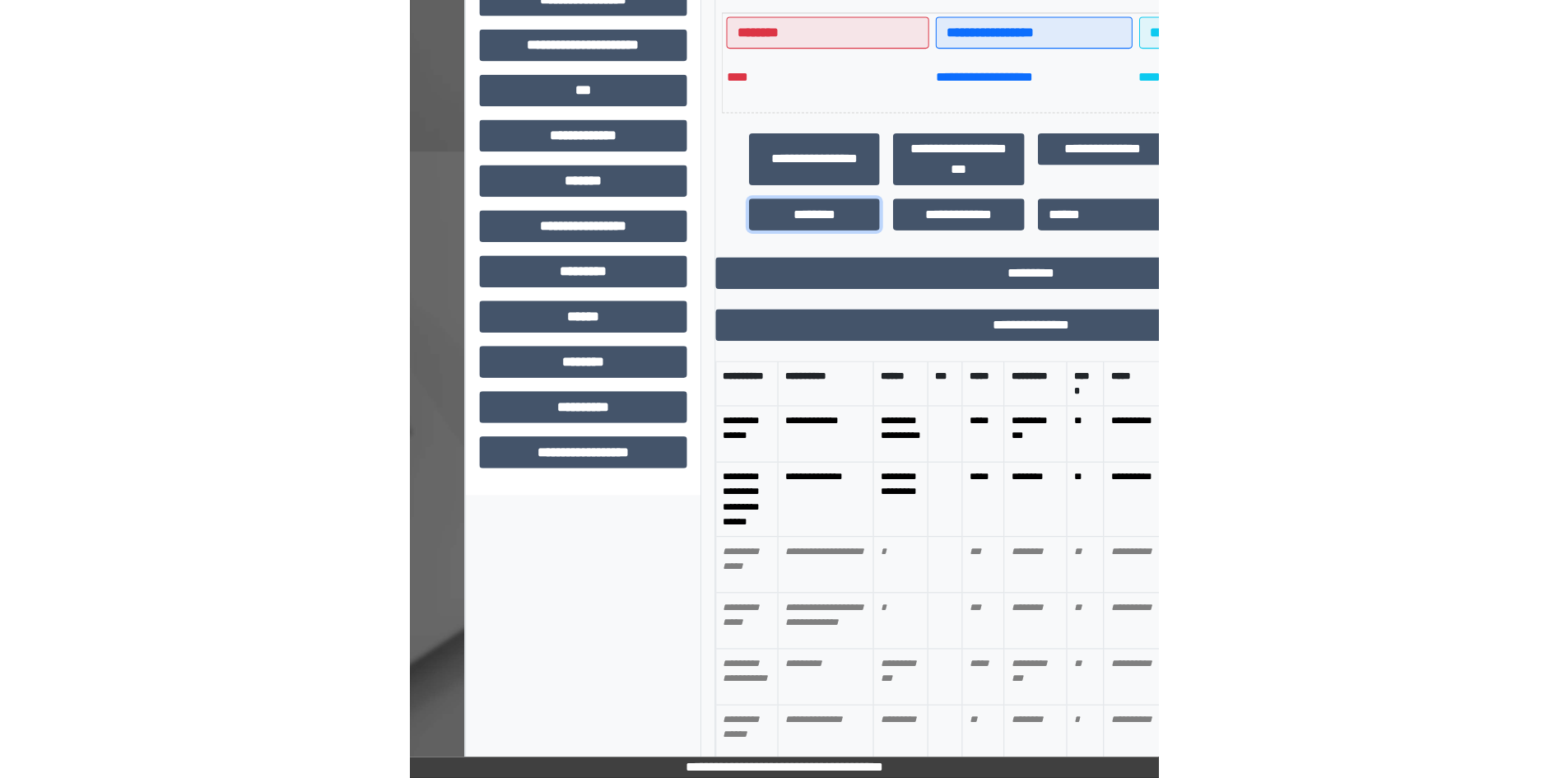scroll, scrollTop: 393, scrollLeft: 0, axis: vertical 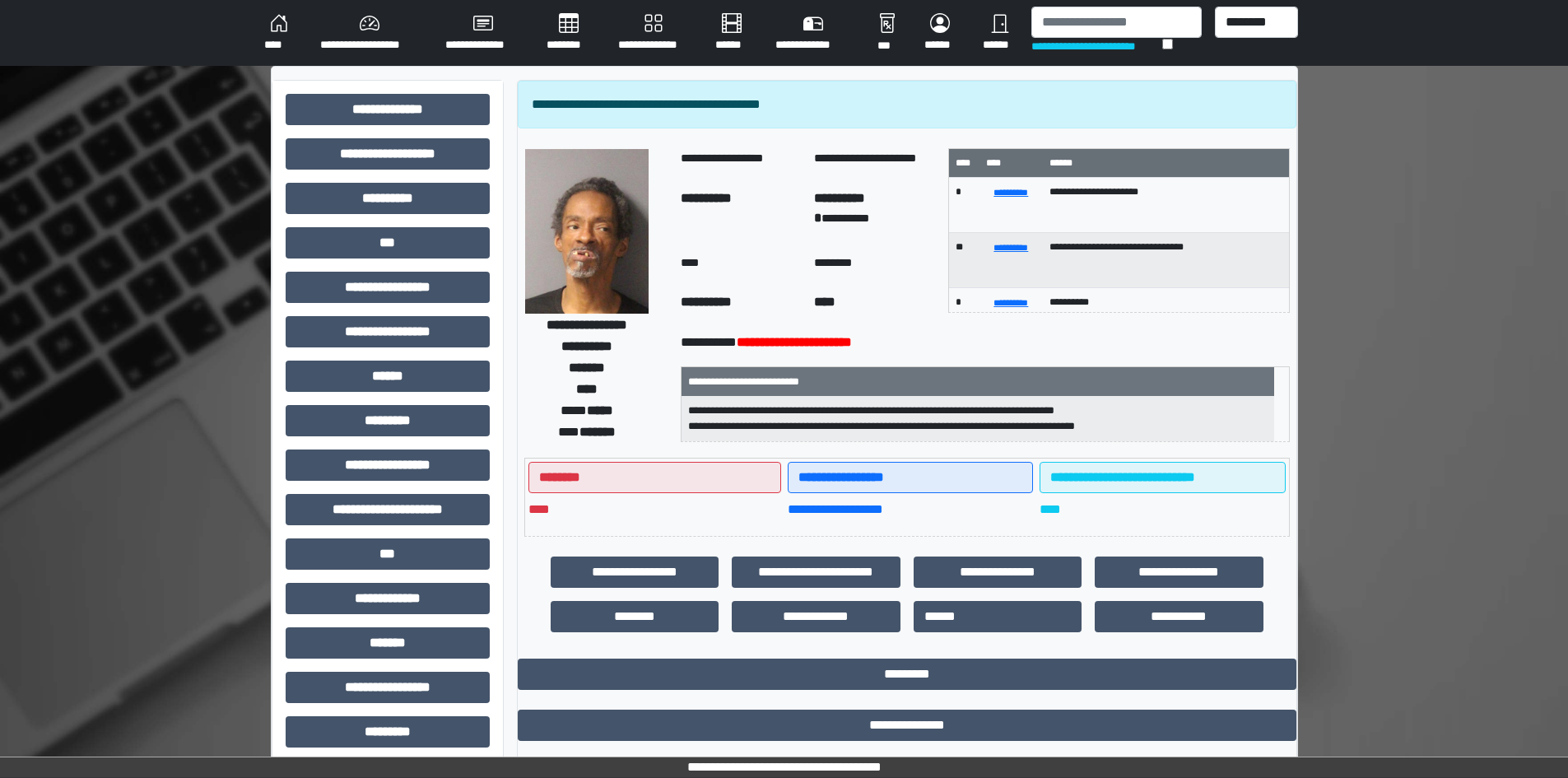 click on "****" at bounding box center (279, 33) 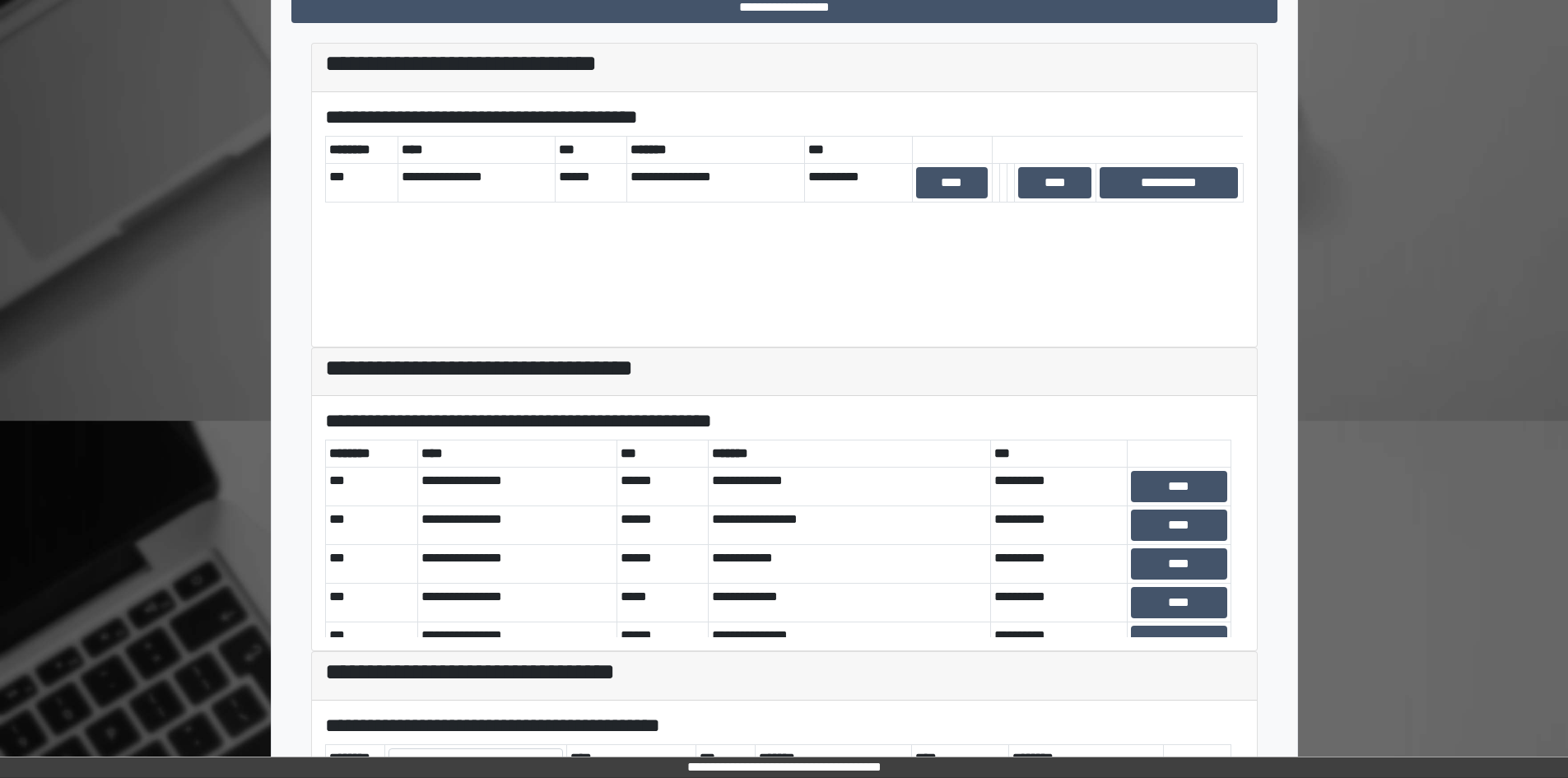 scroll, scrollTop: 680, scrollLeft: 0, axis: vertical 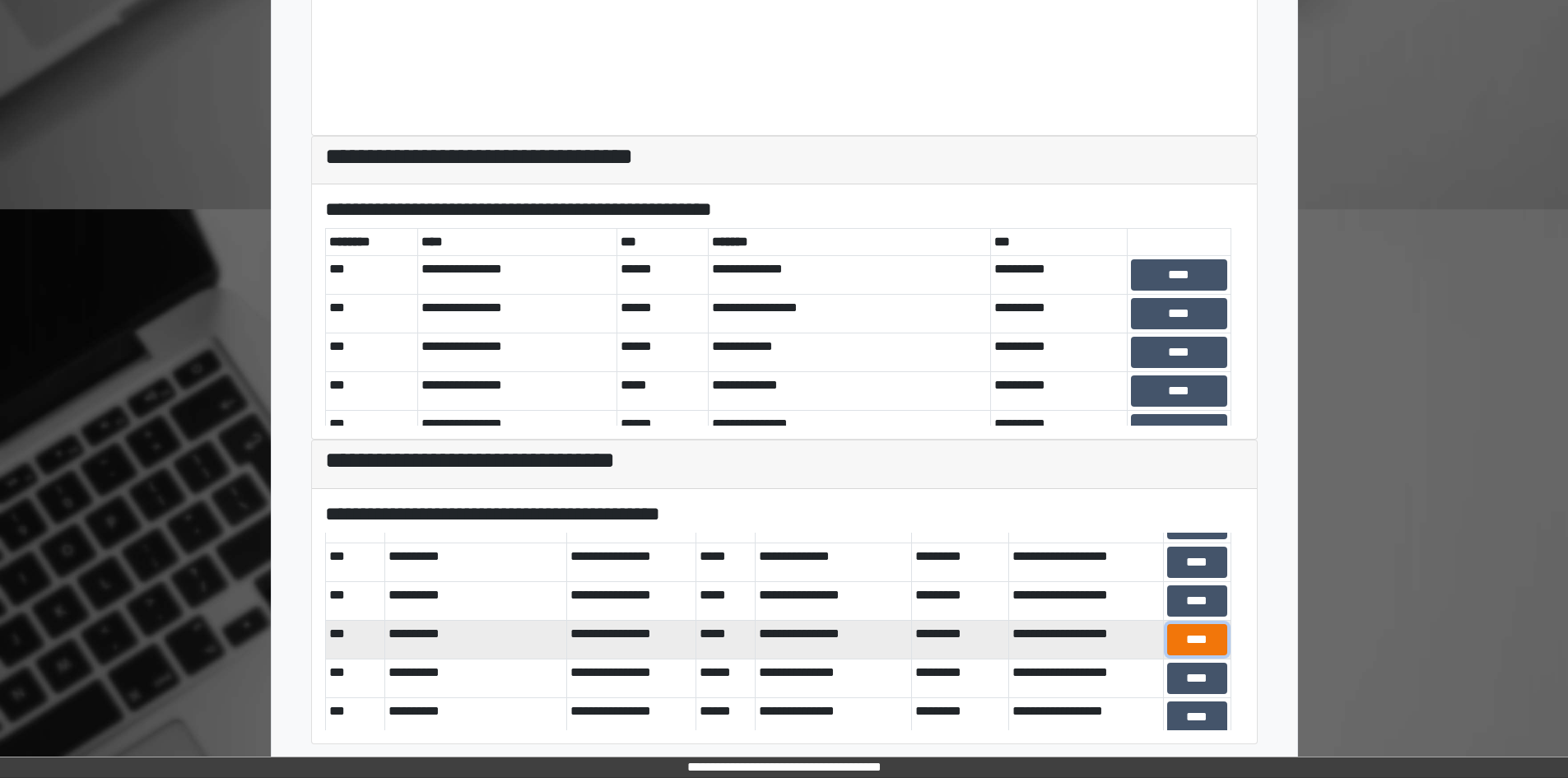 click on "****" at bounding box center [1197, 640] 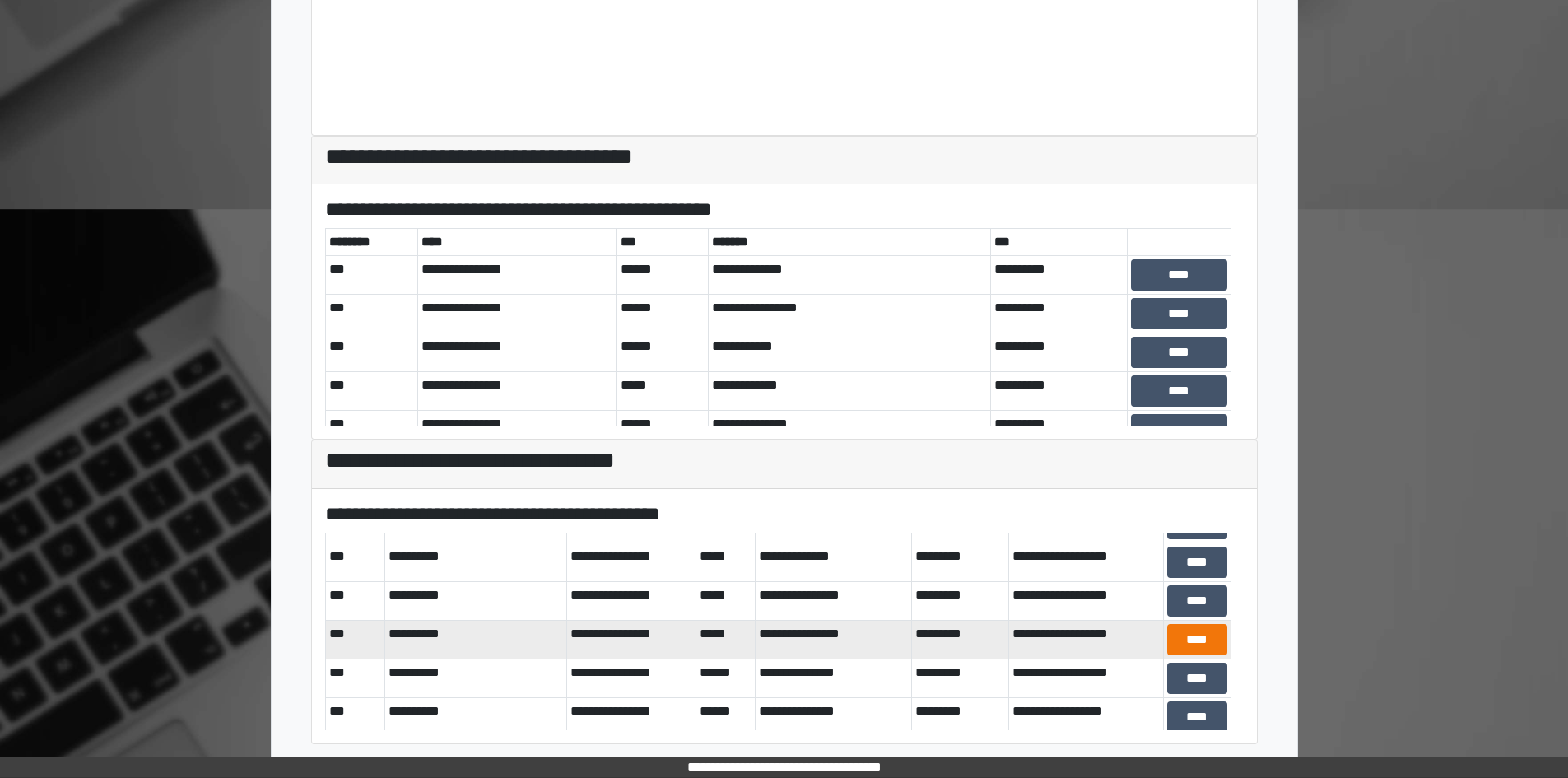 scroll, scrollTop: 412, scrollLeft: 0, axis: vertical 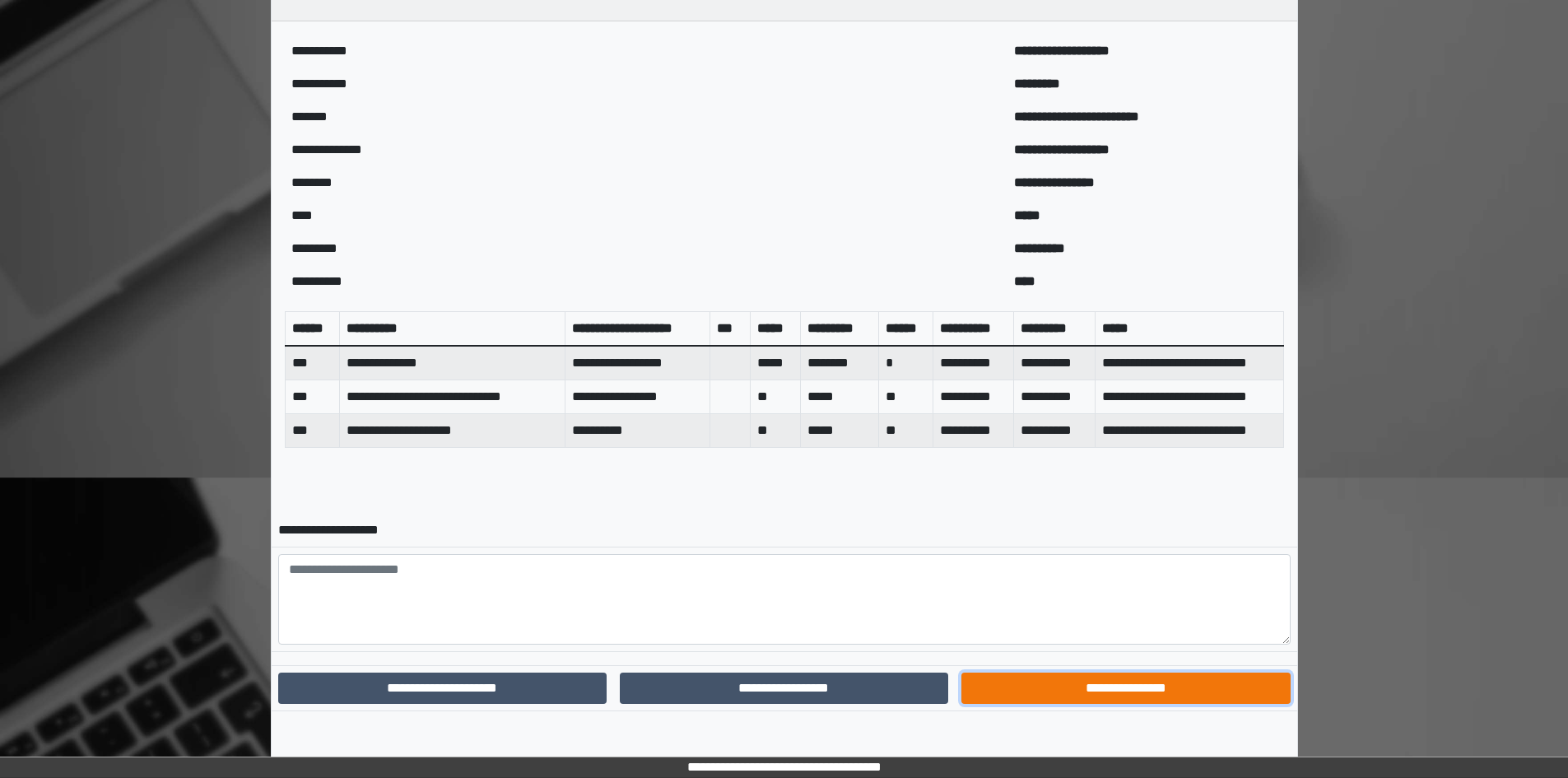 click on "**********" at bounding box center [1125, 688] 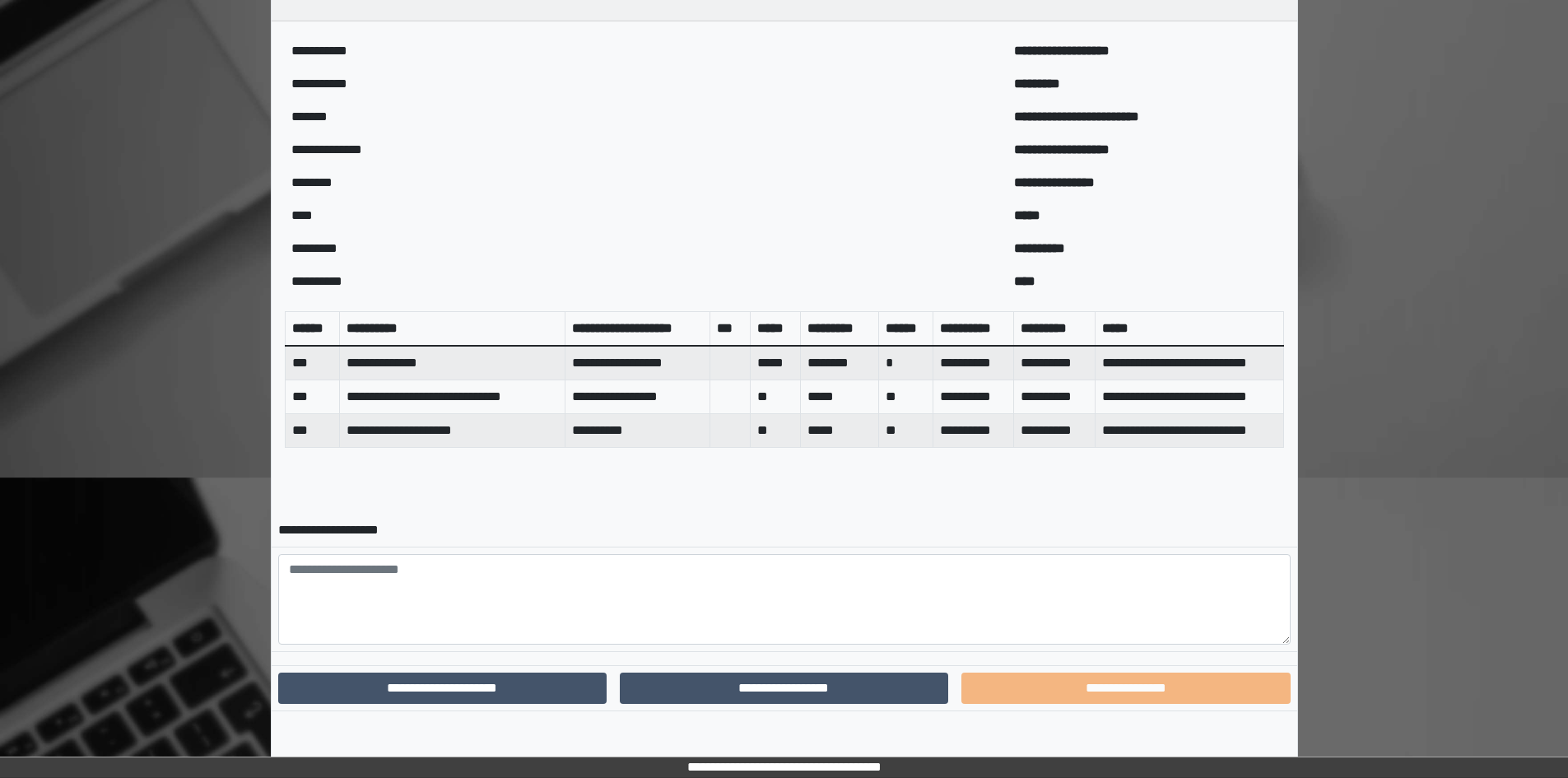 scroll, scrollTop: 327, scrollLeft: 0, axis: vertical 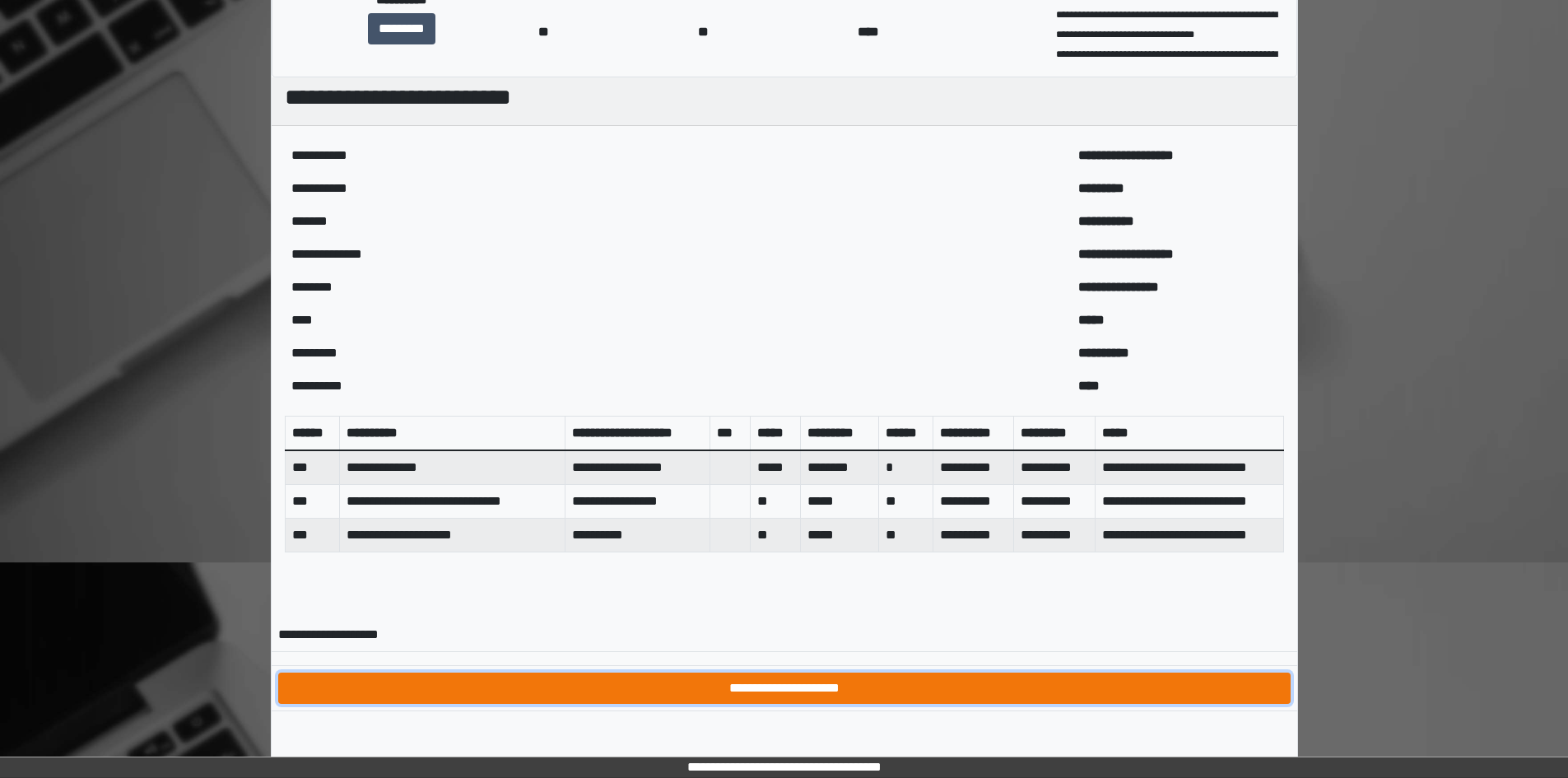 click on "**********" at bounding box center [784, 688] 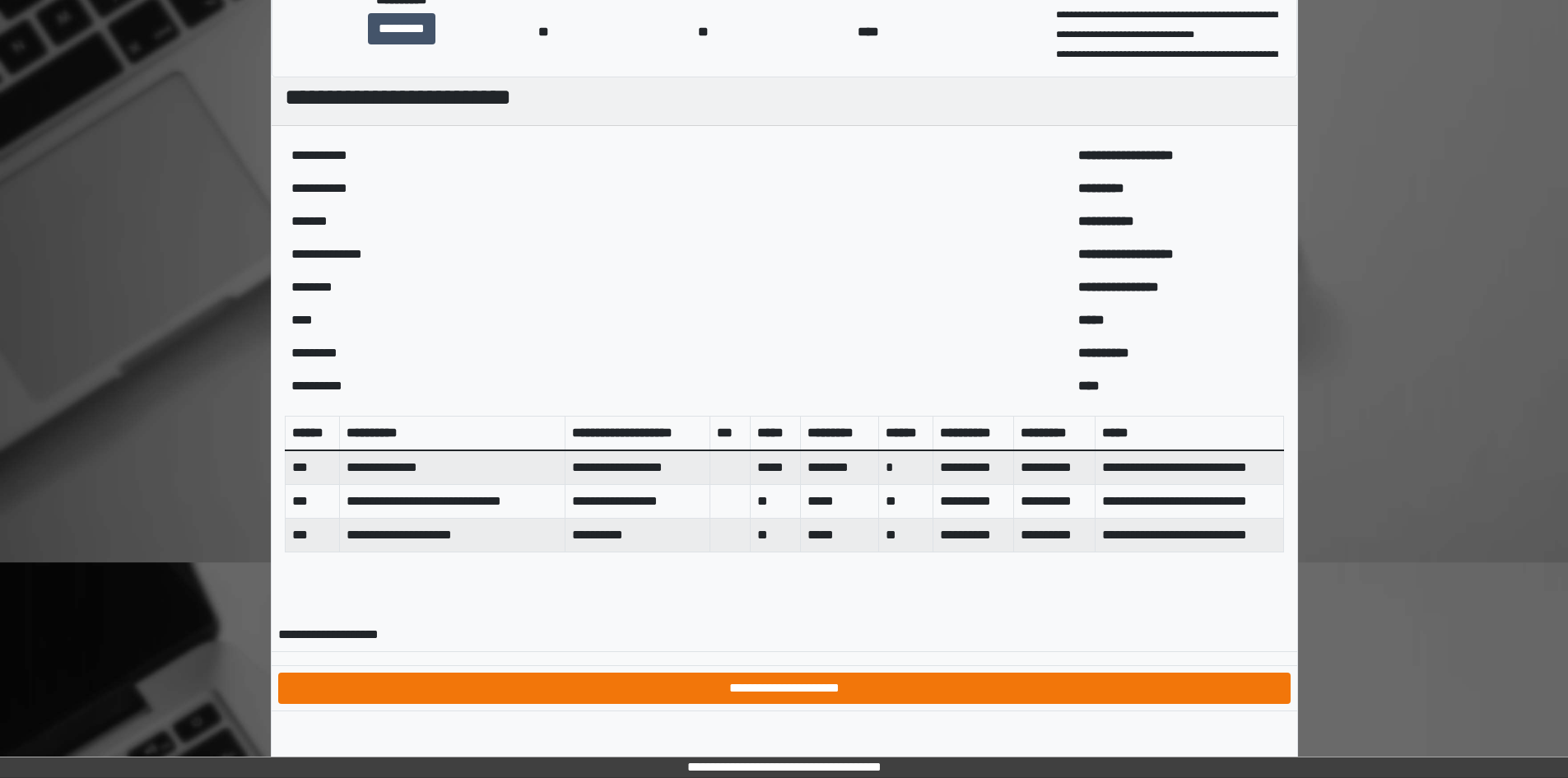 scroll, scrollTop: 0, scrollLeft: 0, axis: both 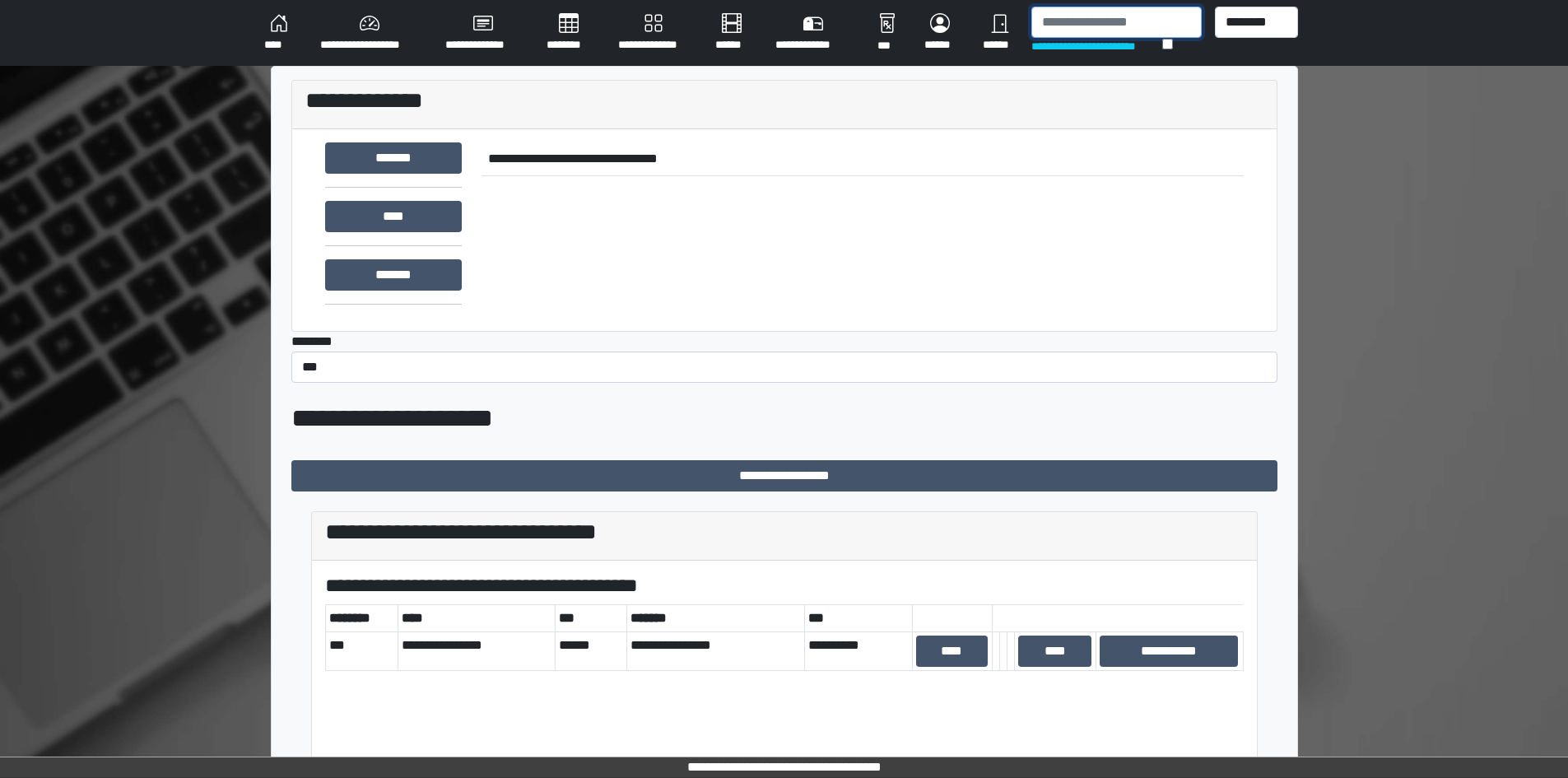 click at bounding box center [1116, 22] 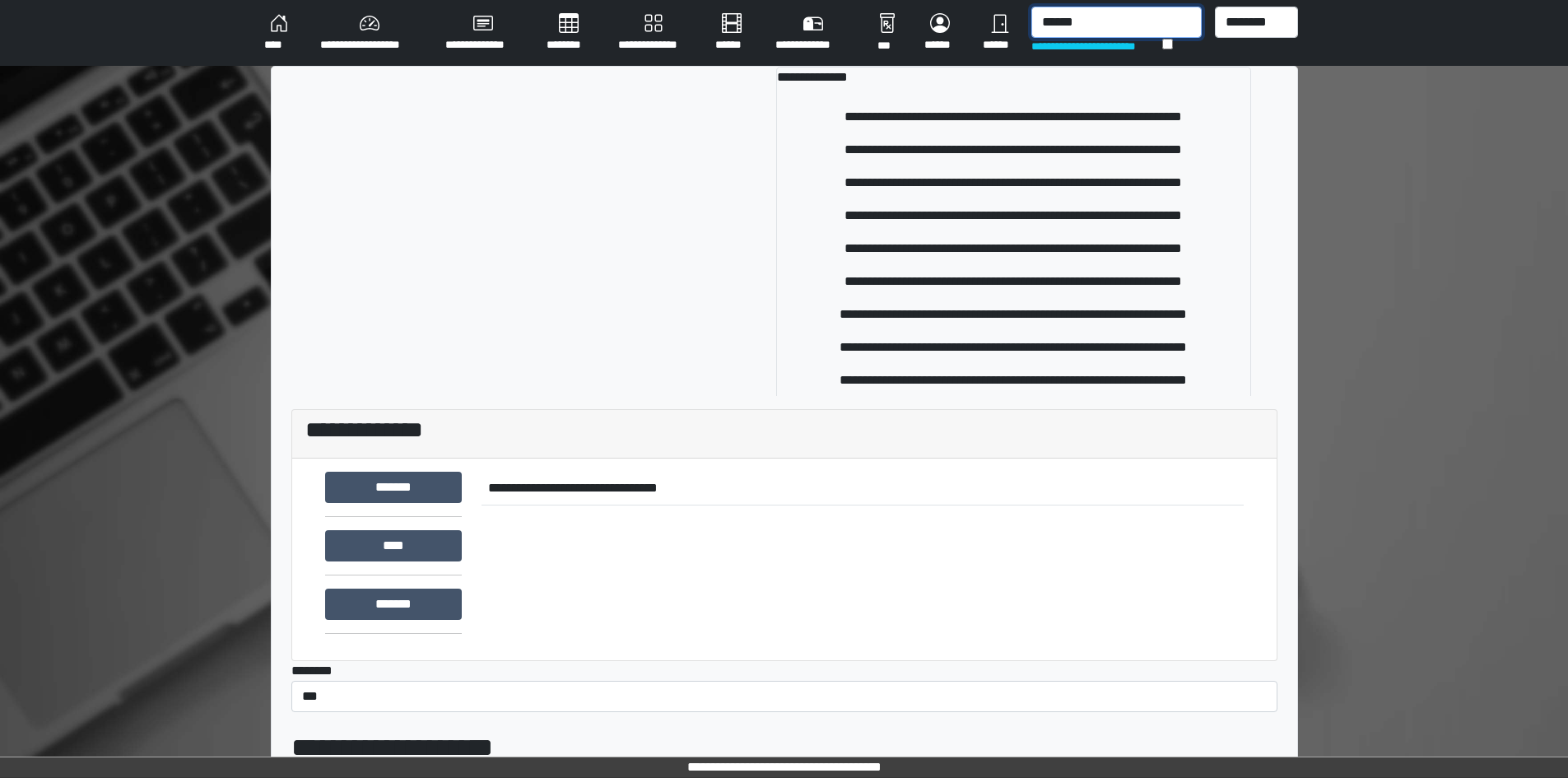 type on "******" 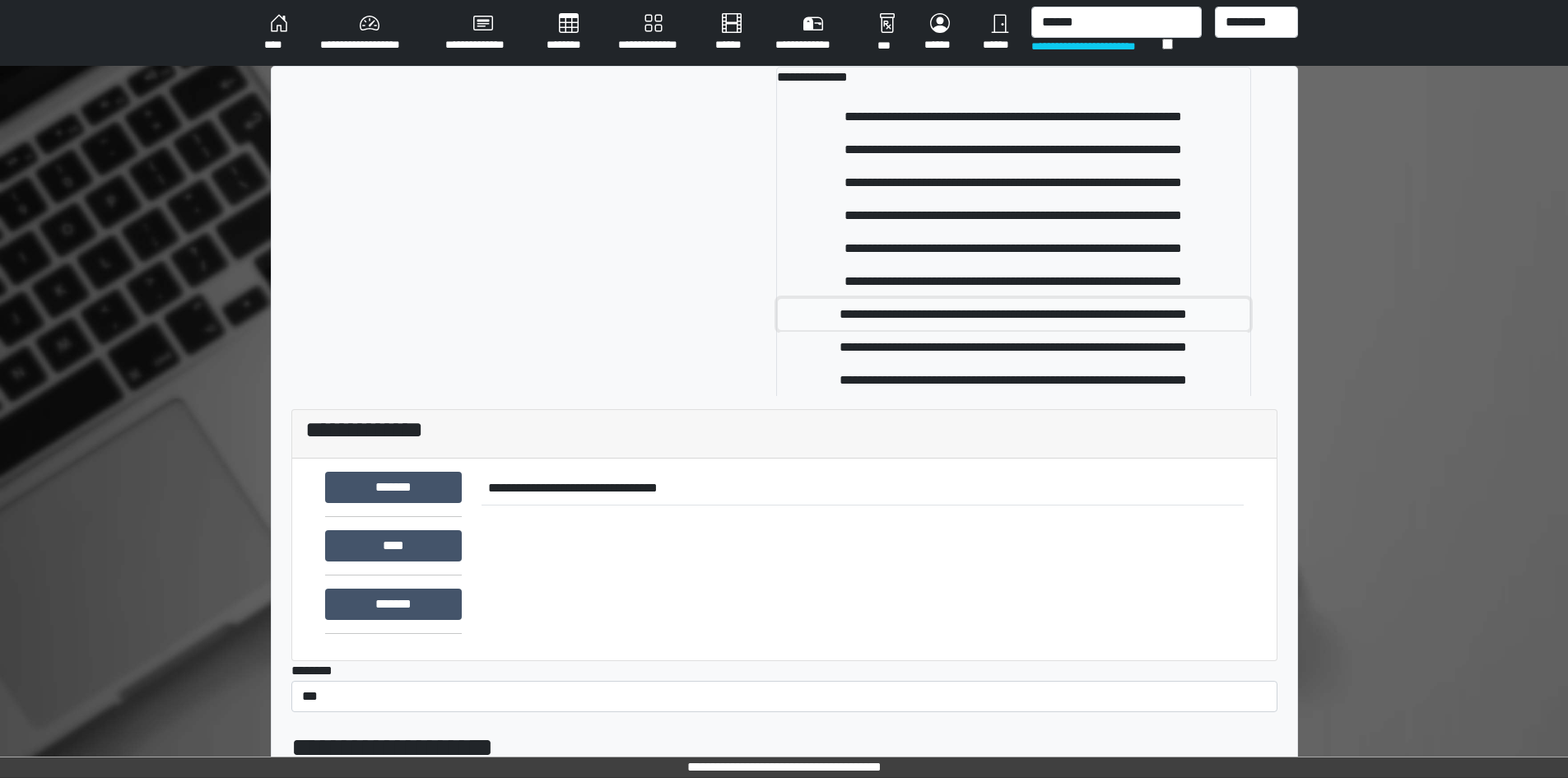 click on "**********" at bounding box center [1013, 314] 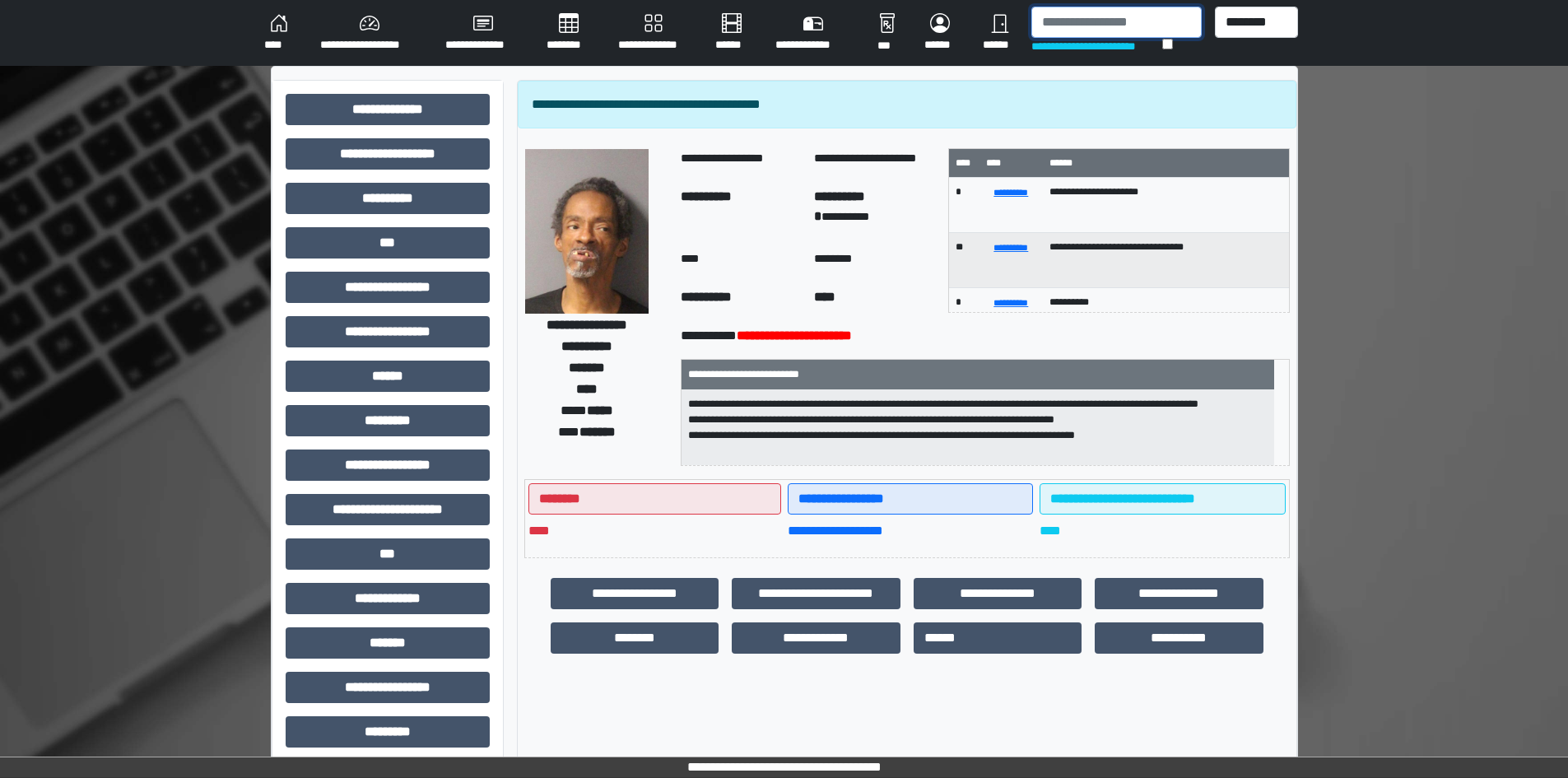 click at bounding box center (1116, 22) 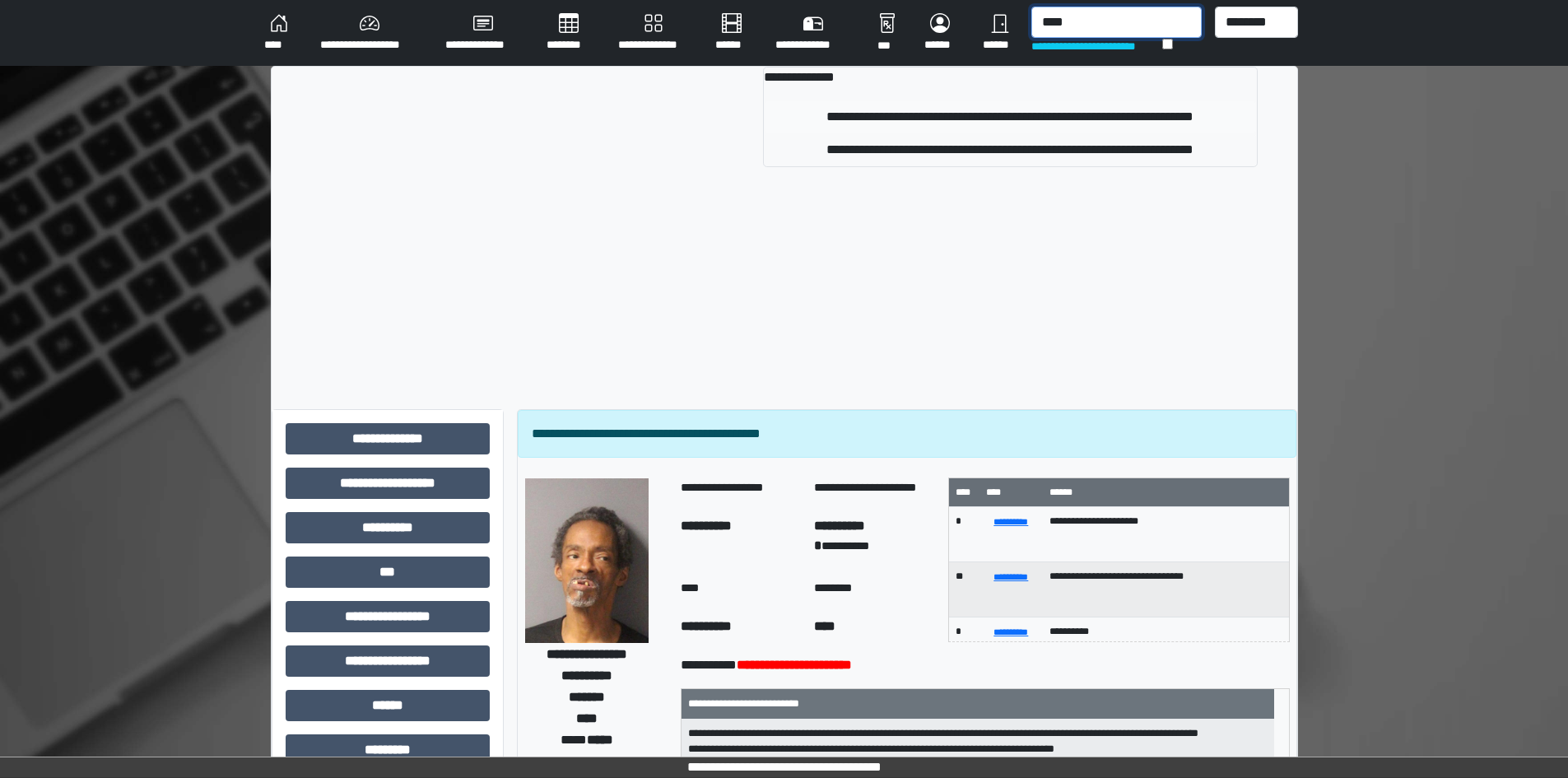 type on "****" 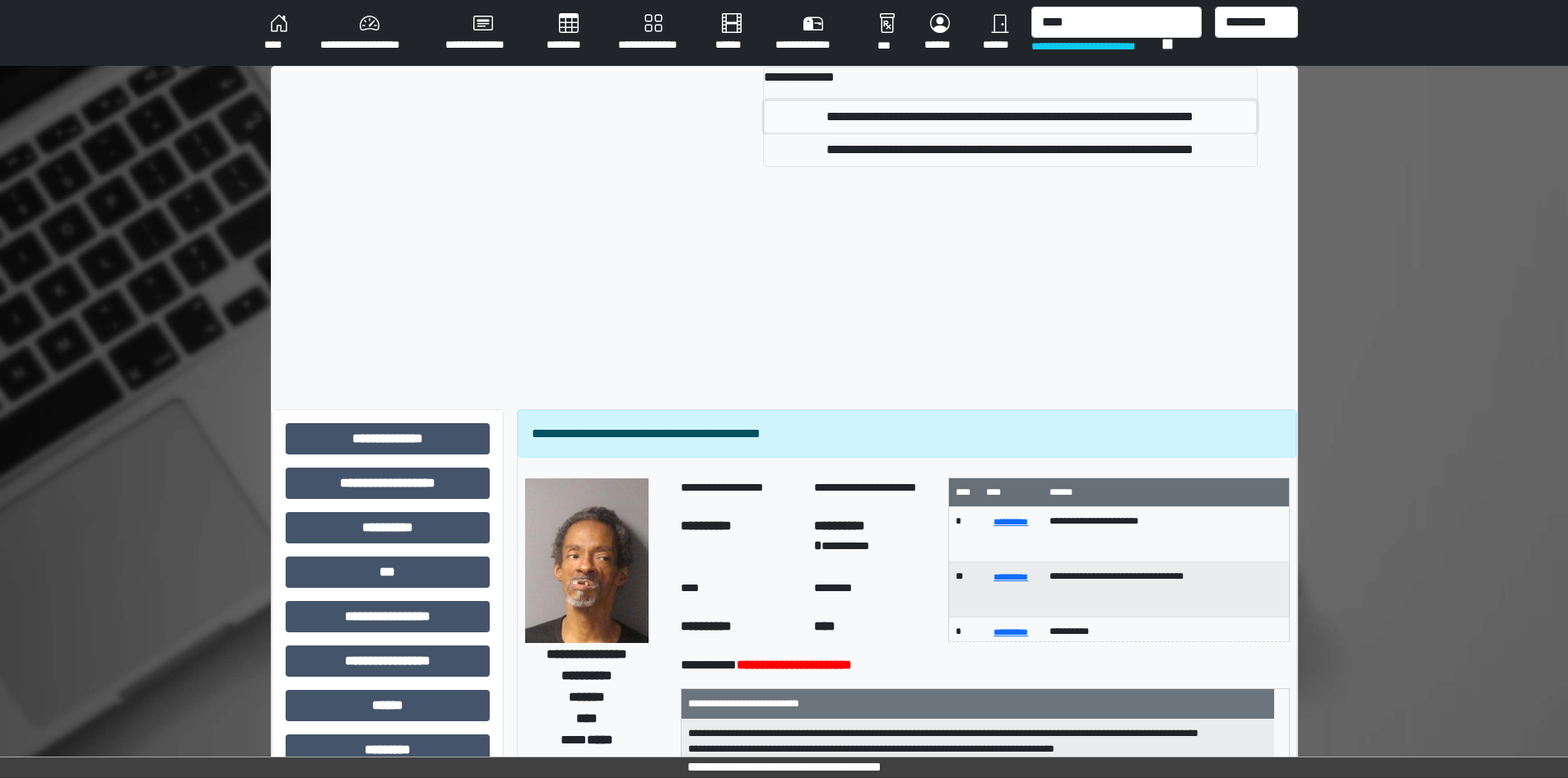 click on "**********" at bounding box center [1010, 117] 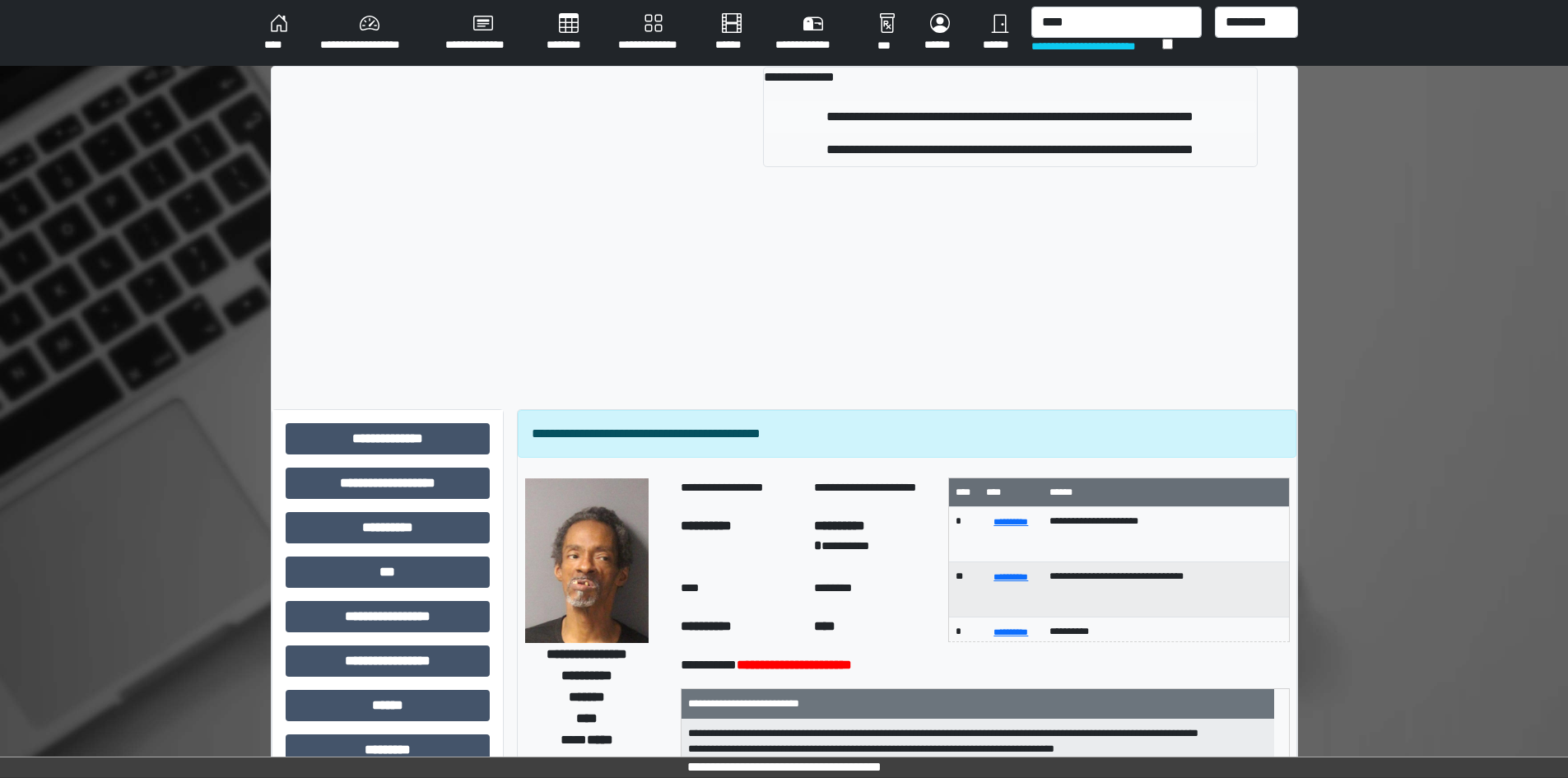 type 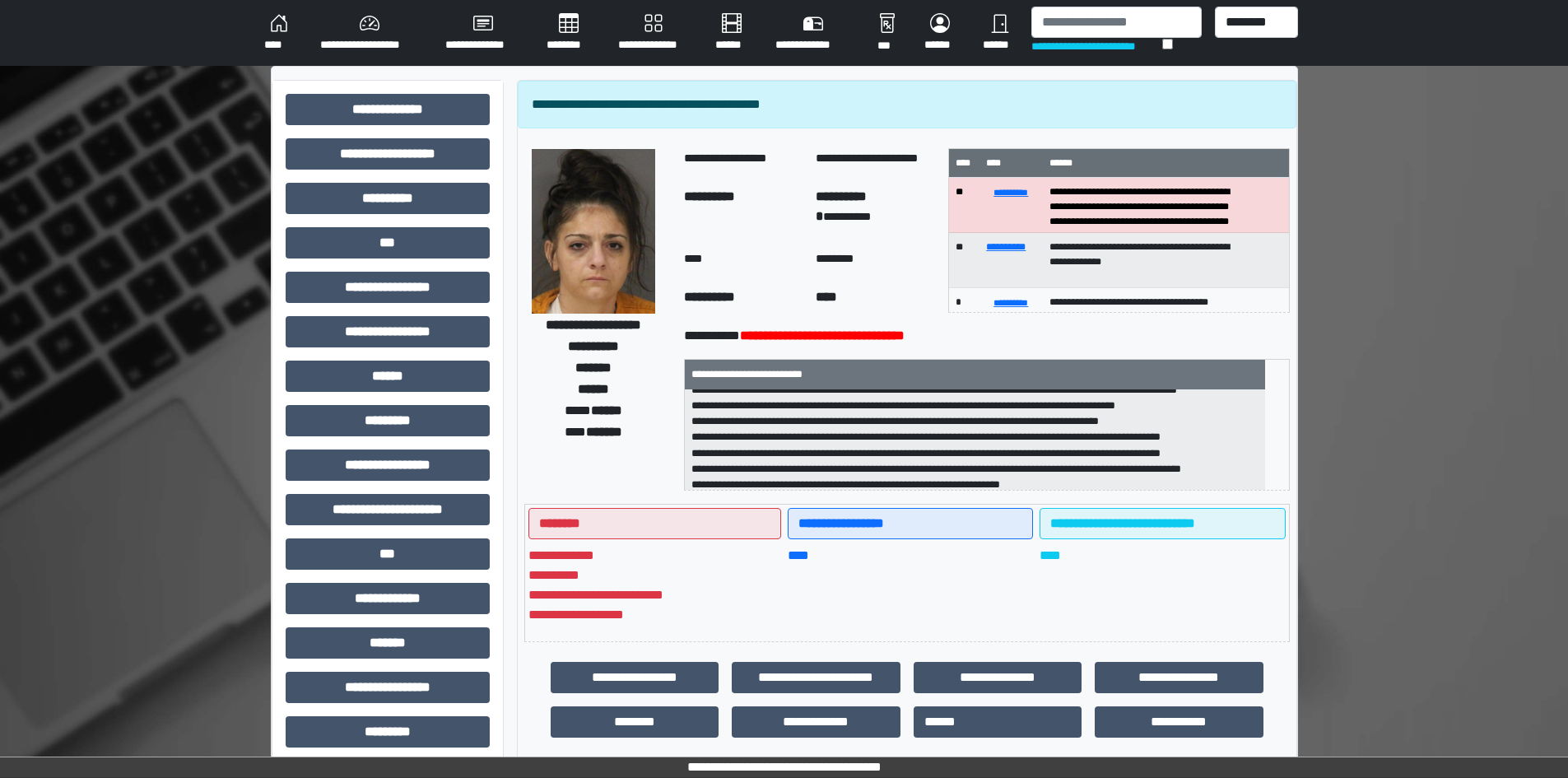 scroll, scrollTop: 0, scrollLeft: 0, axis: both 